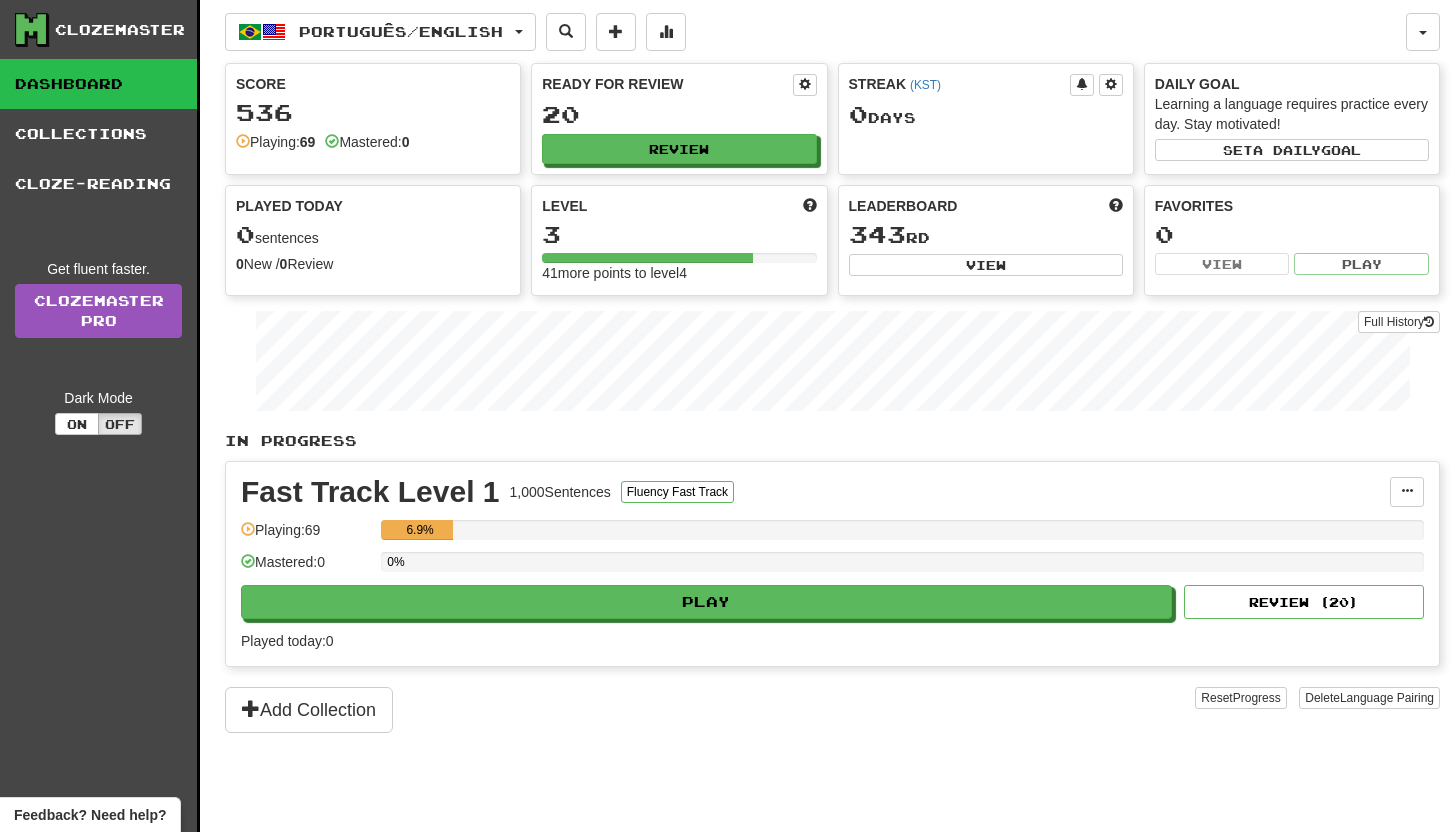 scroll, scrollTop: 0, scrollLeft: 0, axis: both 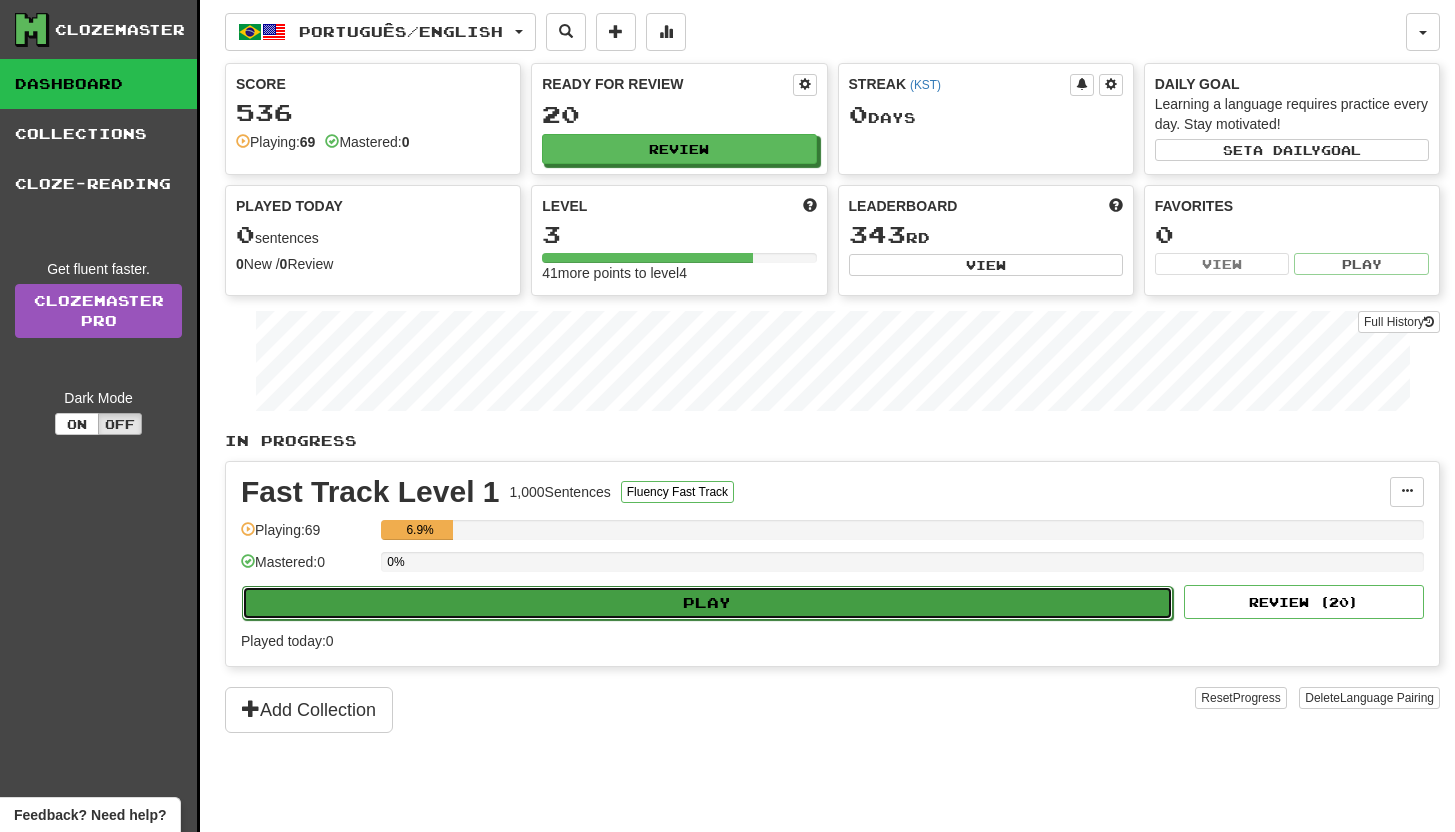 click on "Play" at bounding box center [707, 603] 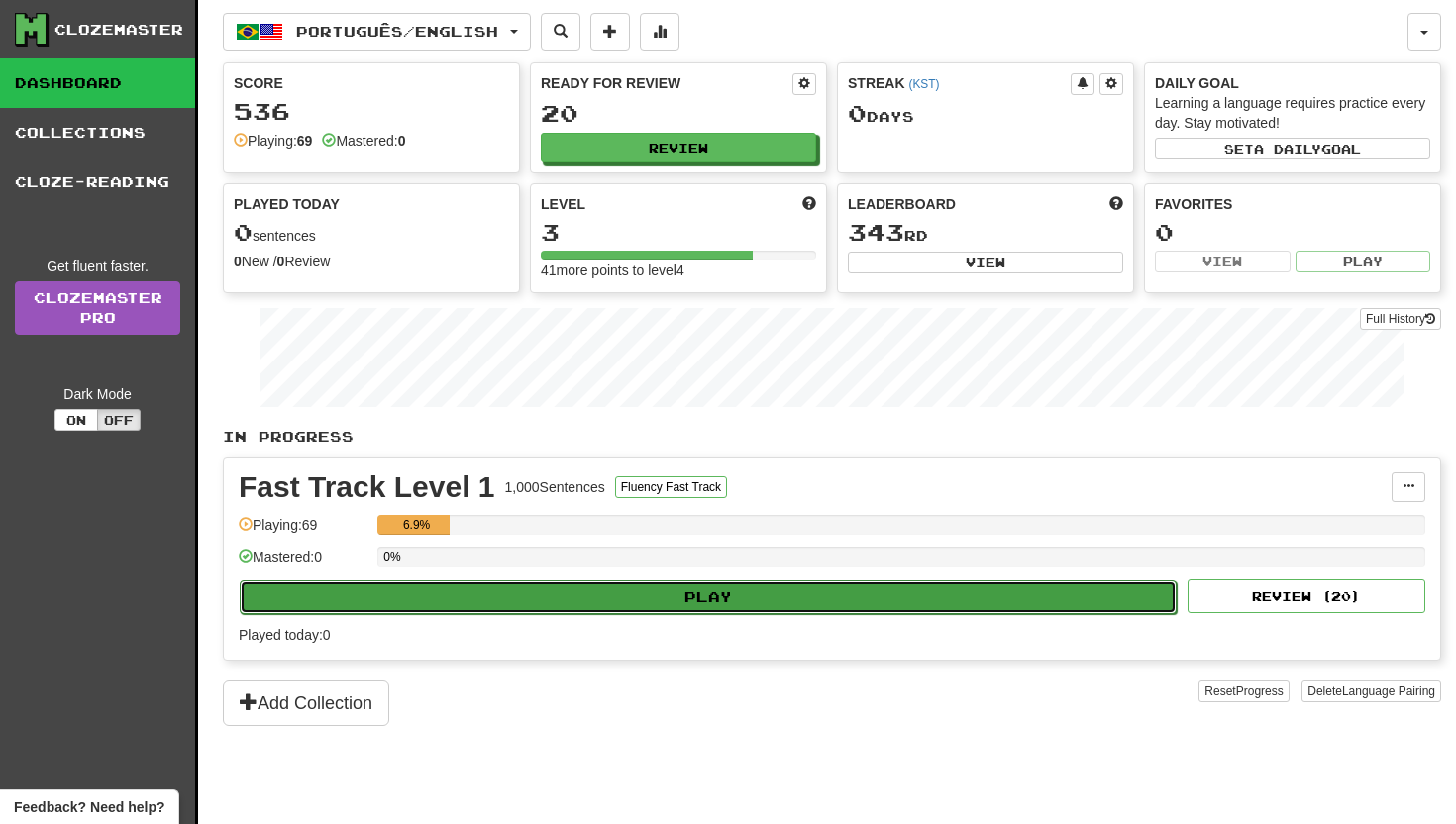 select on "**" 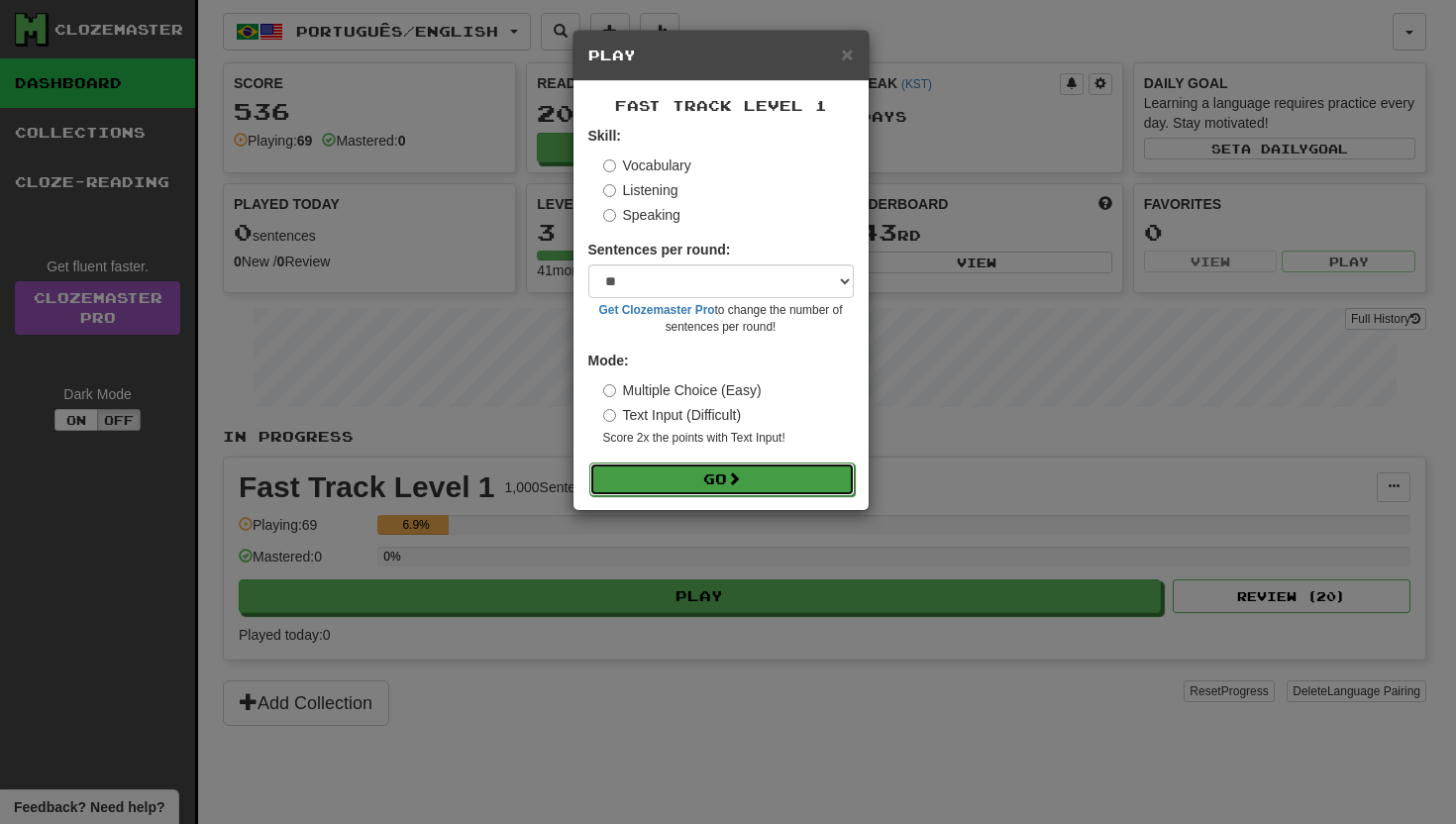 click on "Go" at bounding box center (722, 479) 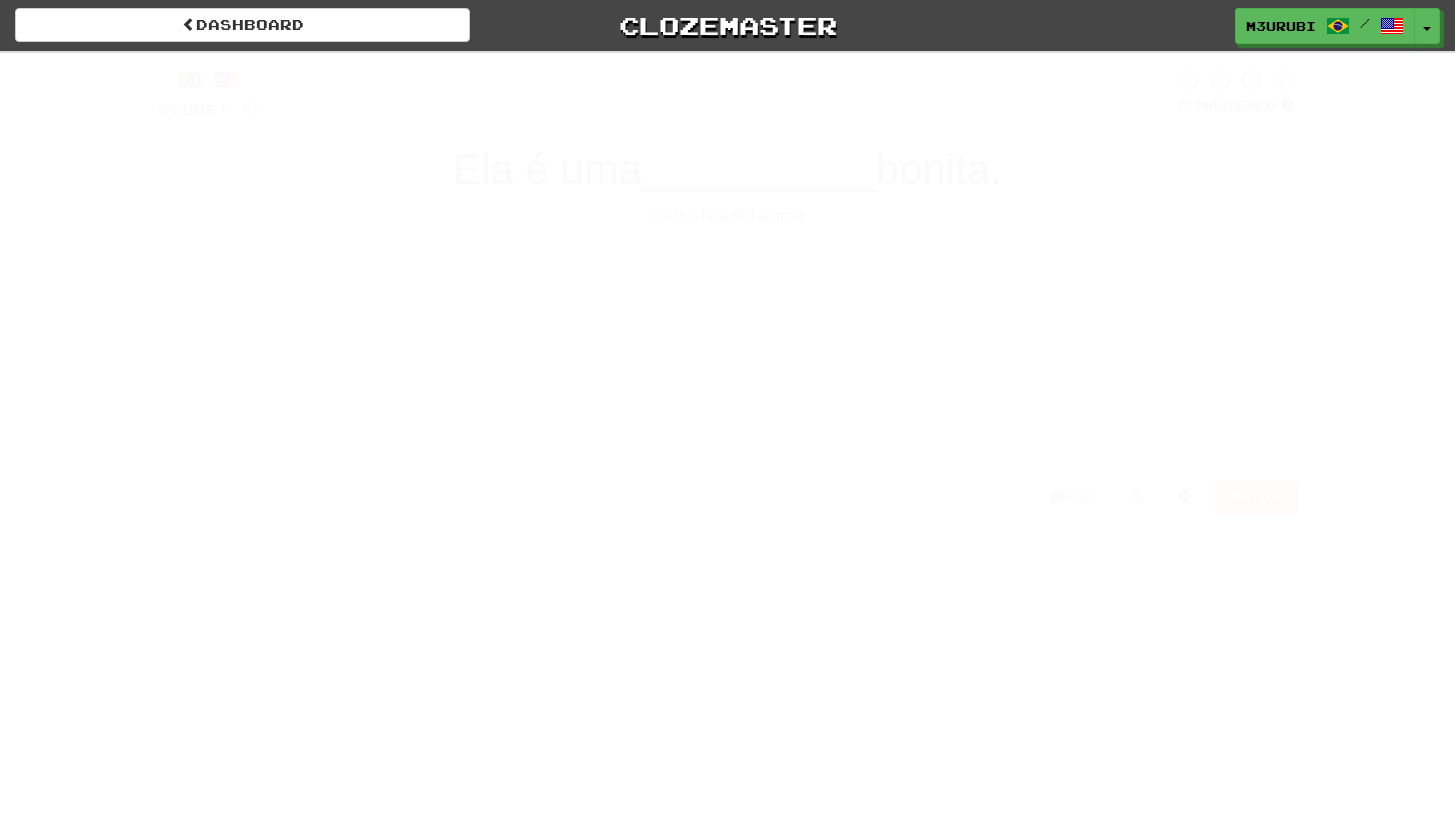 scroll, scrollTop: 0, scrollLeft: 0, axis: both 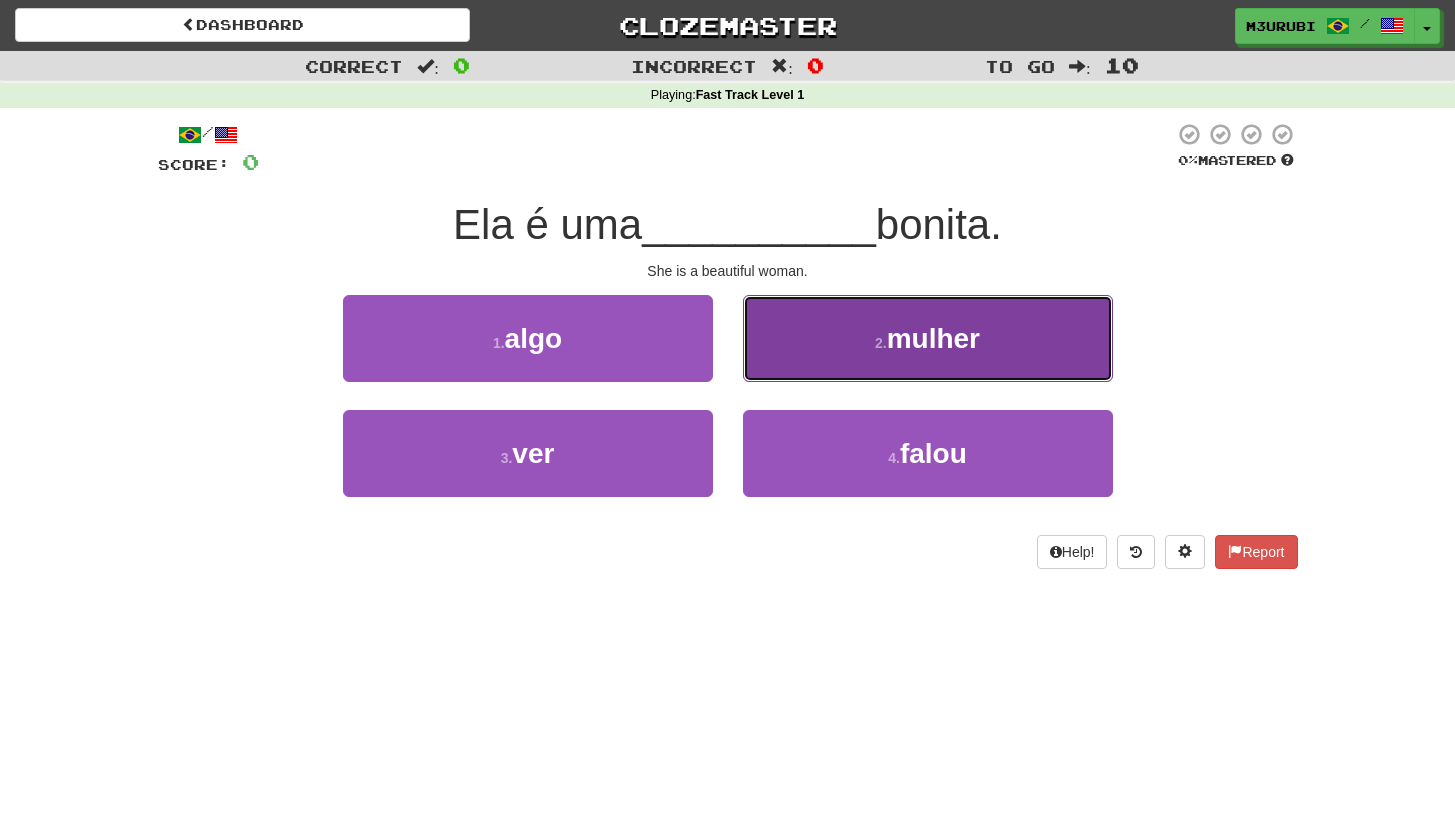 click on "mulher" at bounding box center [933, 338] 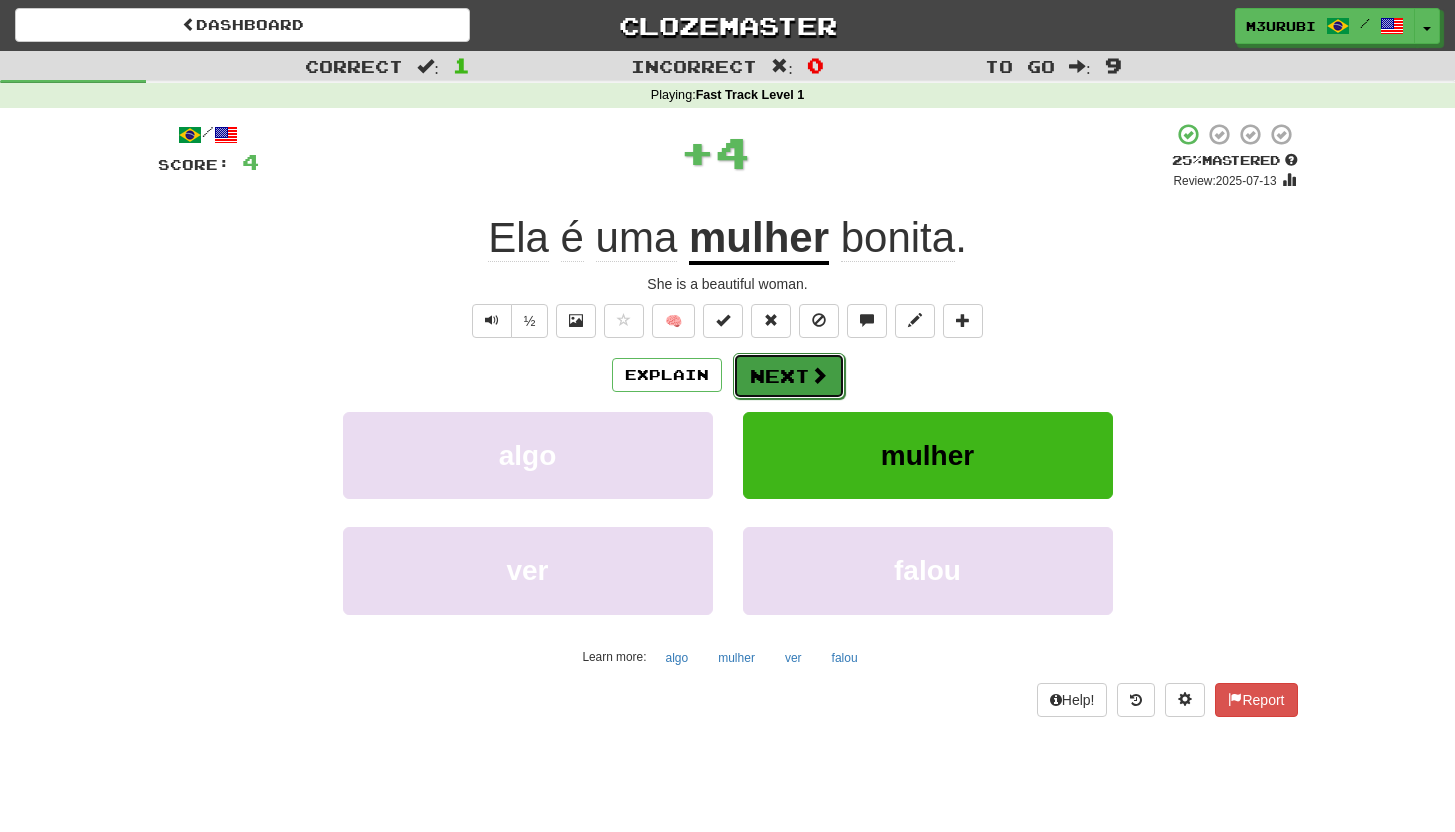 click on "Next" at bounding box center (789, 376) 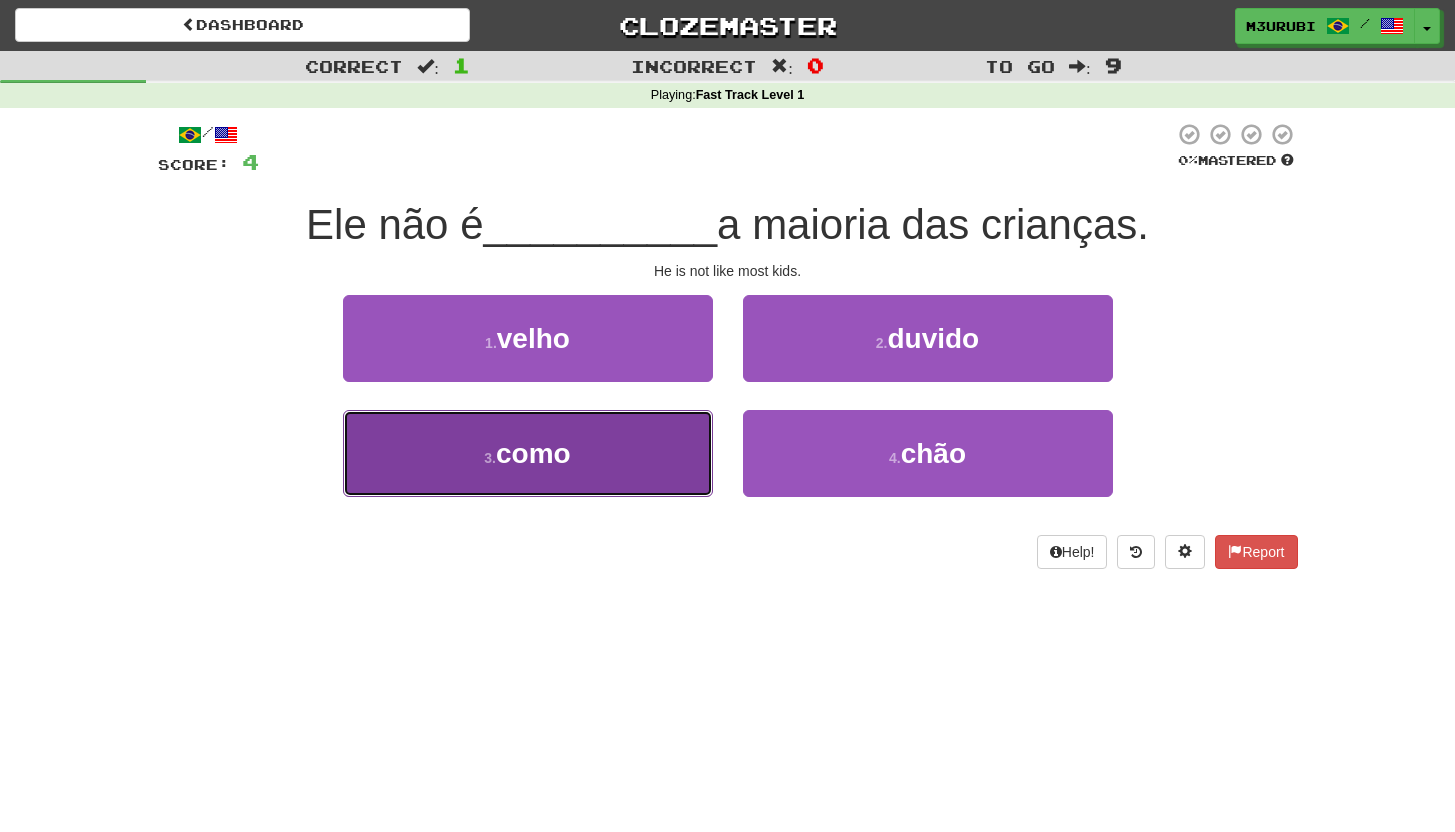 click on "3 .  como" at bounding box center [528, 453] 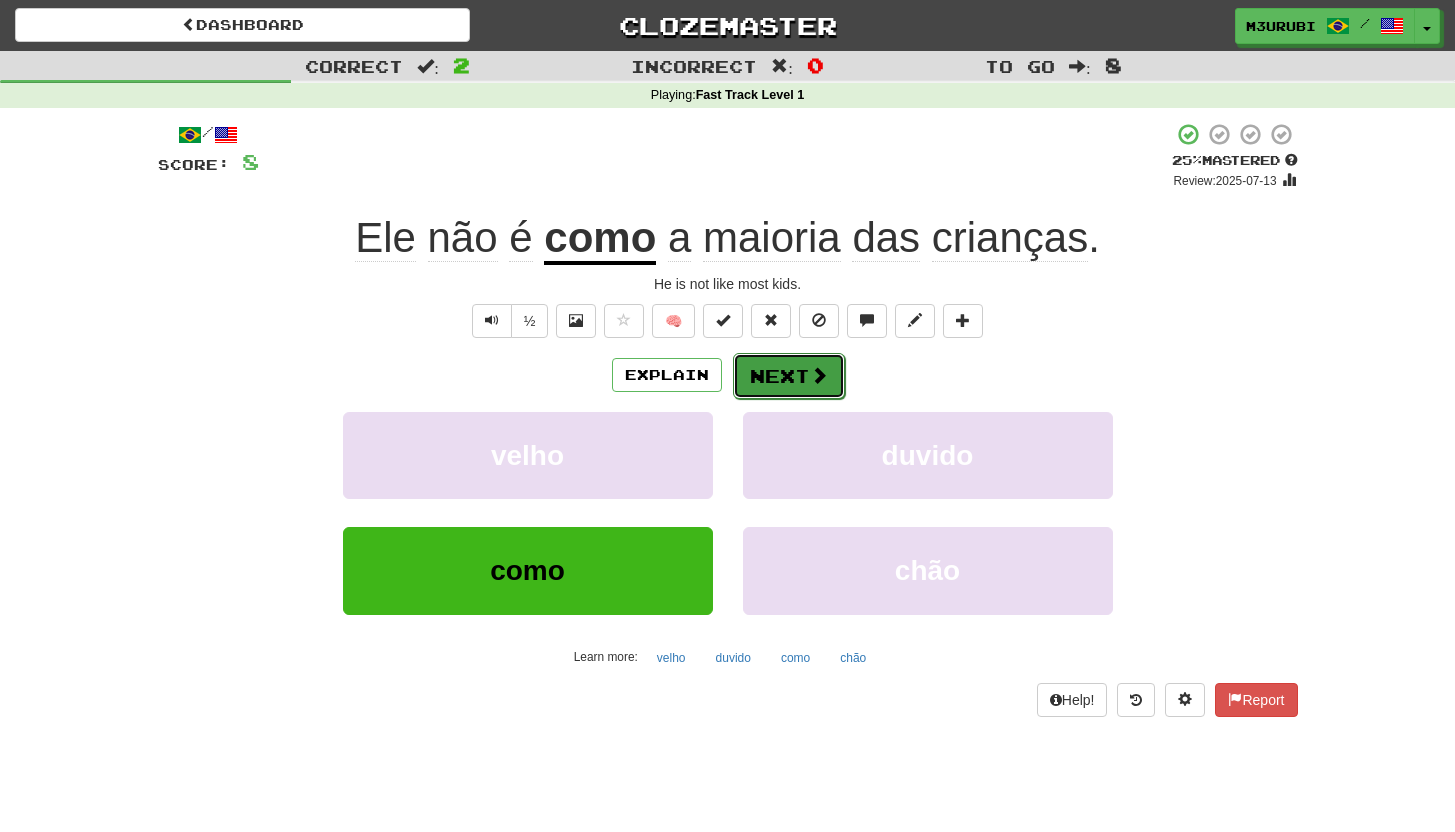 click on "Next" at bounding box center (789, 376) 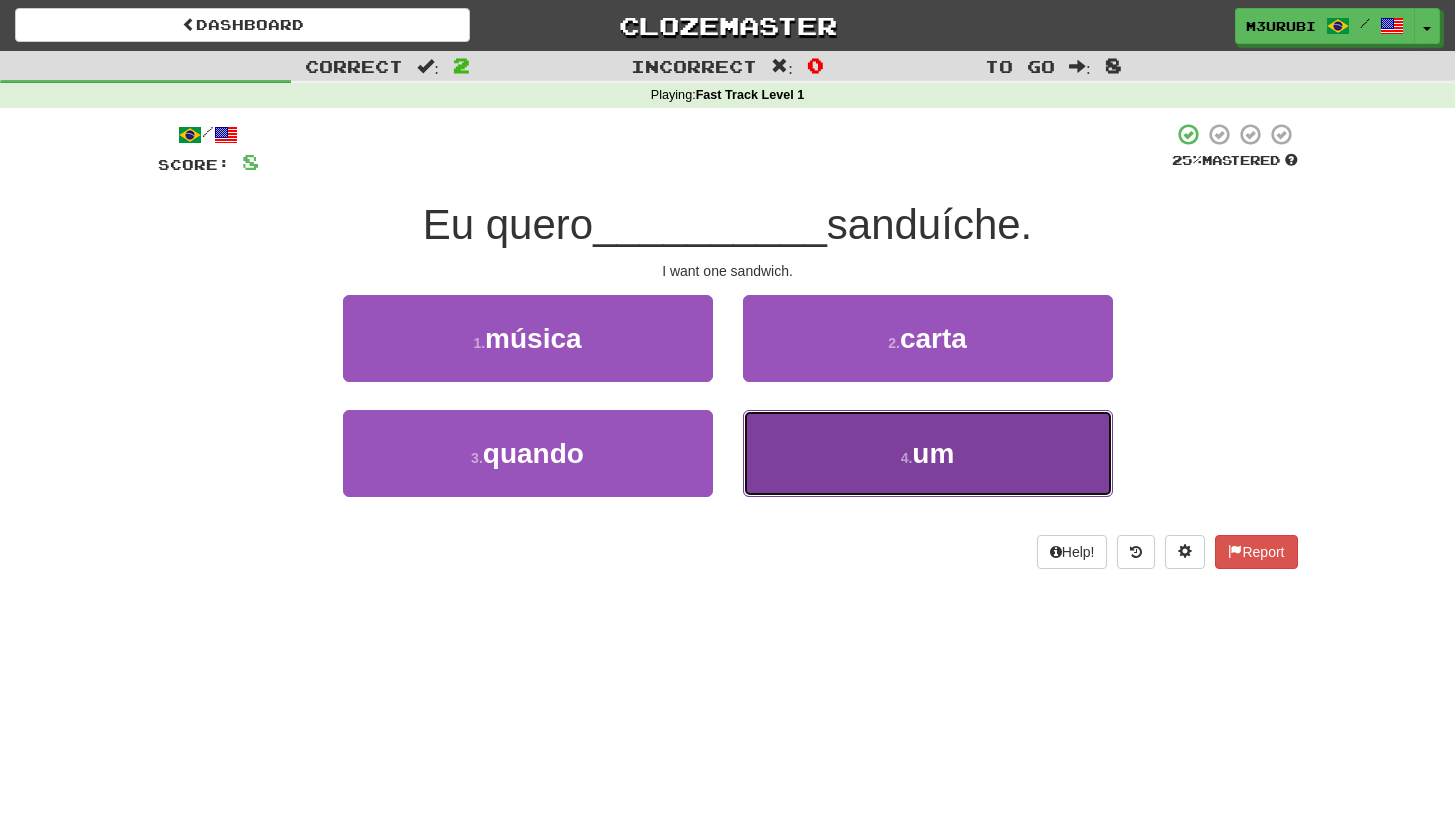 click on "4 .  um" at bounding box center (928, 453) 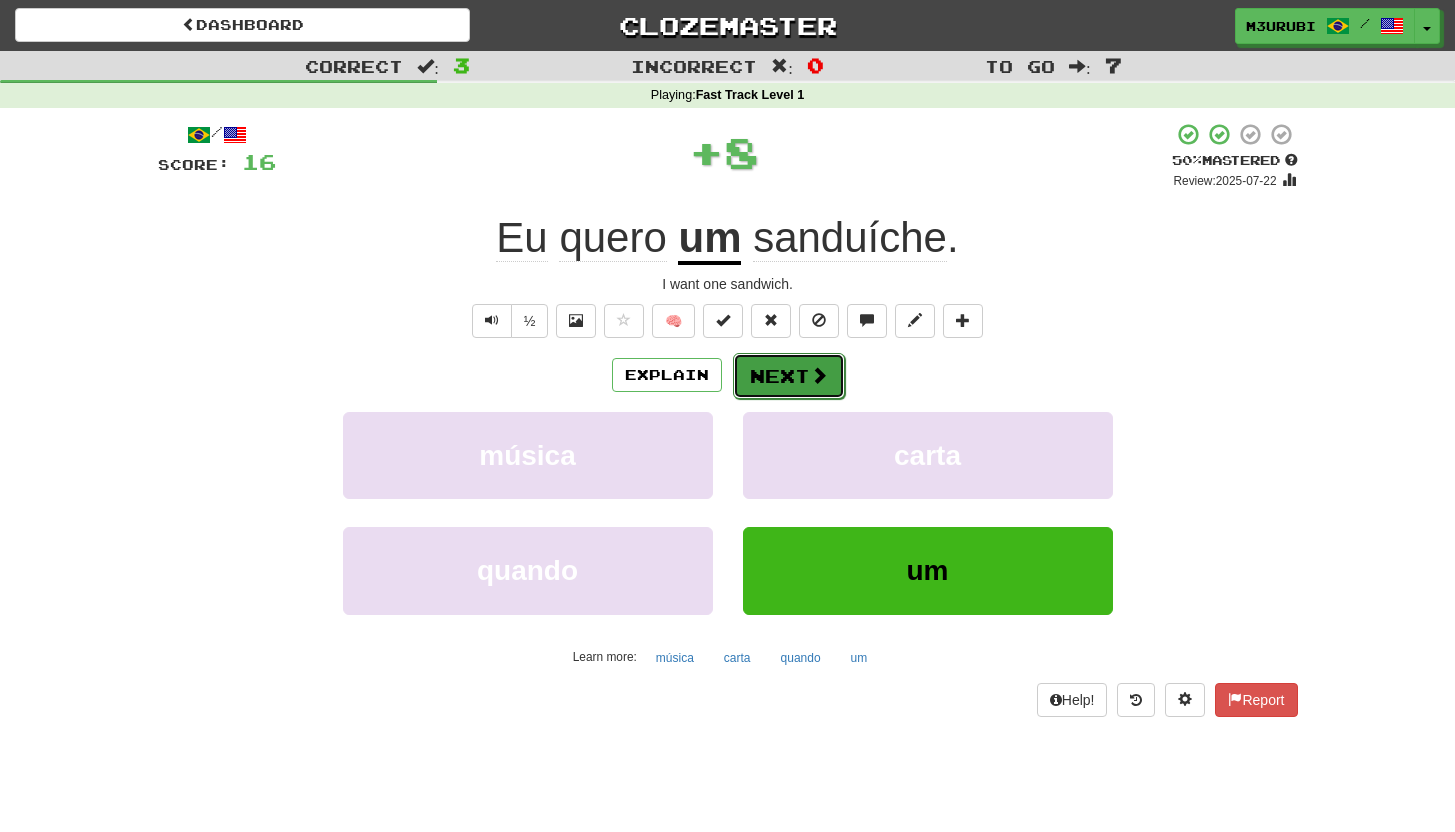 click on "Next" at bounding box center (789, 376) 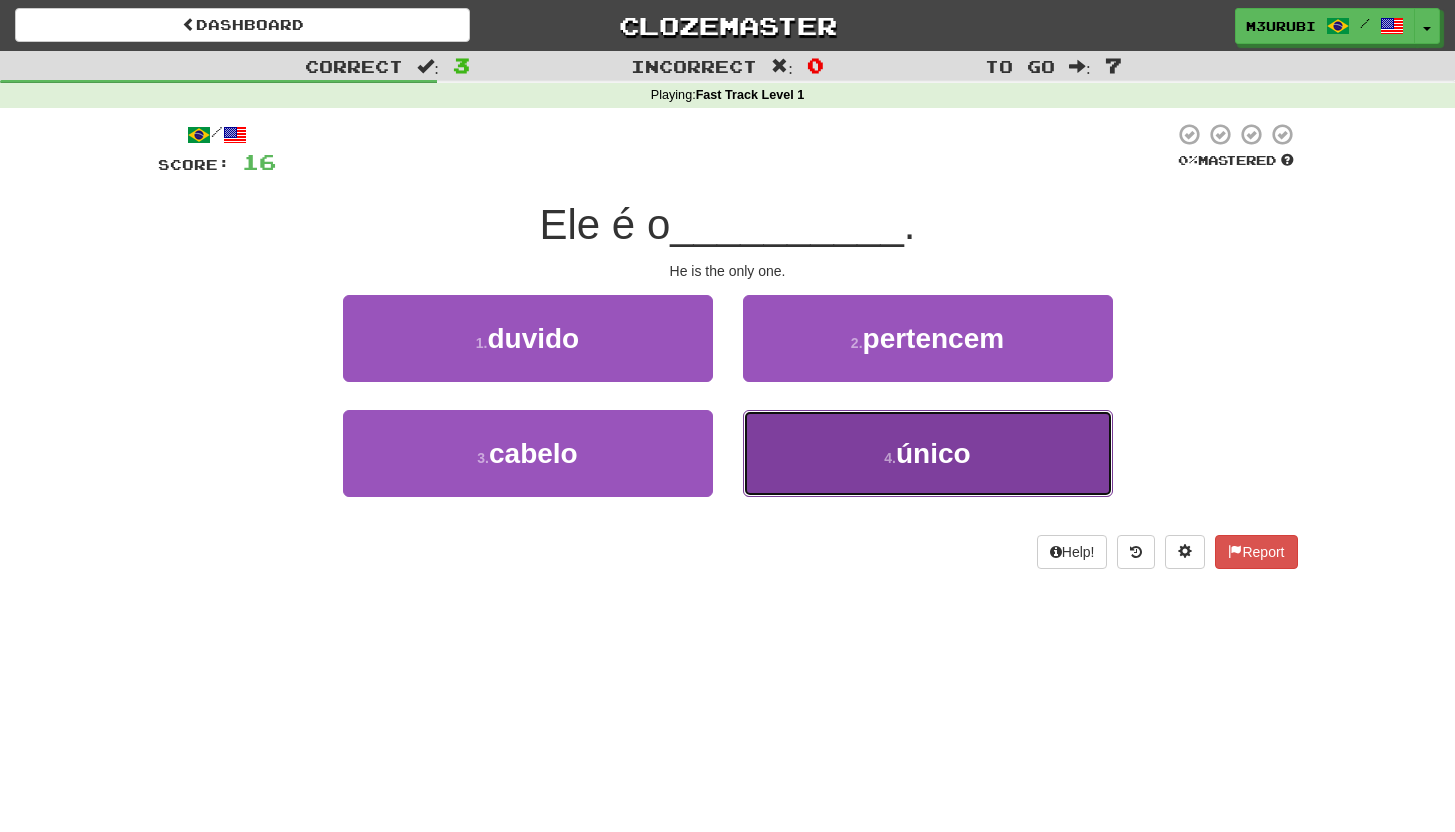 click on "único" at bounding box center [933, 453] 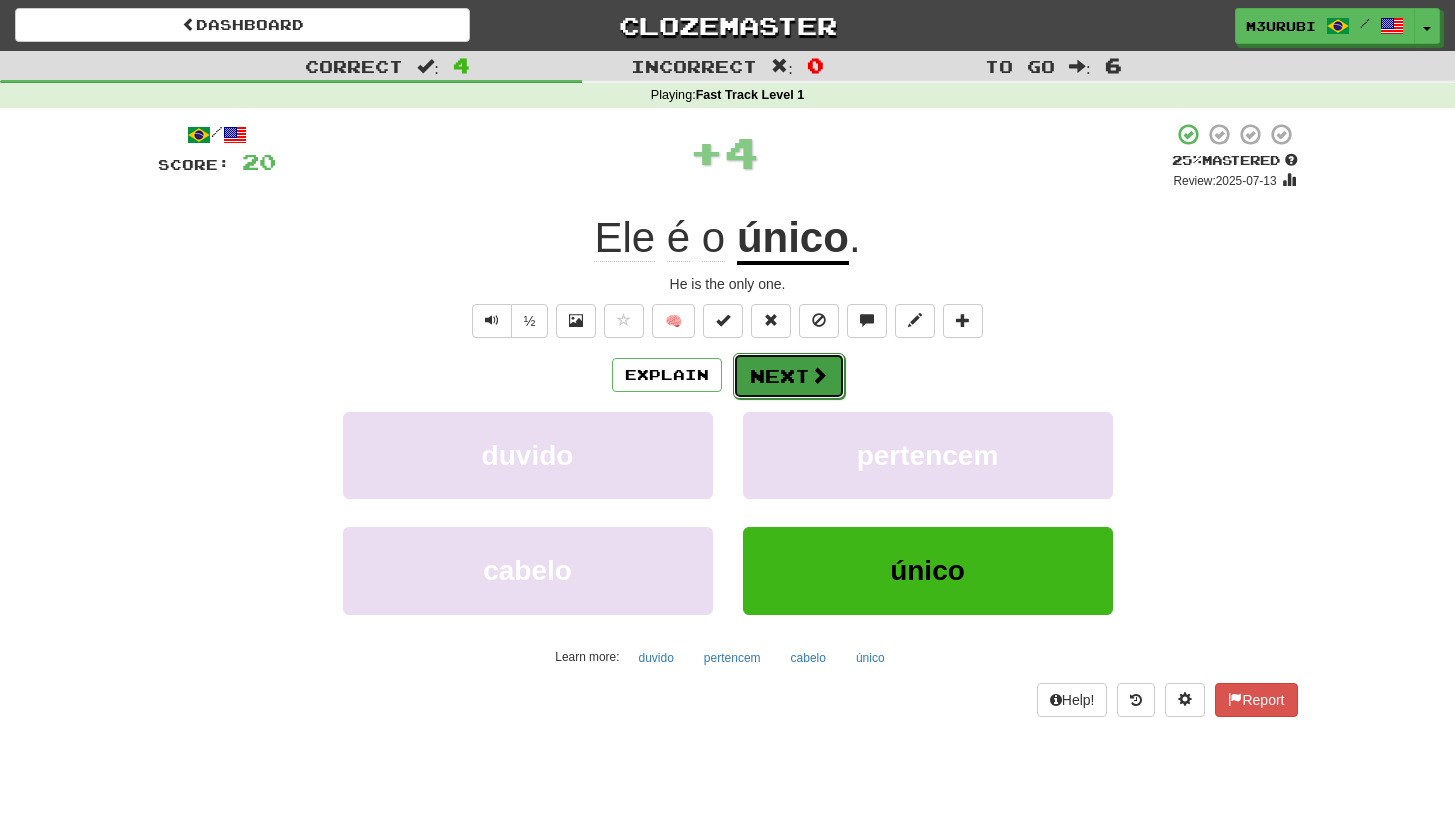 click on "Next" at bounding box center (789, 376) 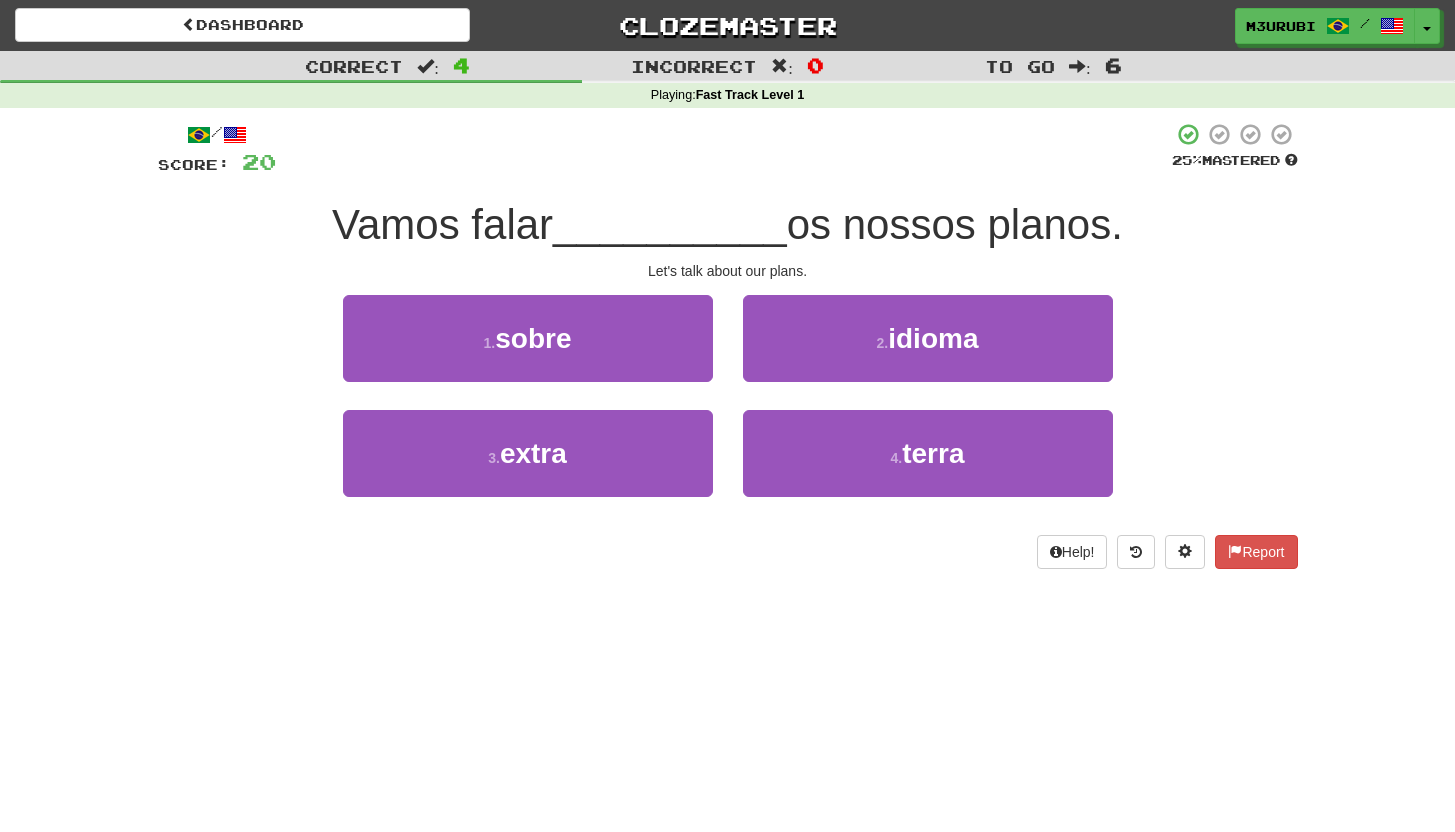 click on "1 .  sobre" at bounding box center (528, 352) 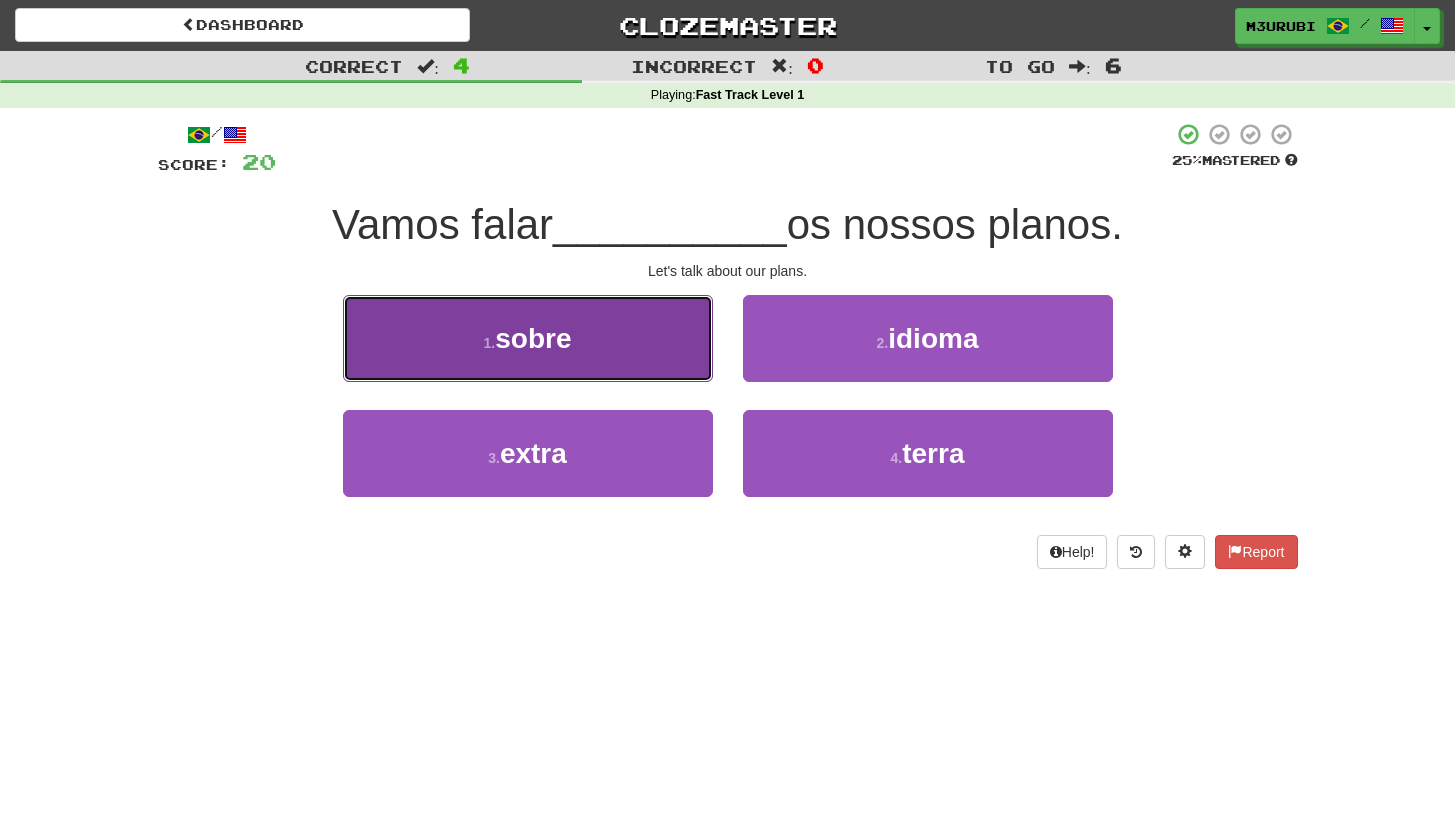 click on "1 .  sobre" at bounding box center [528, 338] 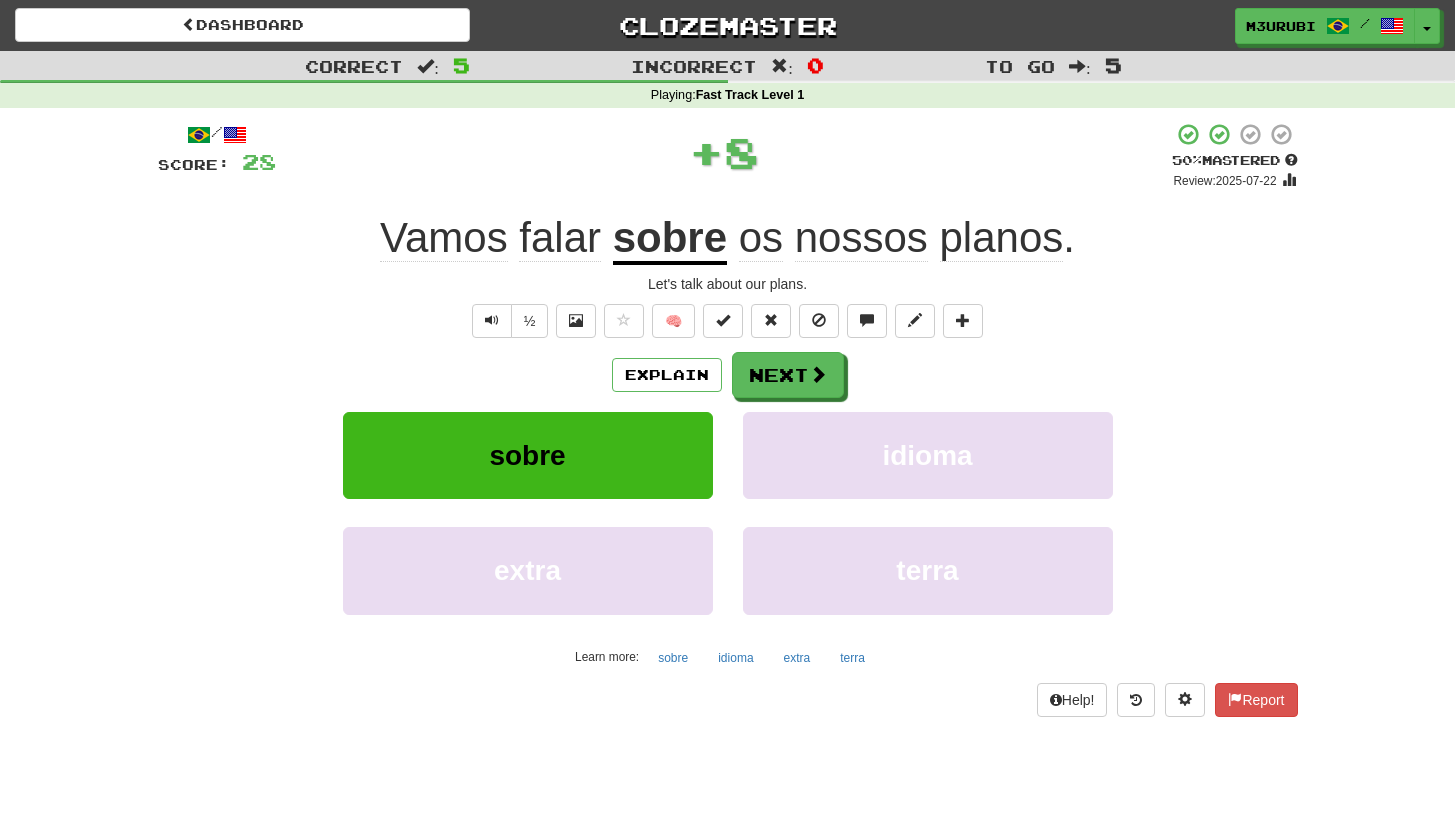 click on "Explain Next" at bounding box center (728, 375) 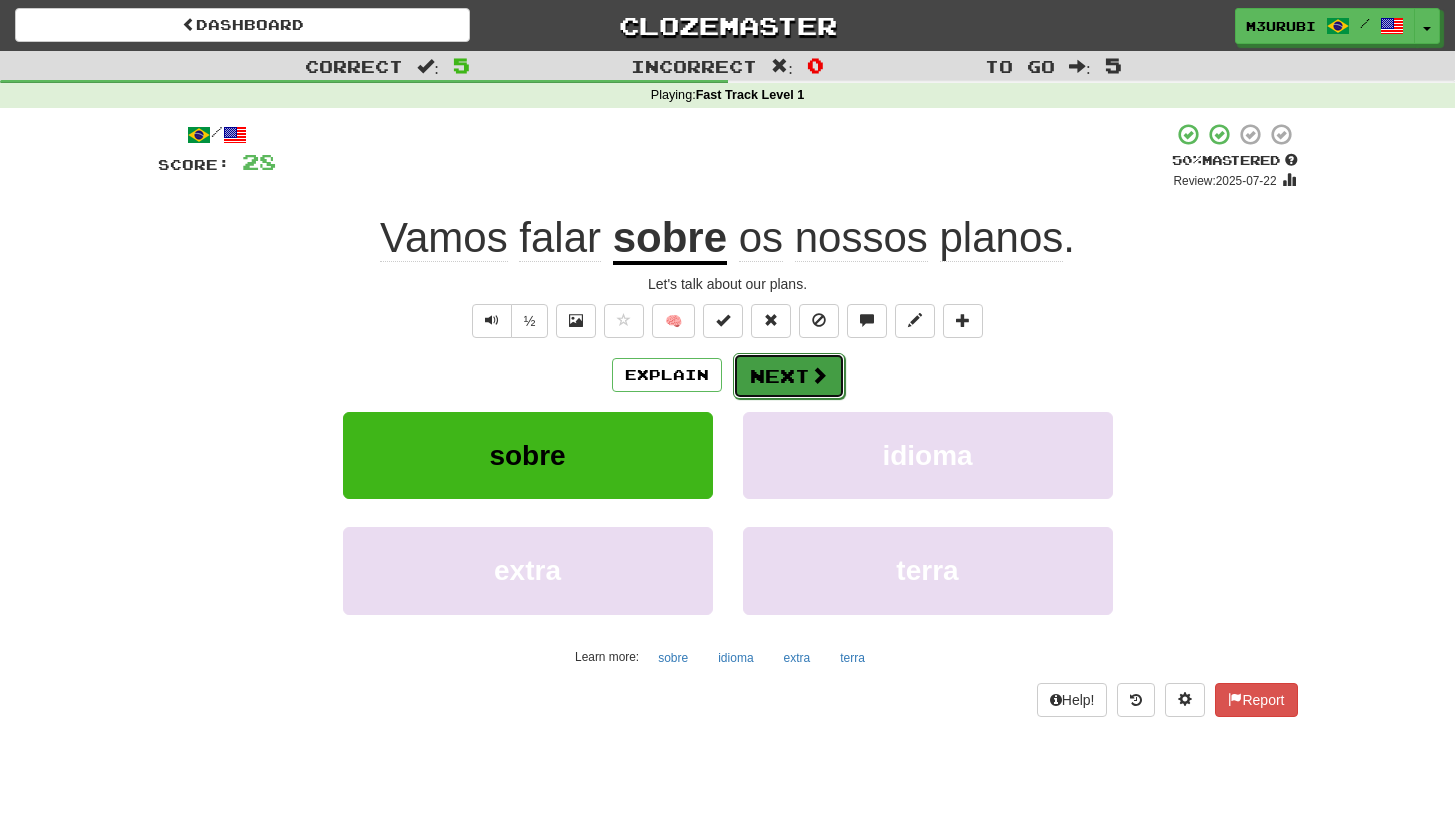 click on "Next" at bounding box center (789, 376) 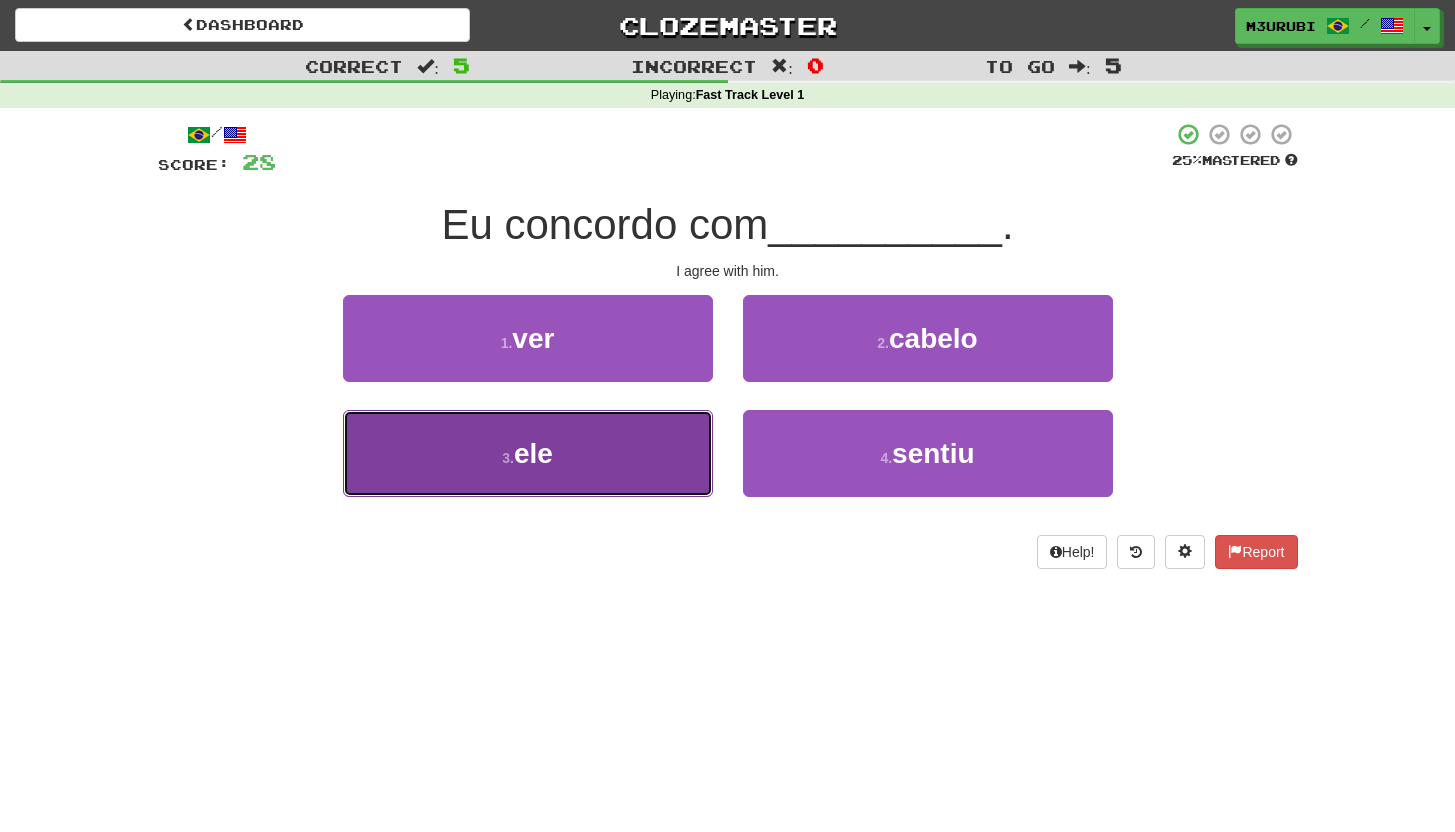 click on "3 .  ele" at bounding box center (528, 453) 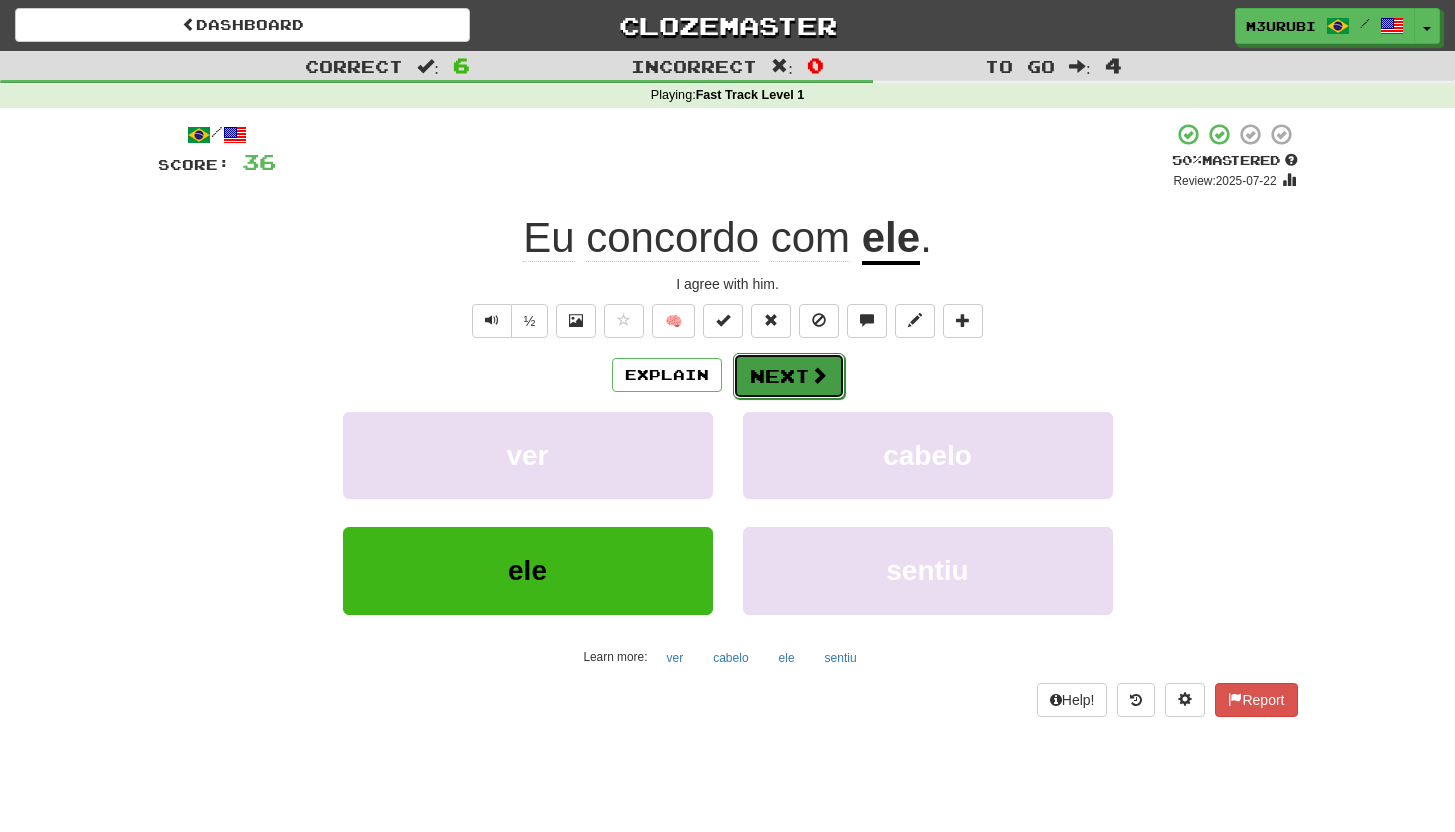 click on "Next" at bounding box center [789, 376] 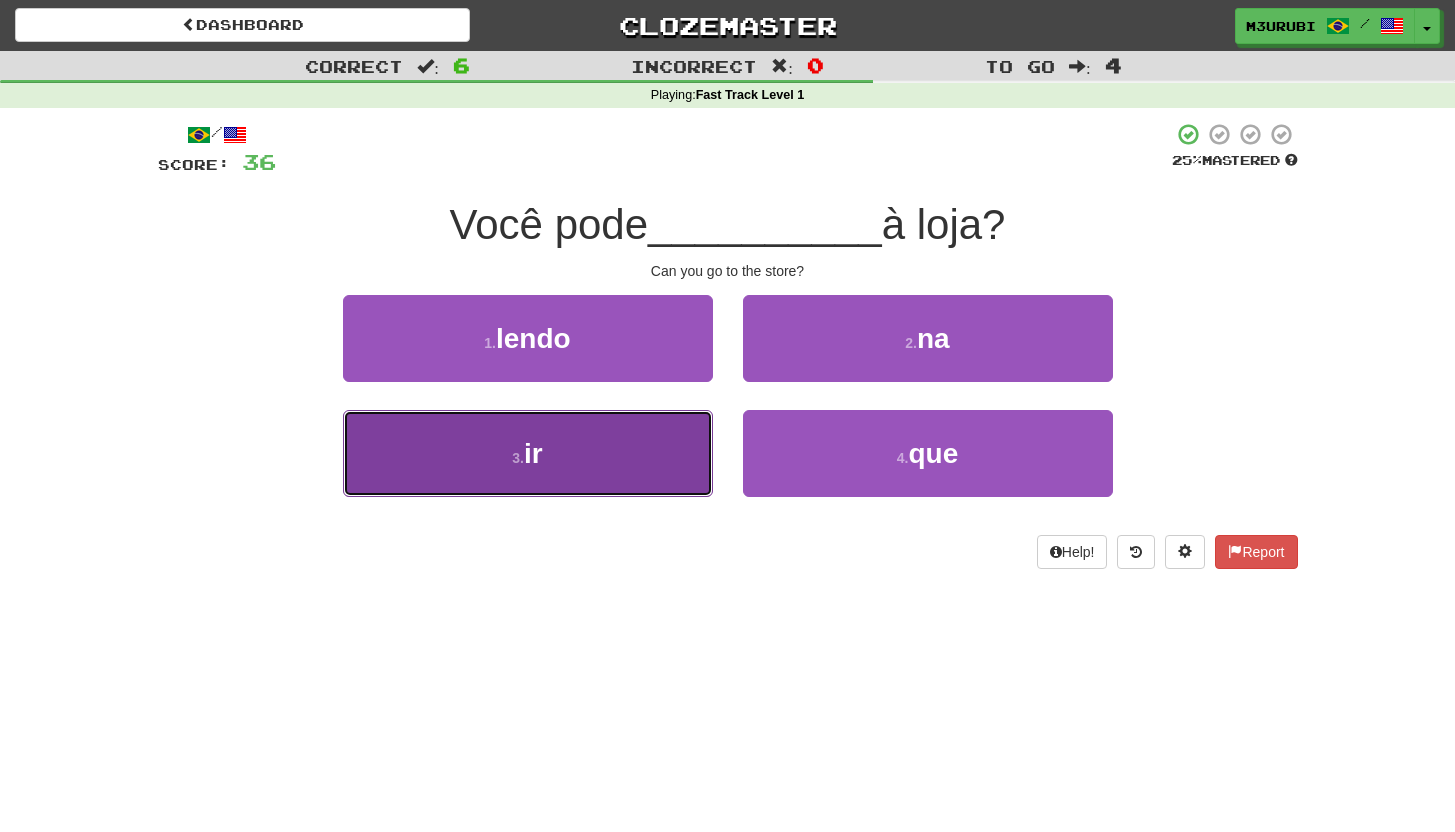 click on "ir" at bounding box center [533, 453] 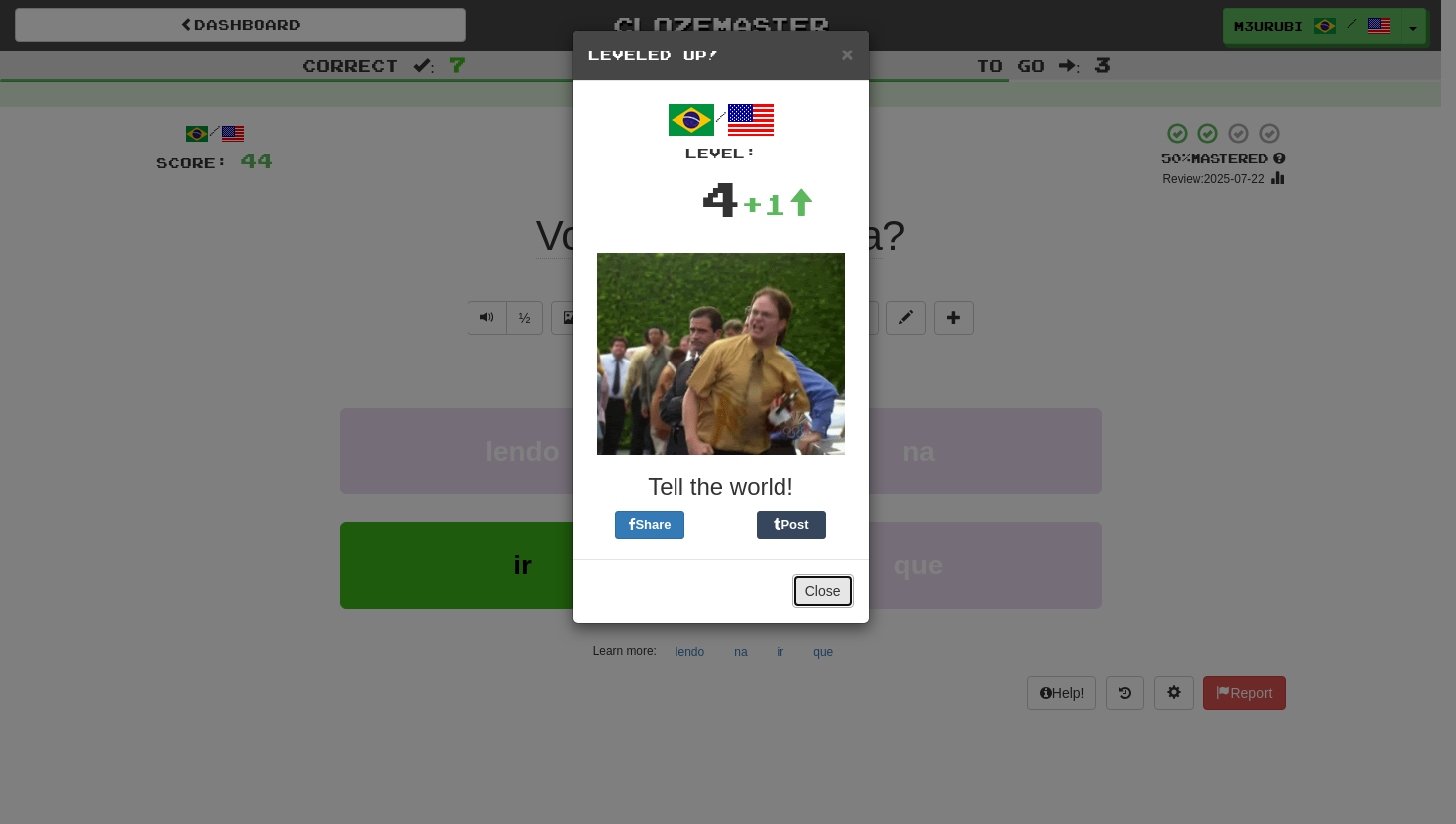 click on "Close" at bounding box center [823, 591] 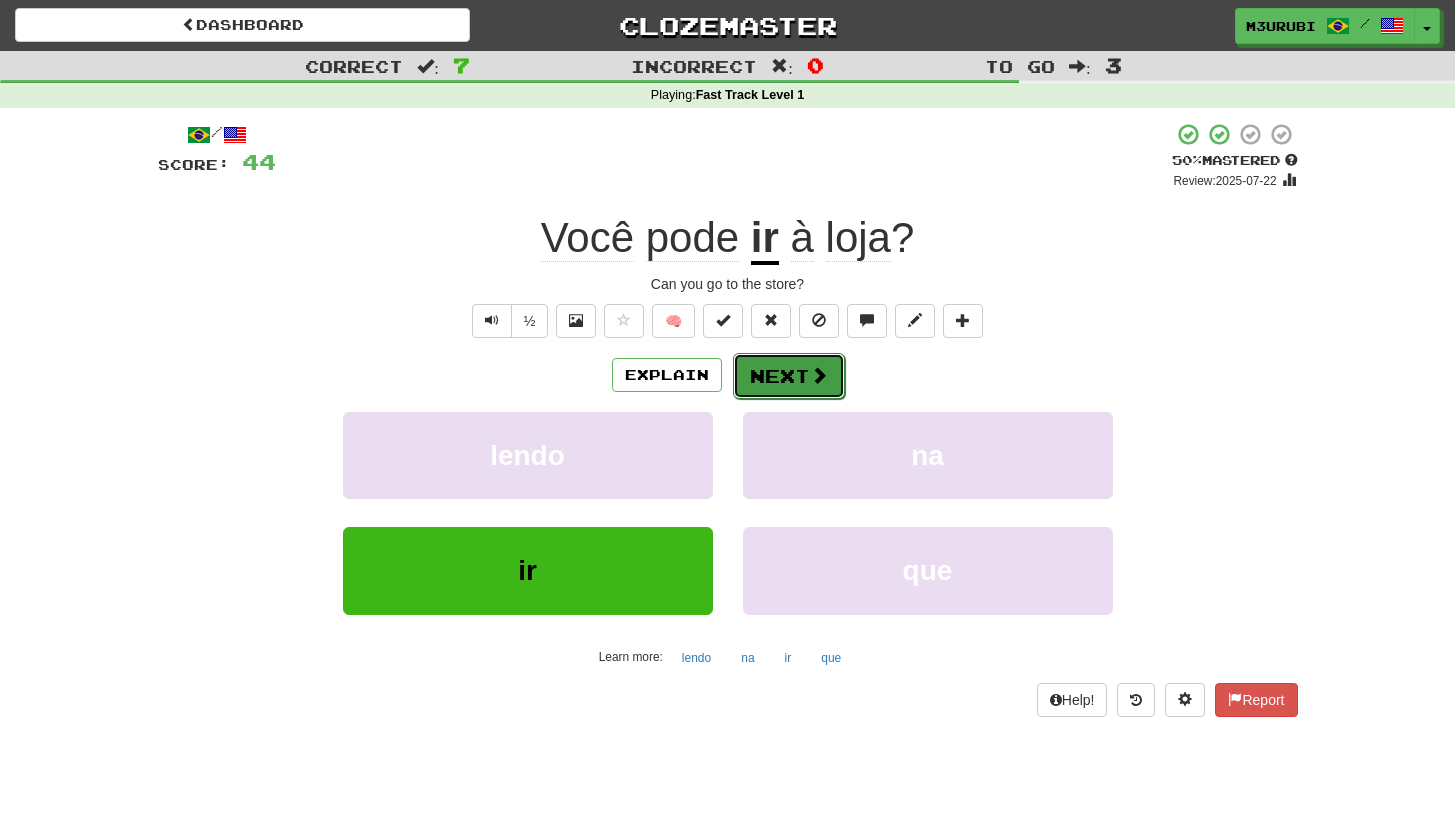 click on "Next" at bounding box center [789, 376] 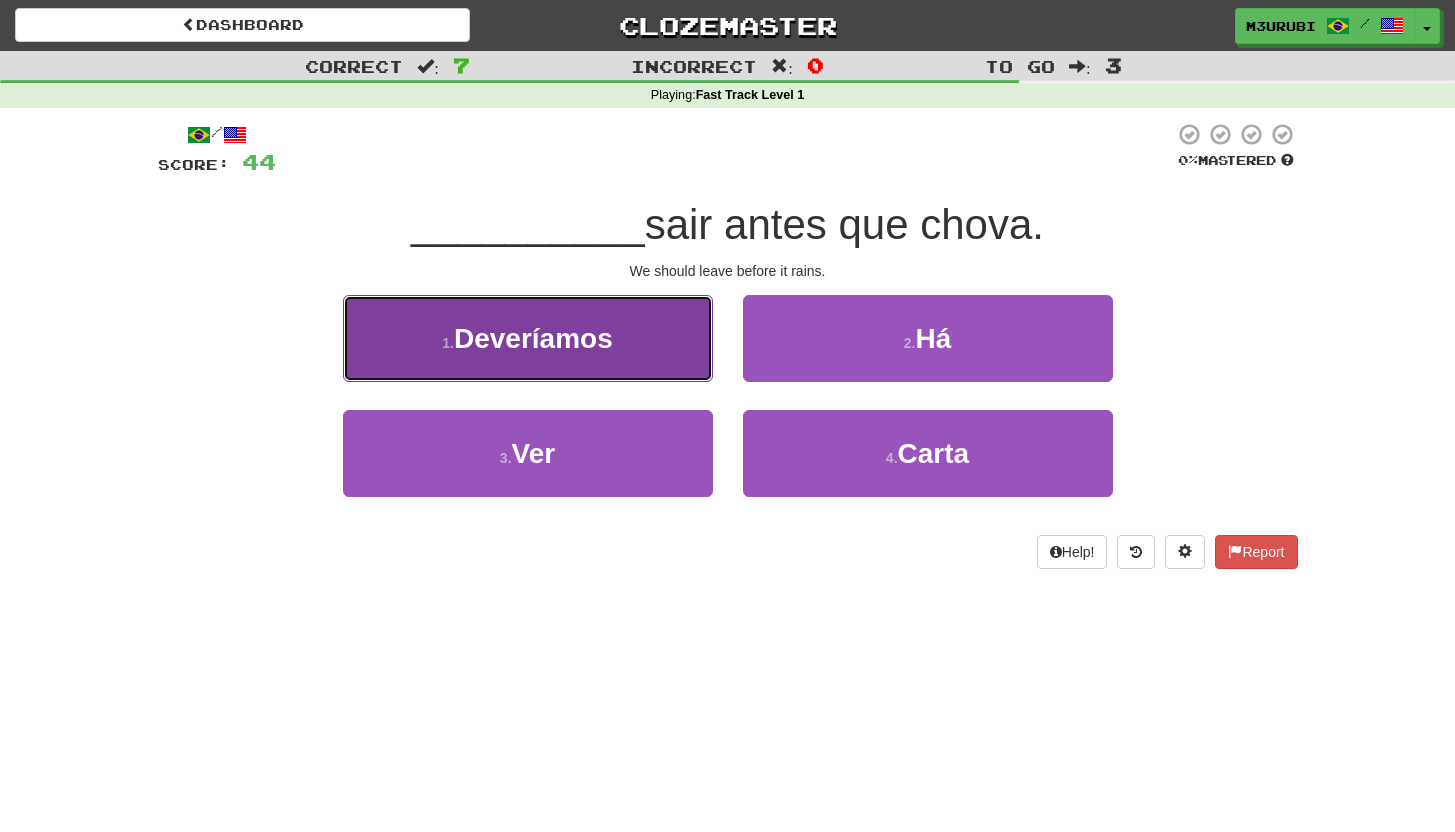 click on "1 .  Deveríamos" at bounding box center (528, 338) 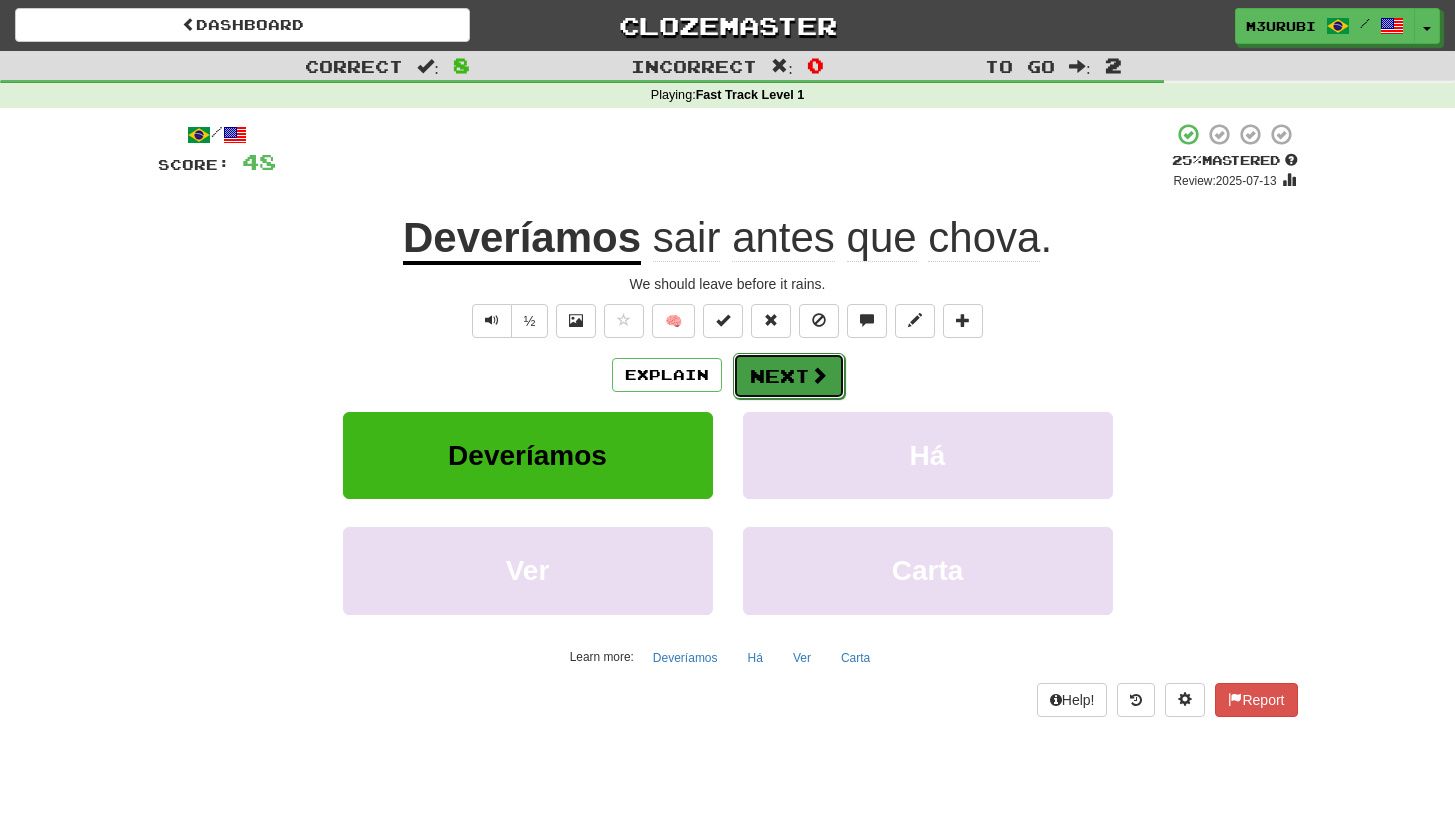 click on "Next" at bounding box center [789, 376] 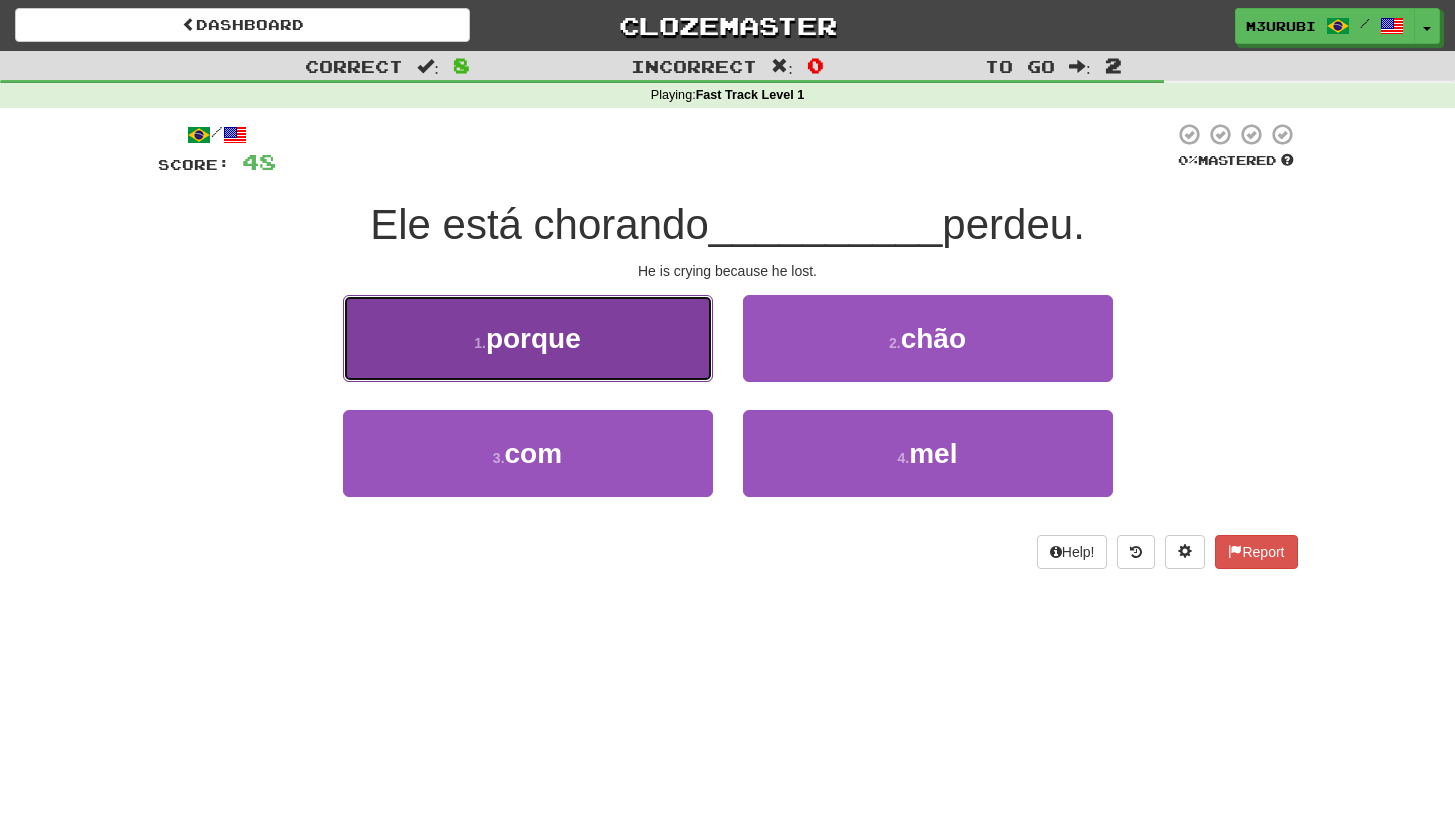 click on "1 .  porque" at bounding box center (528, 338) 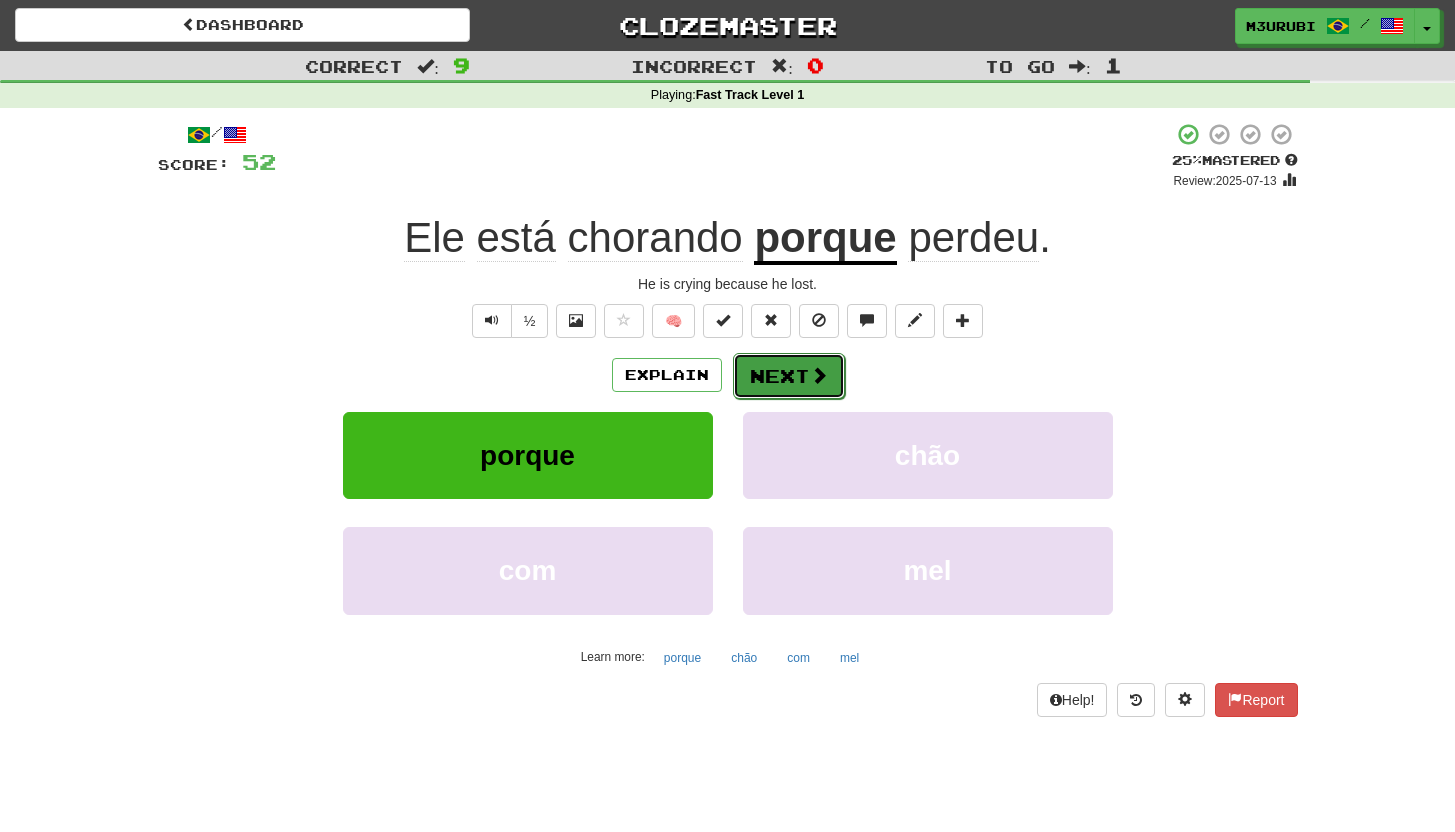click on "Next" at bounding box center (789, 376) 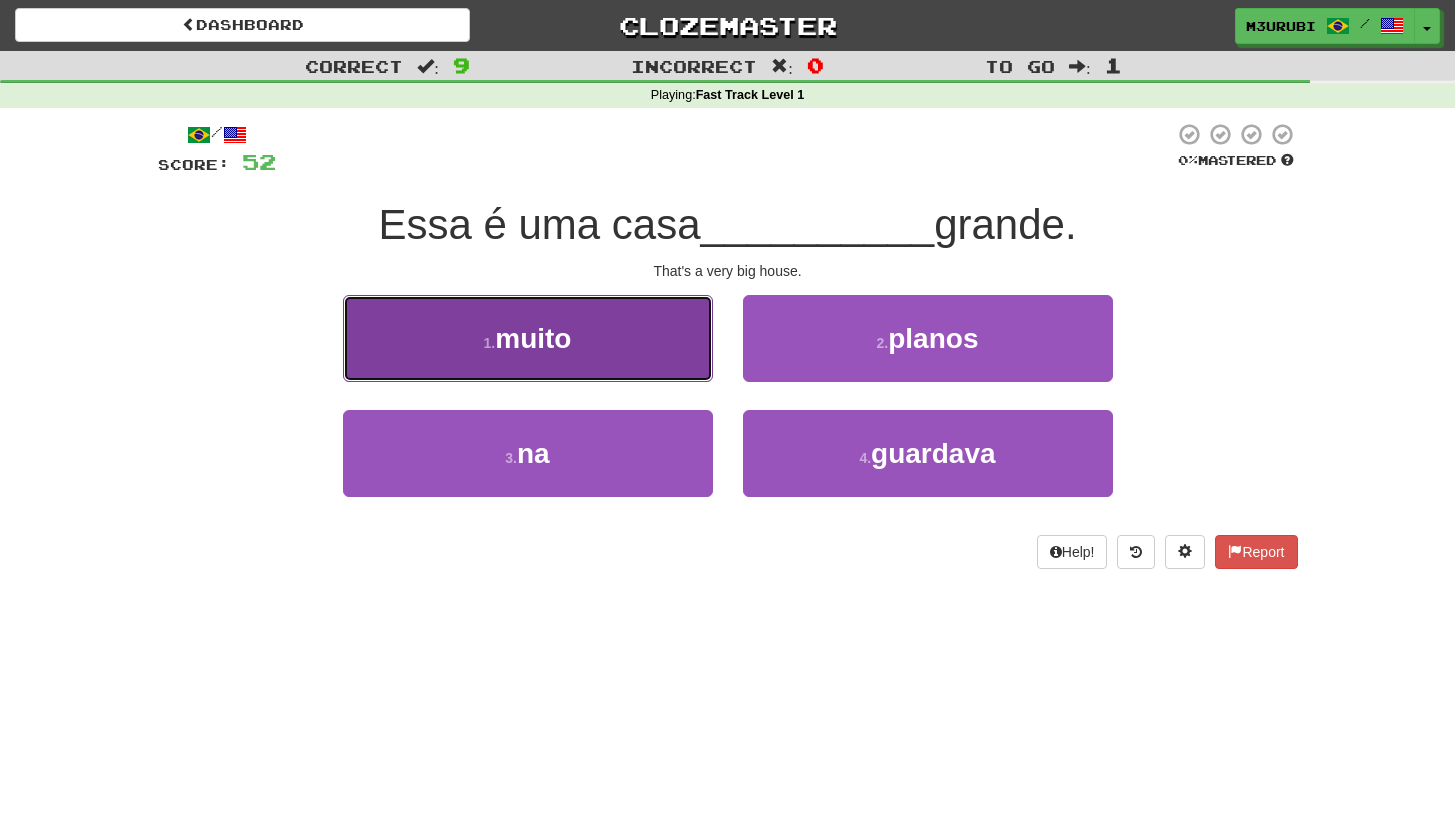 click on "1 .  muito" at bounding box center [528, 338] 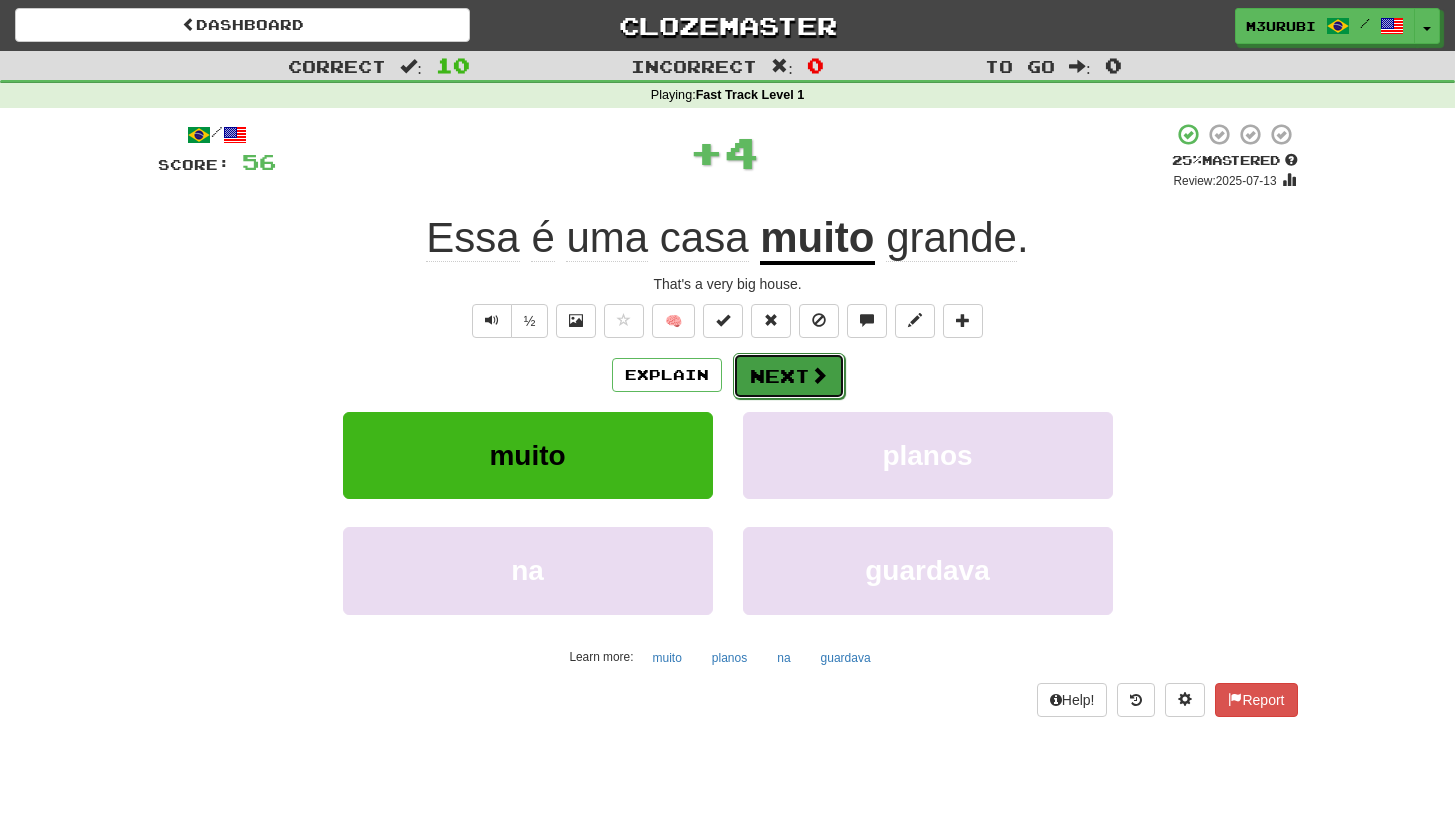 click on "Next" at bounding box center [789, 376] 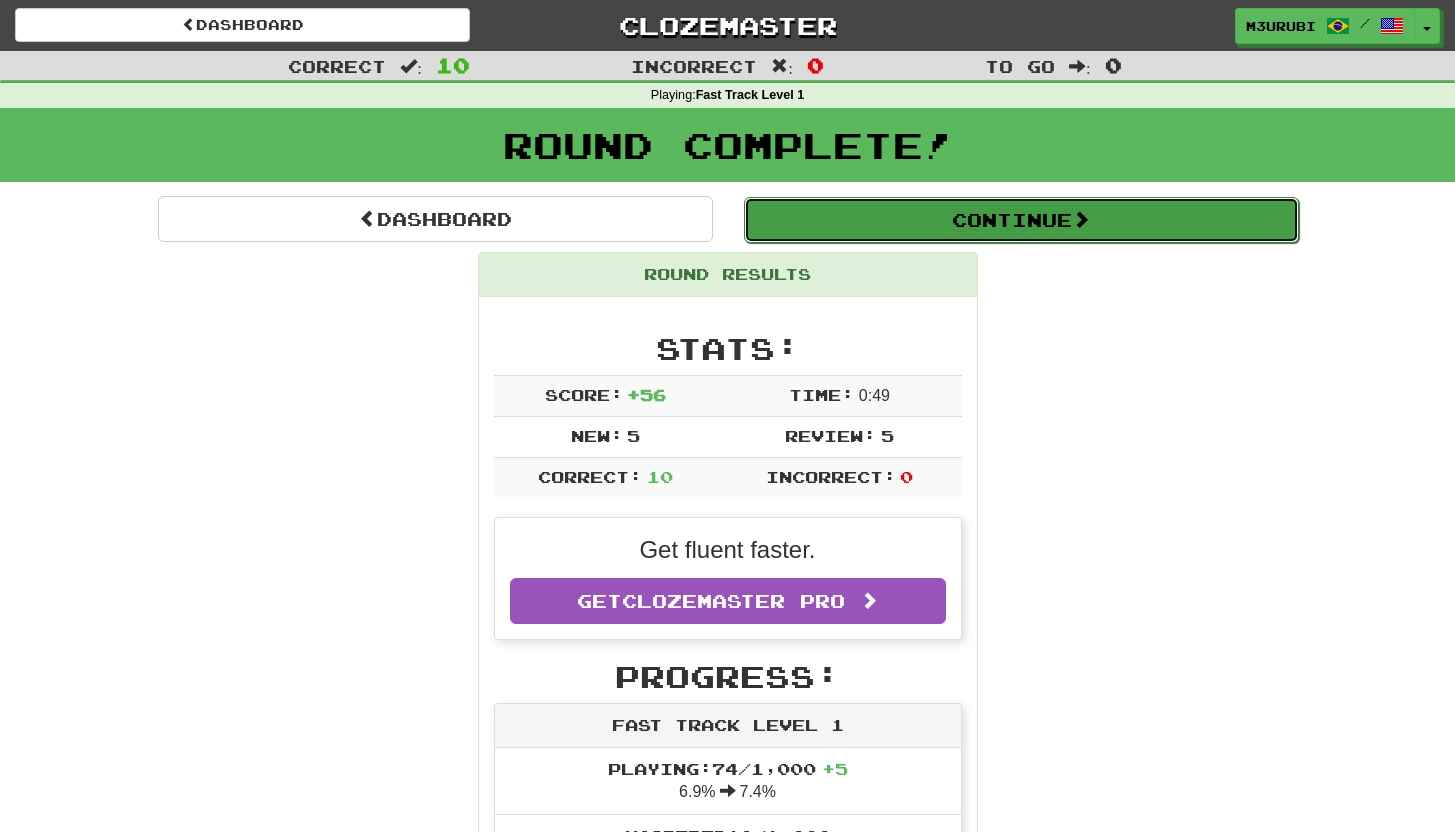 click on "Continue" at bounding box center [1021, 220] 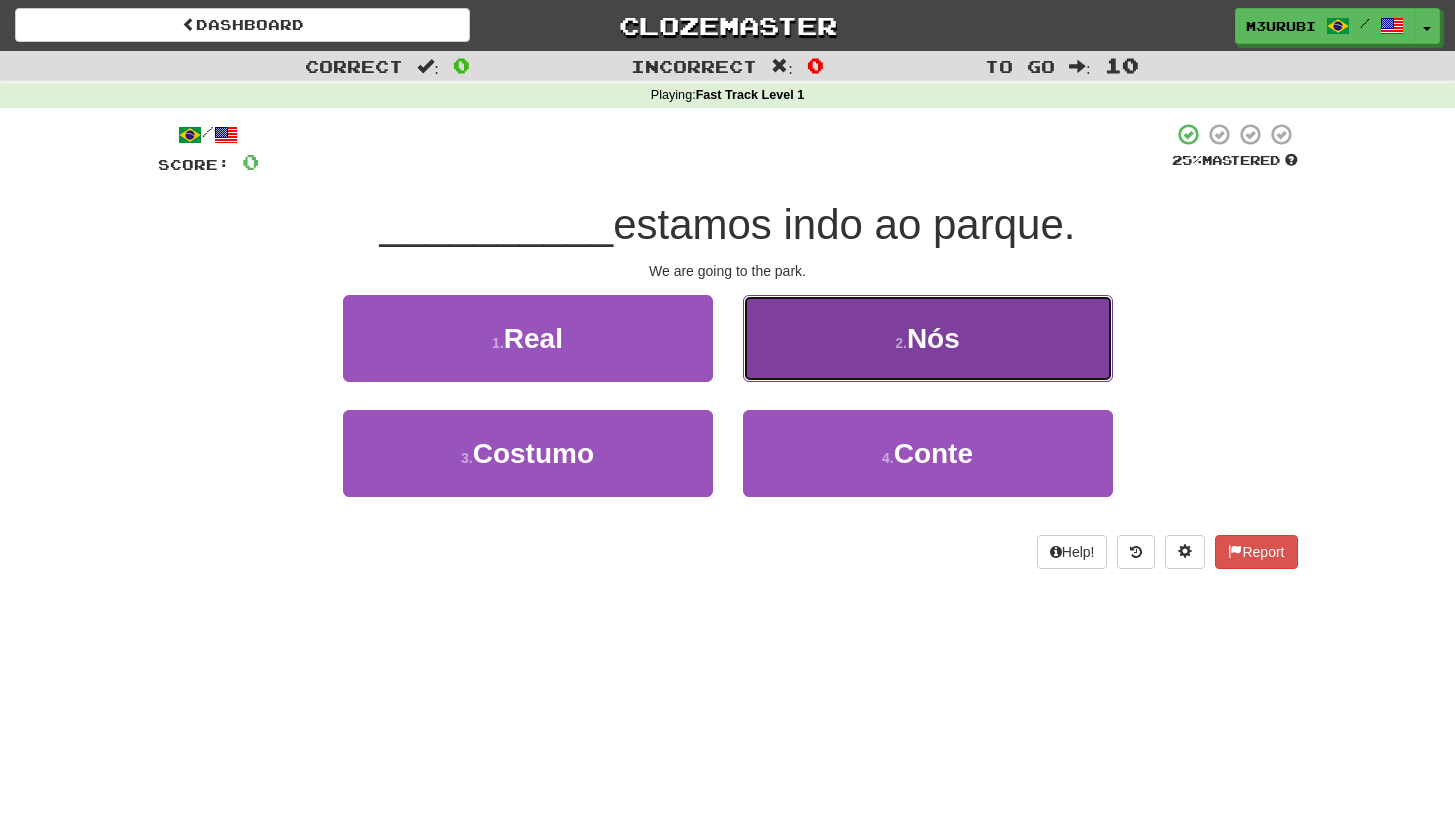 click on "2 .  Nós" at bounding box center (928, 338) 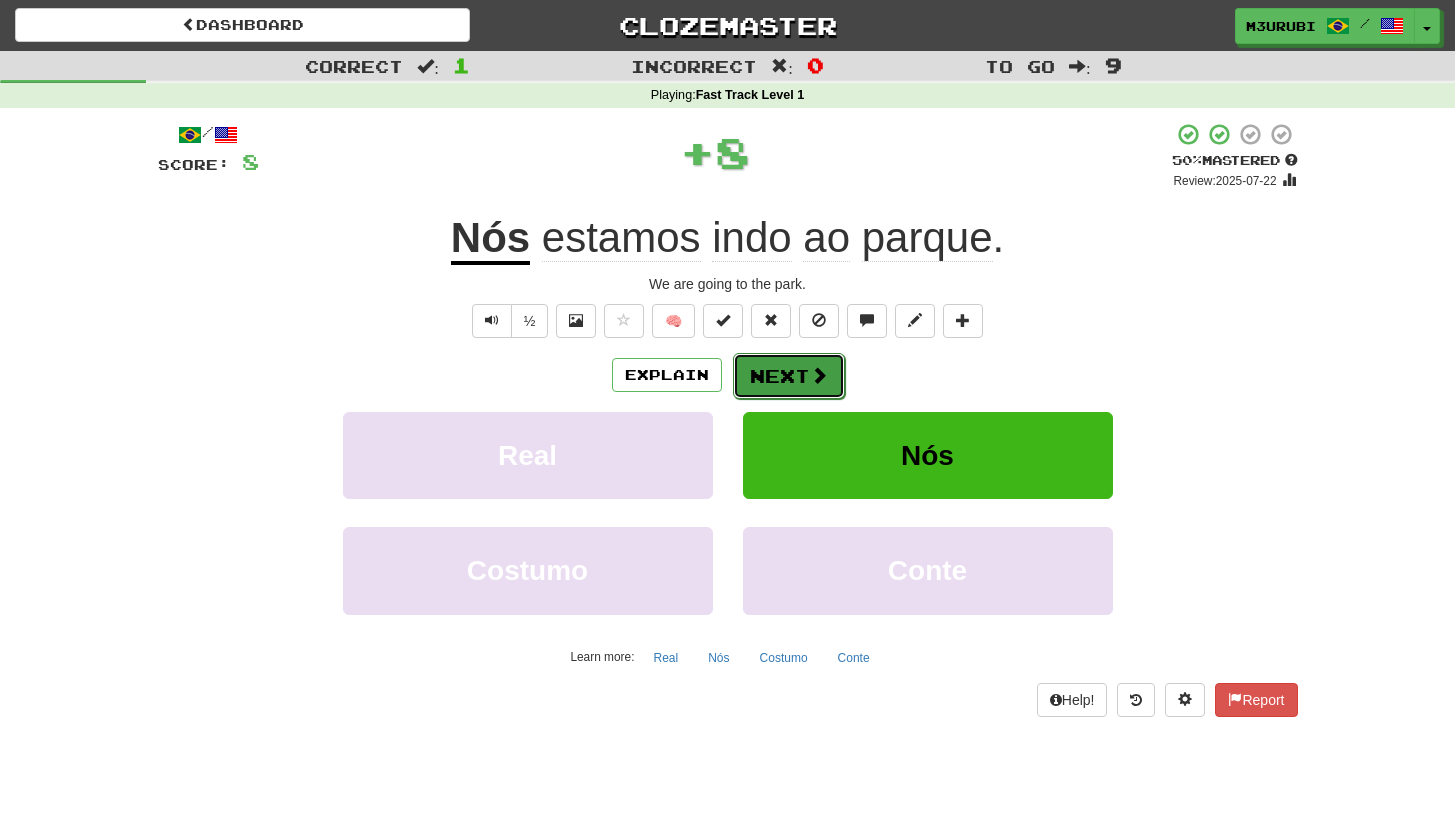 click on "Next" at bounding box center [789, 376] 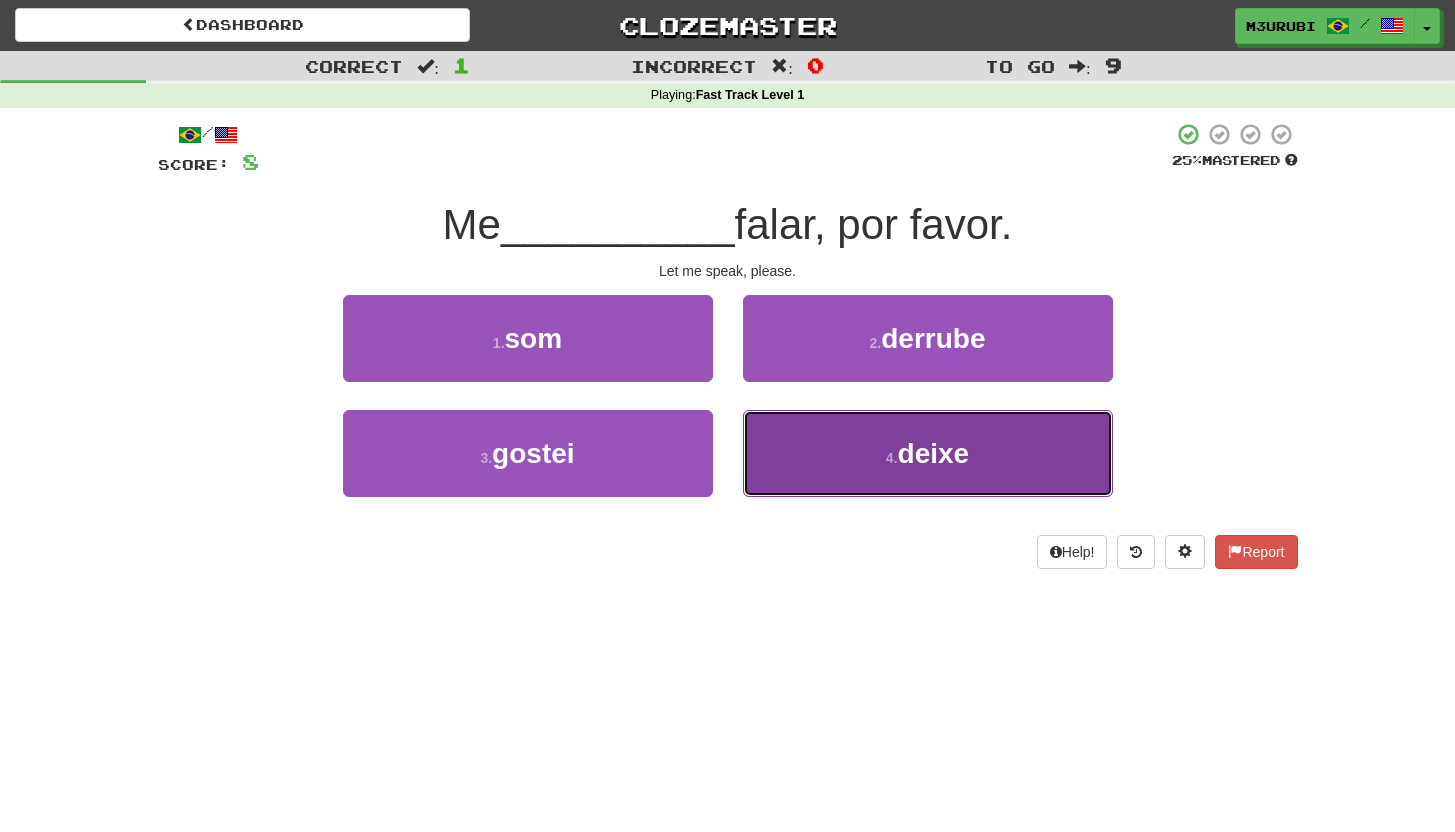 click on "4 .  deixe" at bounding box center (928, 453) 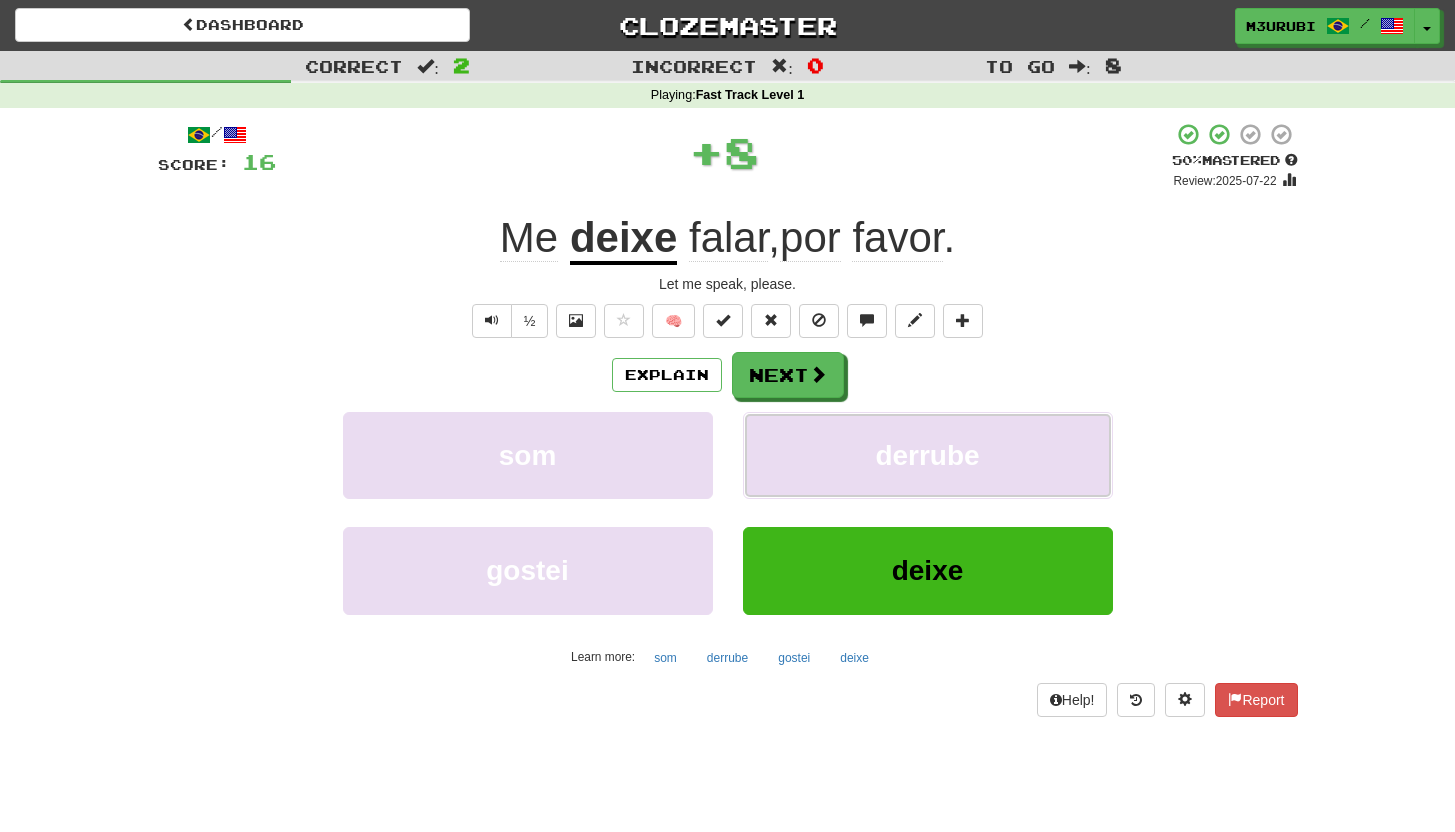 click on "derrube" at bounding box center (928, 455) 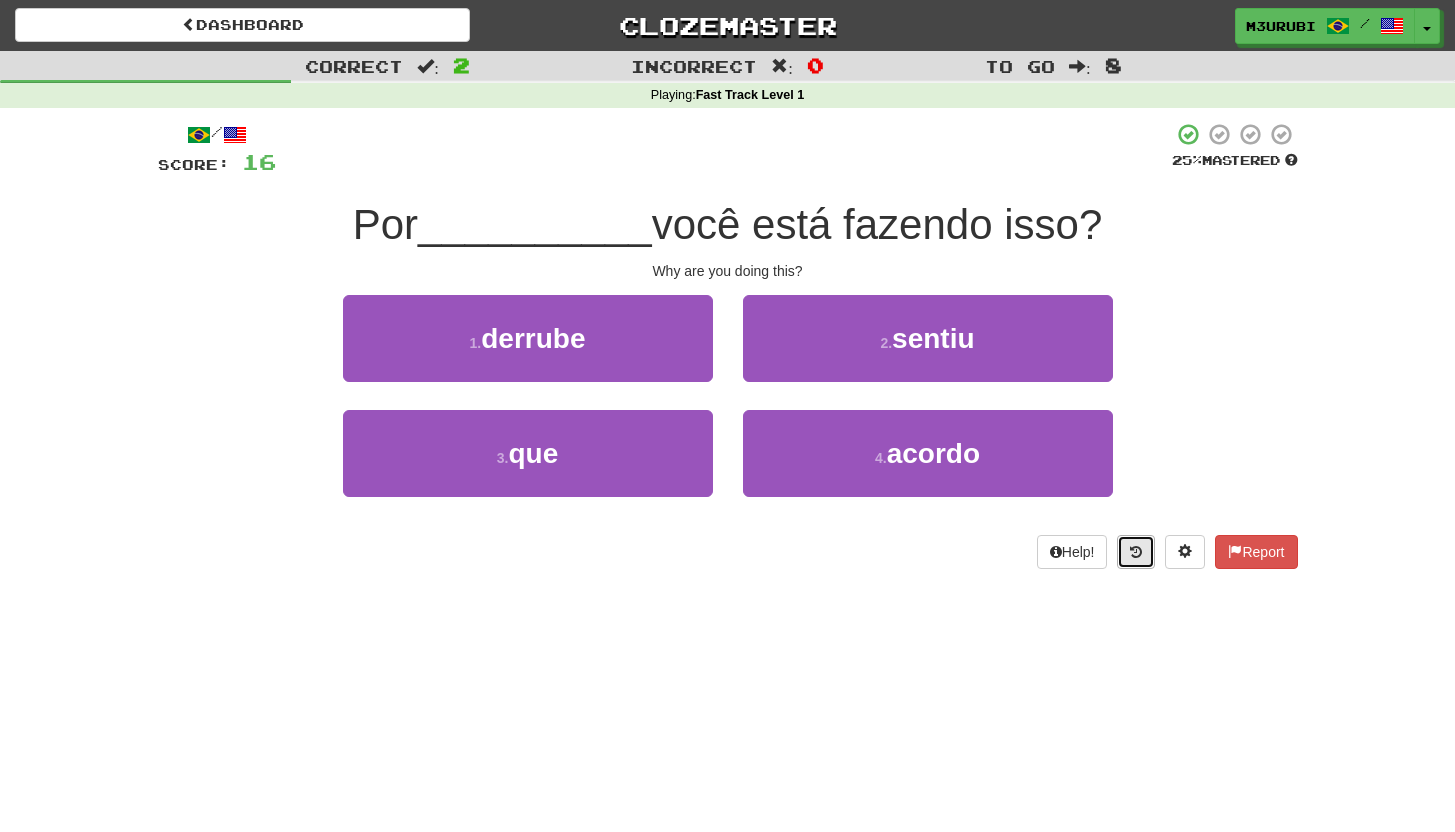 click at bounding box center (1136, 552) 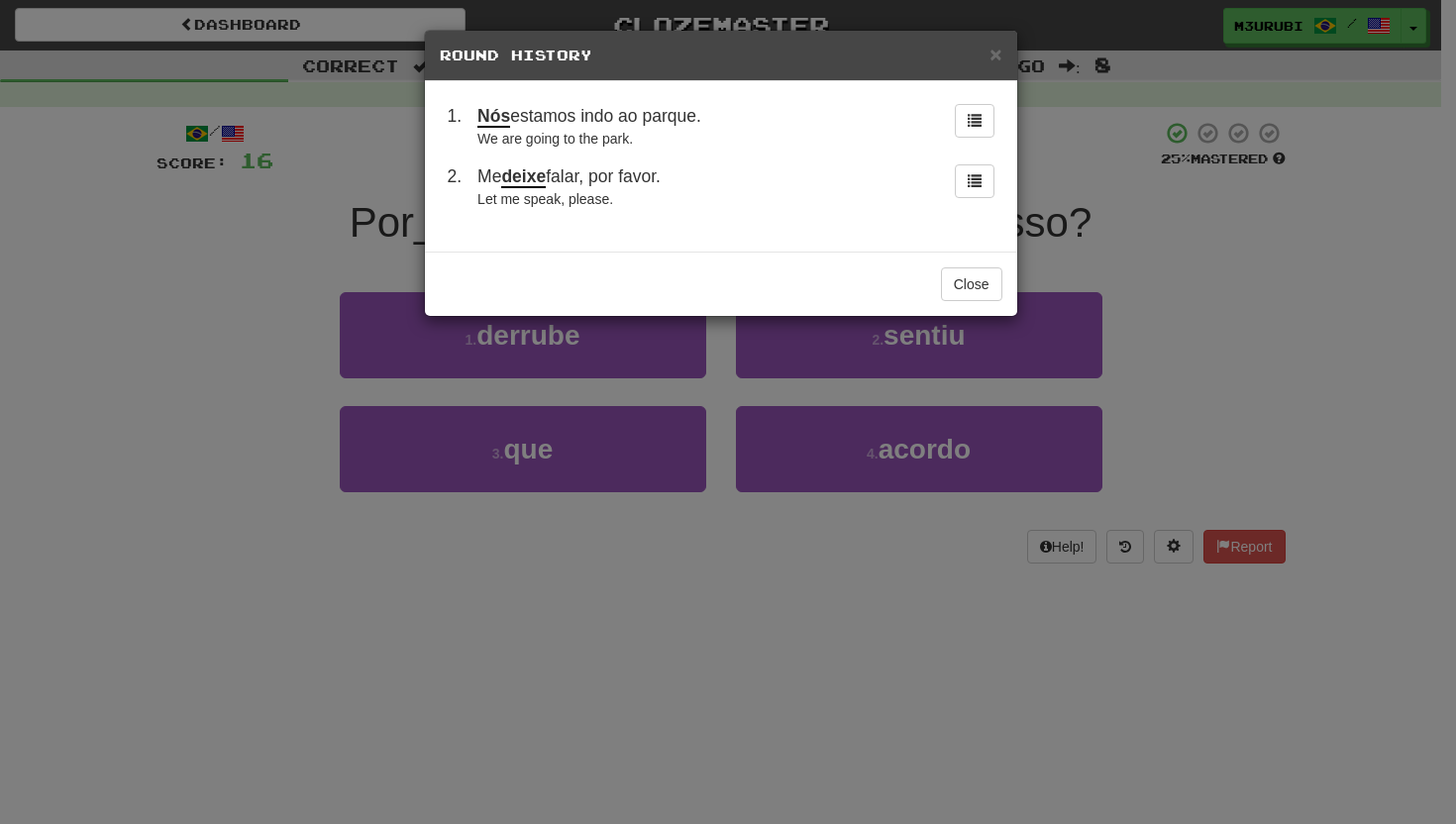 click on "Close" at bounding box center [721, 283] 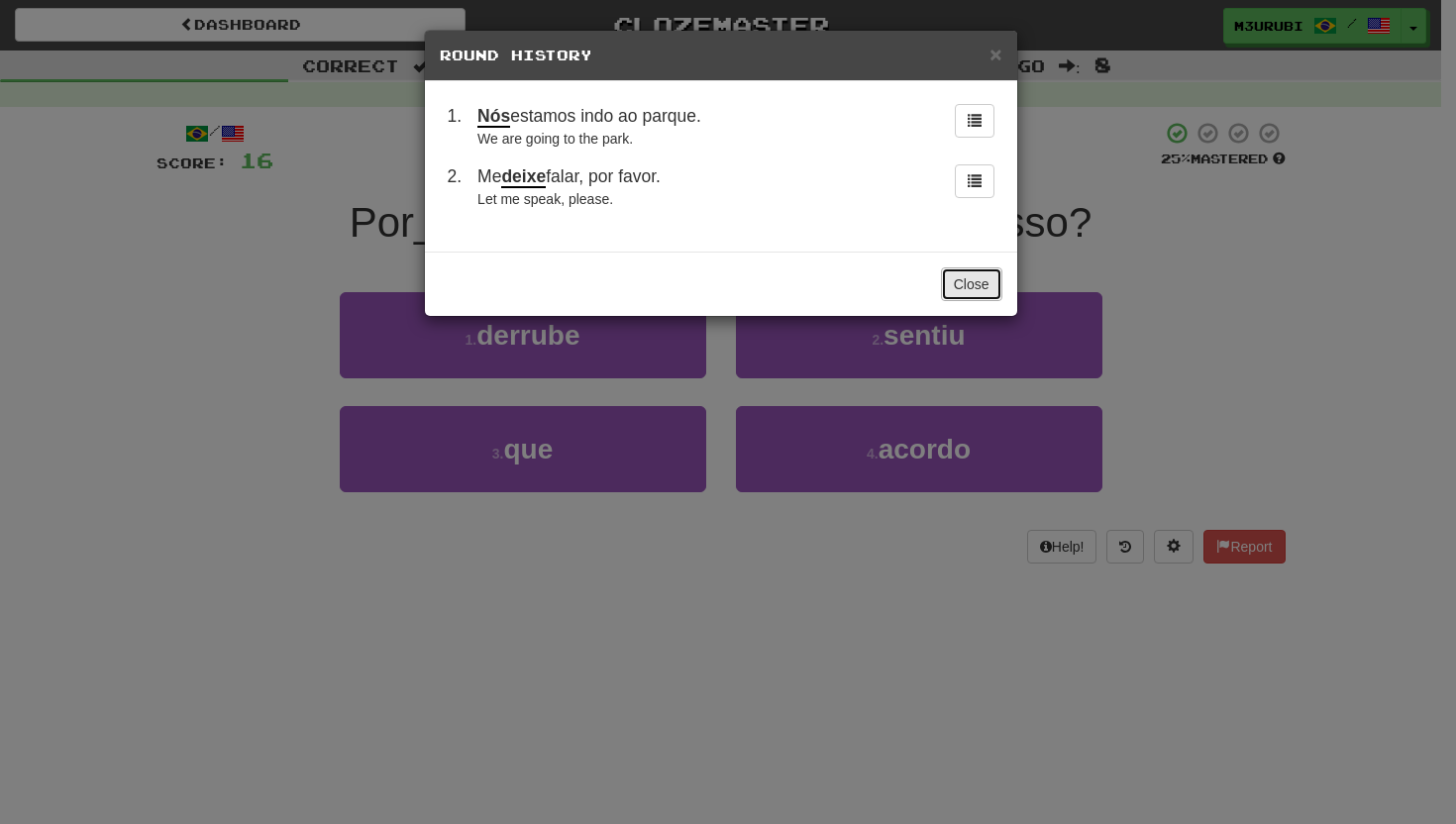 click on "Close" at bounding box center [972, 284] 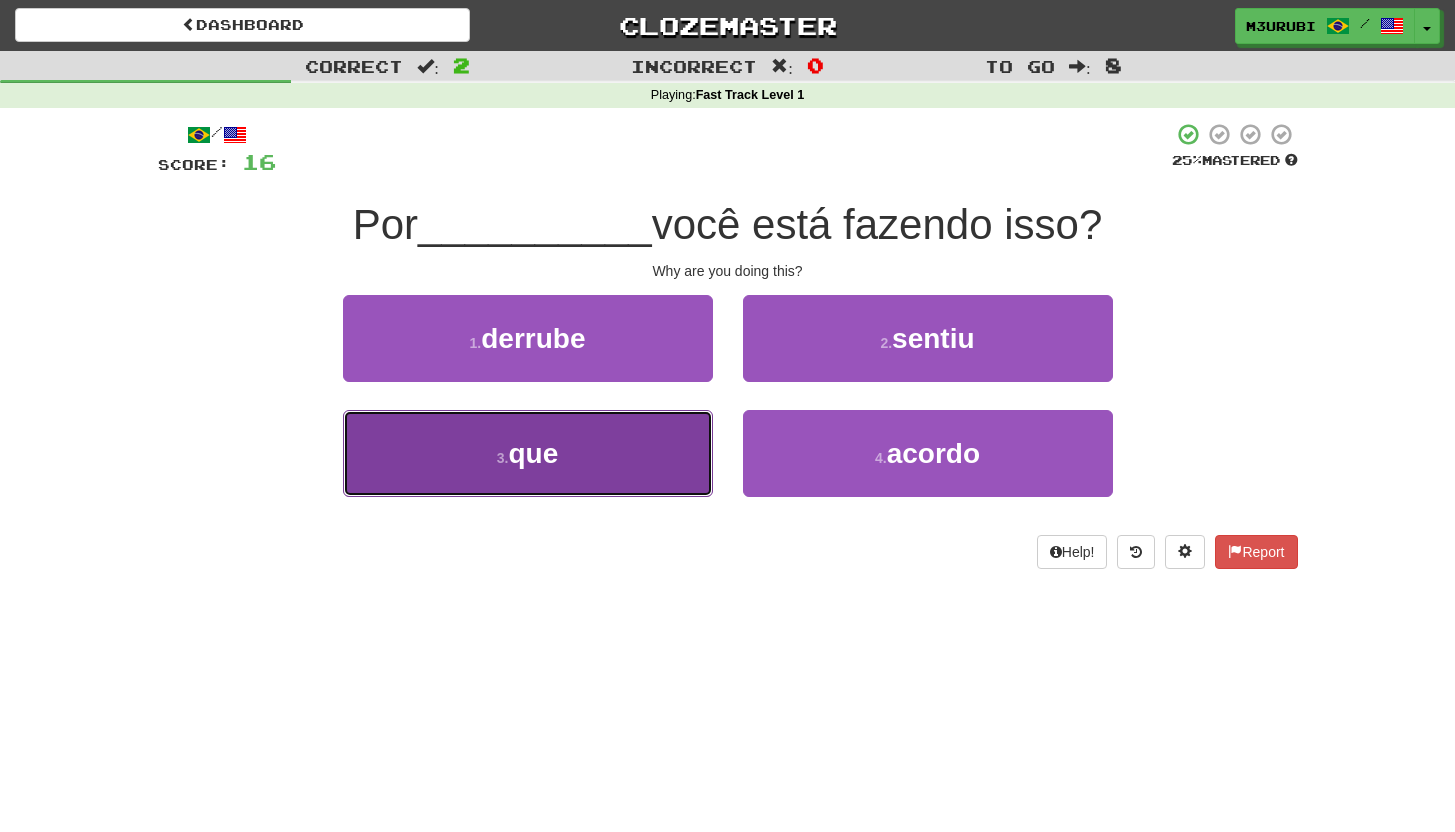 click on "3 .  que" at bounding box center (528, 453) 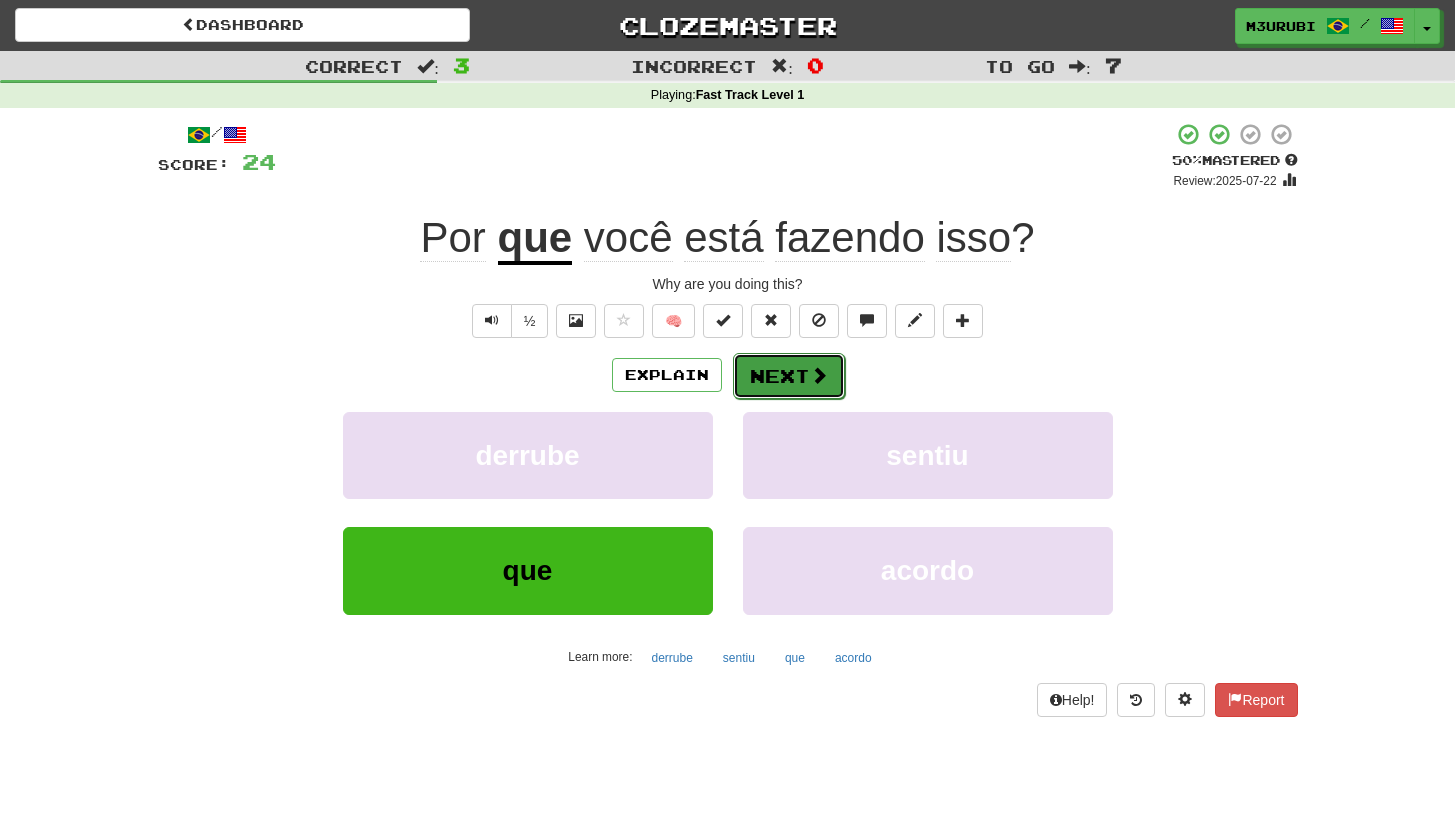 click on "Next" at bounding box center (789, 376) 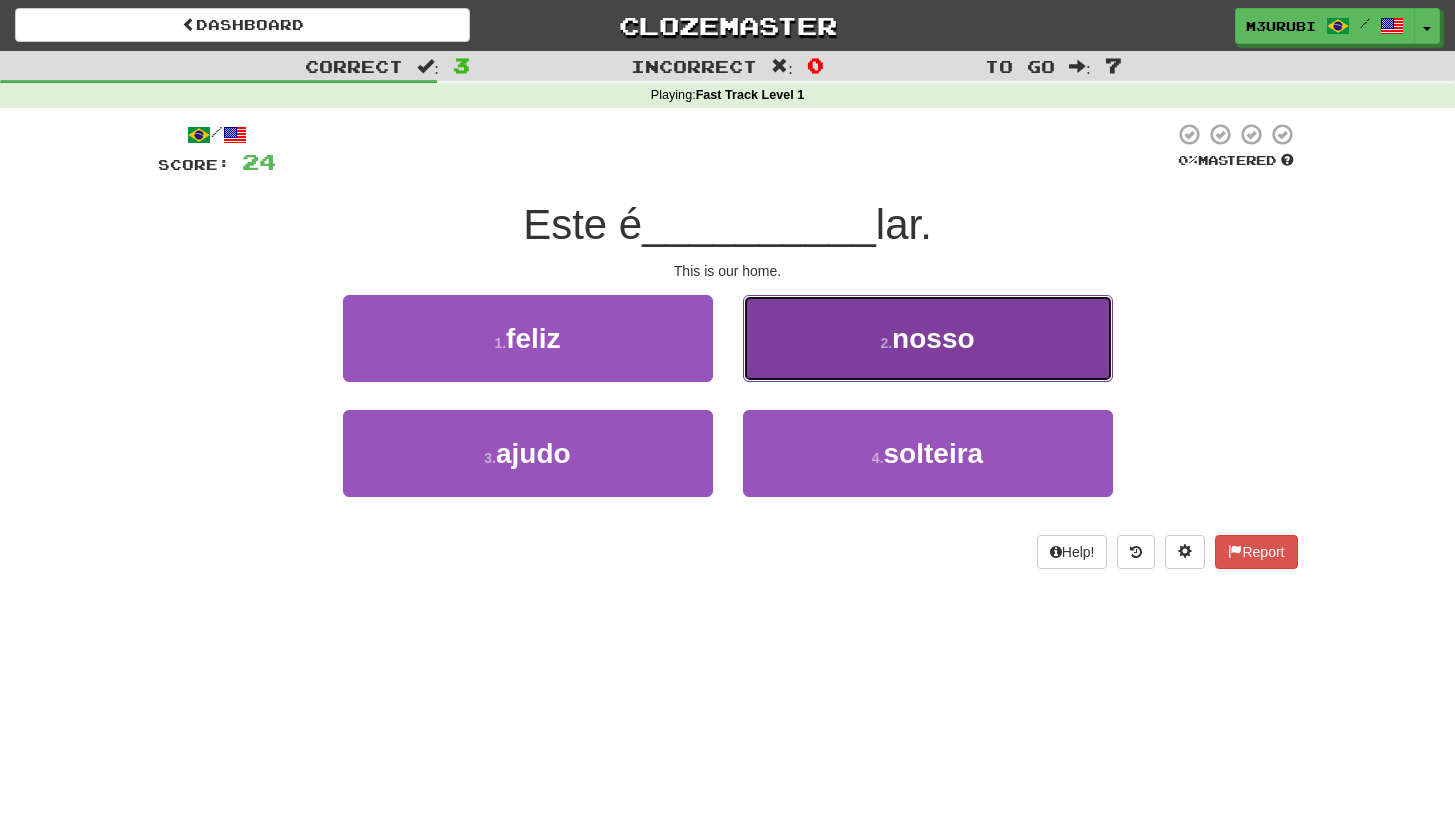 click on "2 .  nosso" at bounding box center [928, 338] 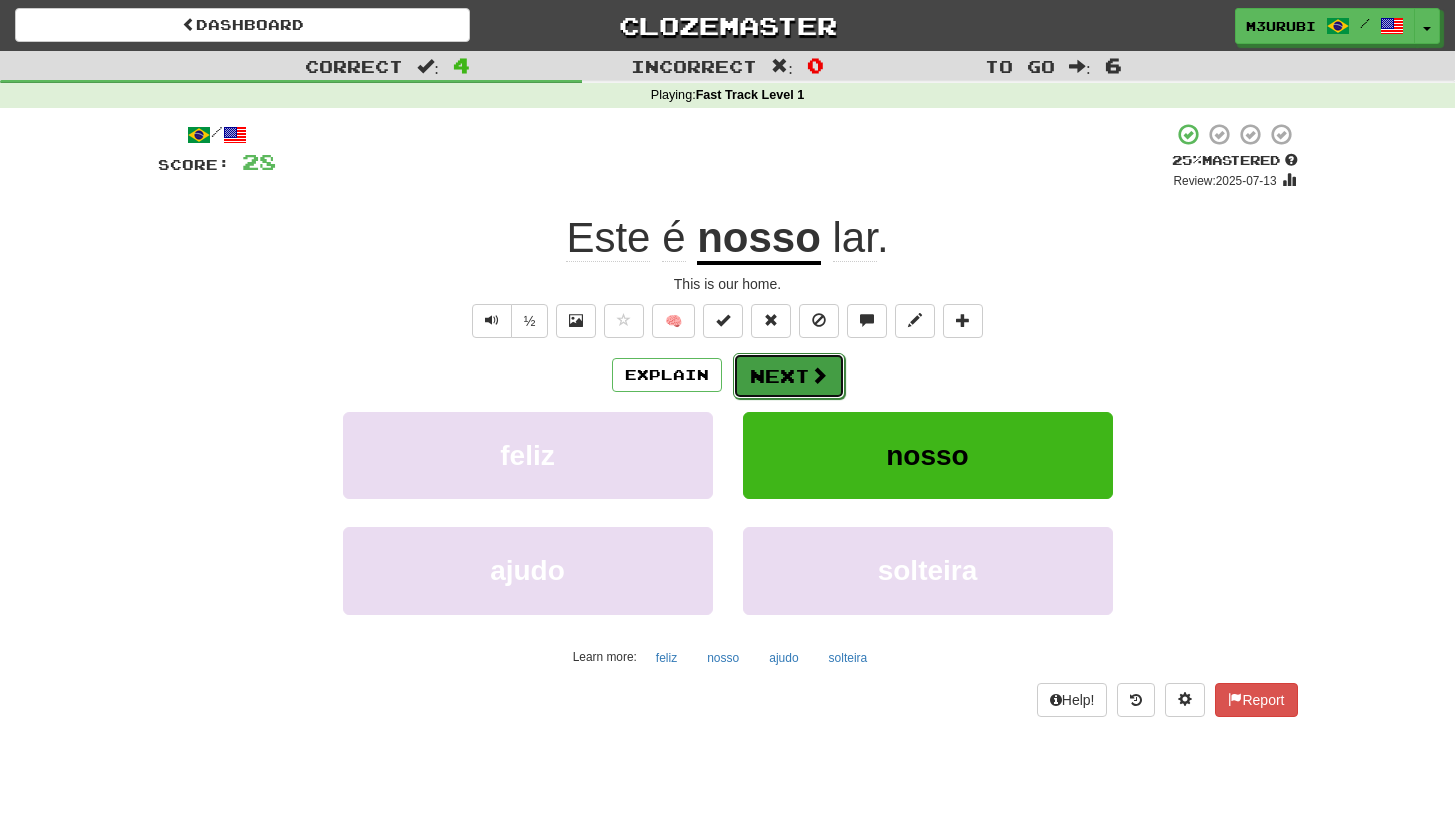 click on "Next" at bounding box center [789, 376] 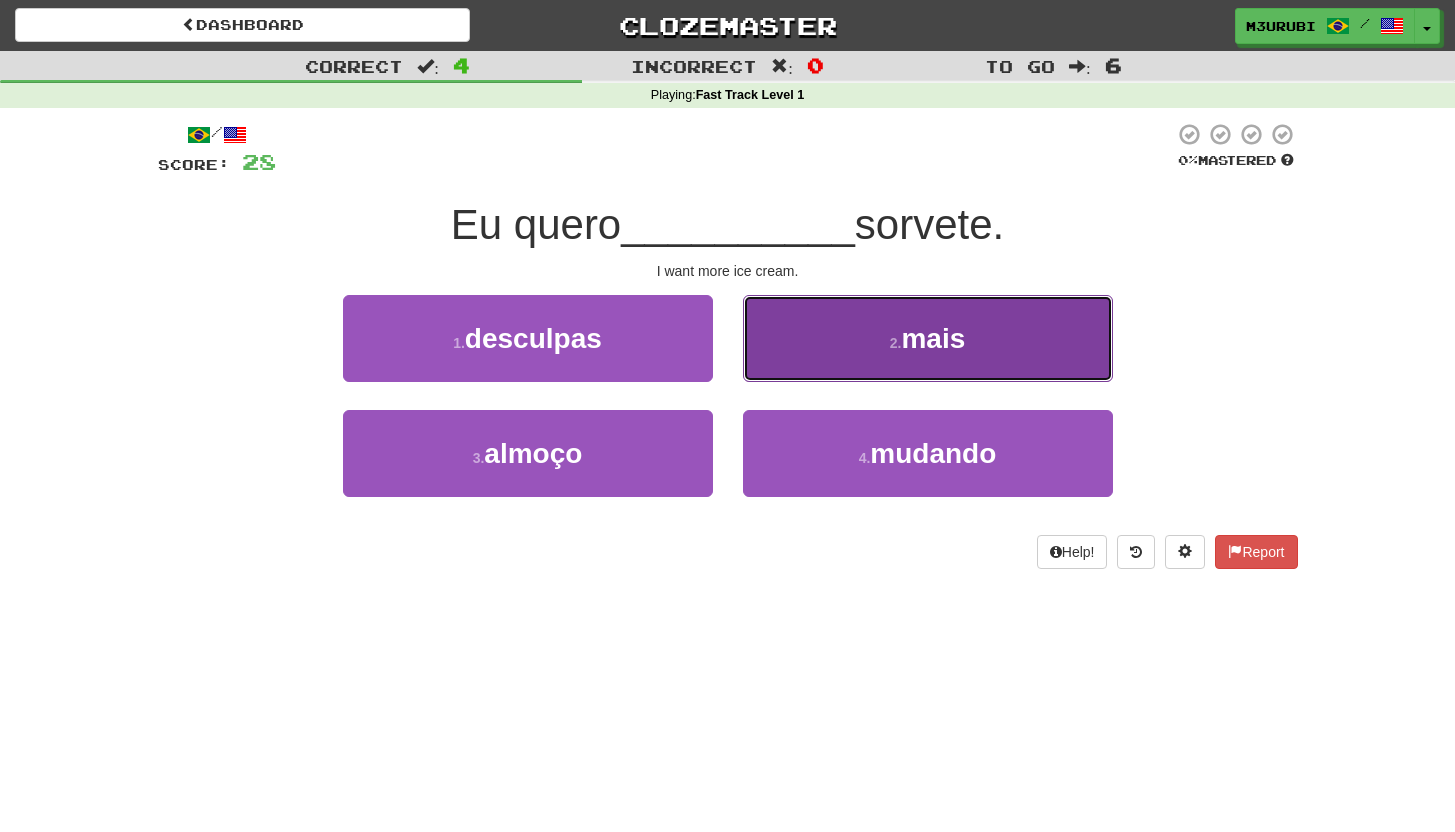 click on "2 .  mais" at bounding box center [928, 338] 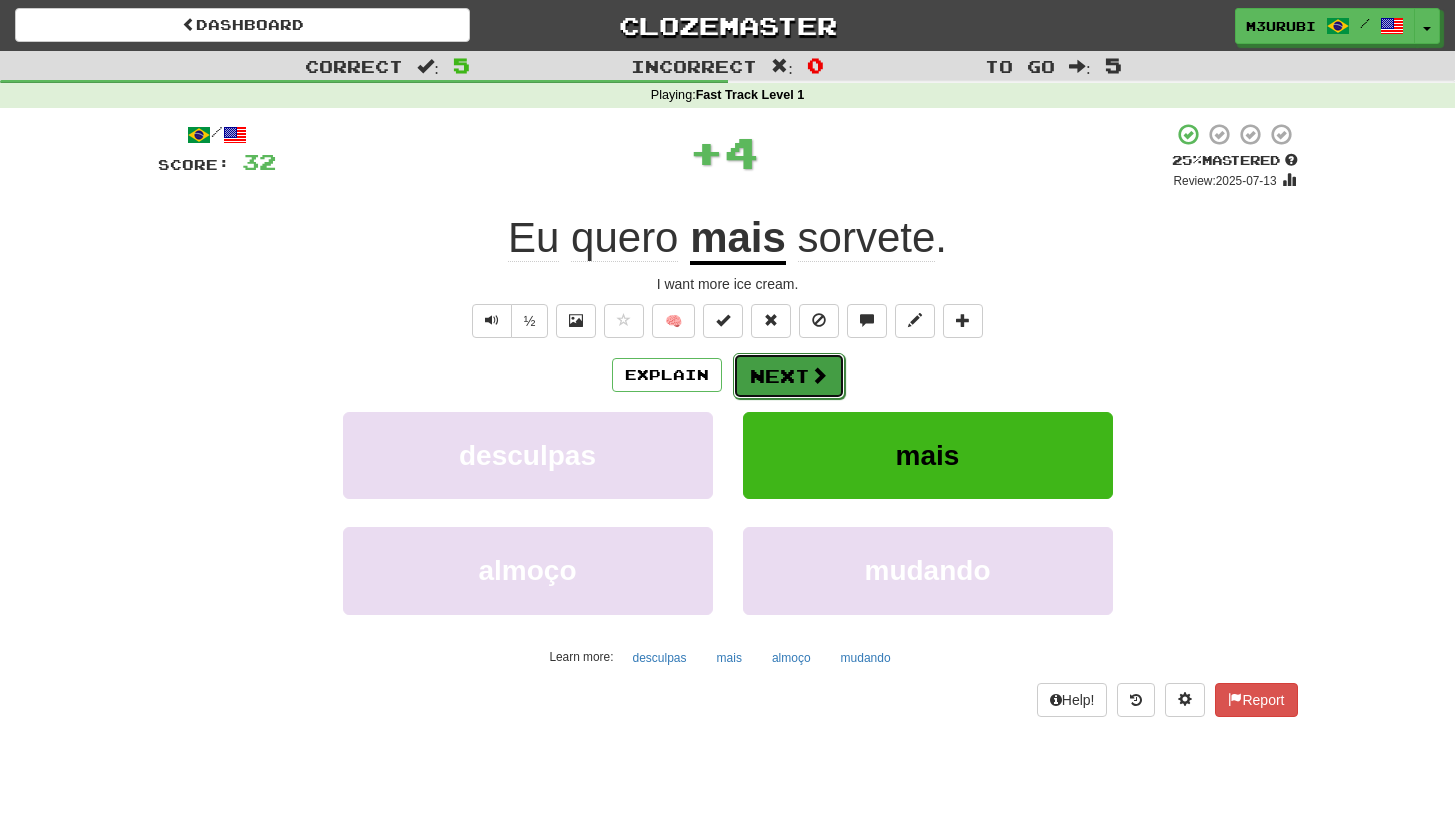 click on "Next" at bounding box center [789, 376] 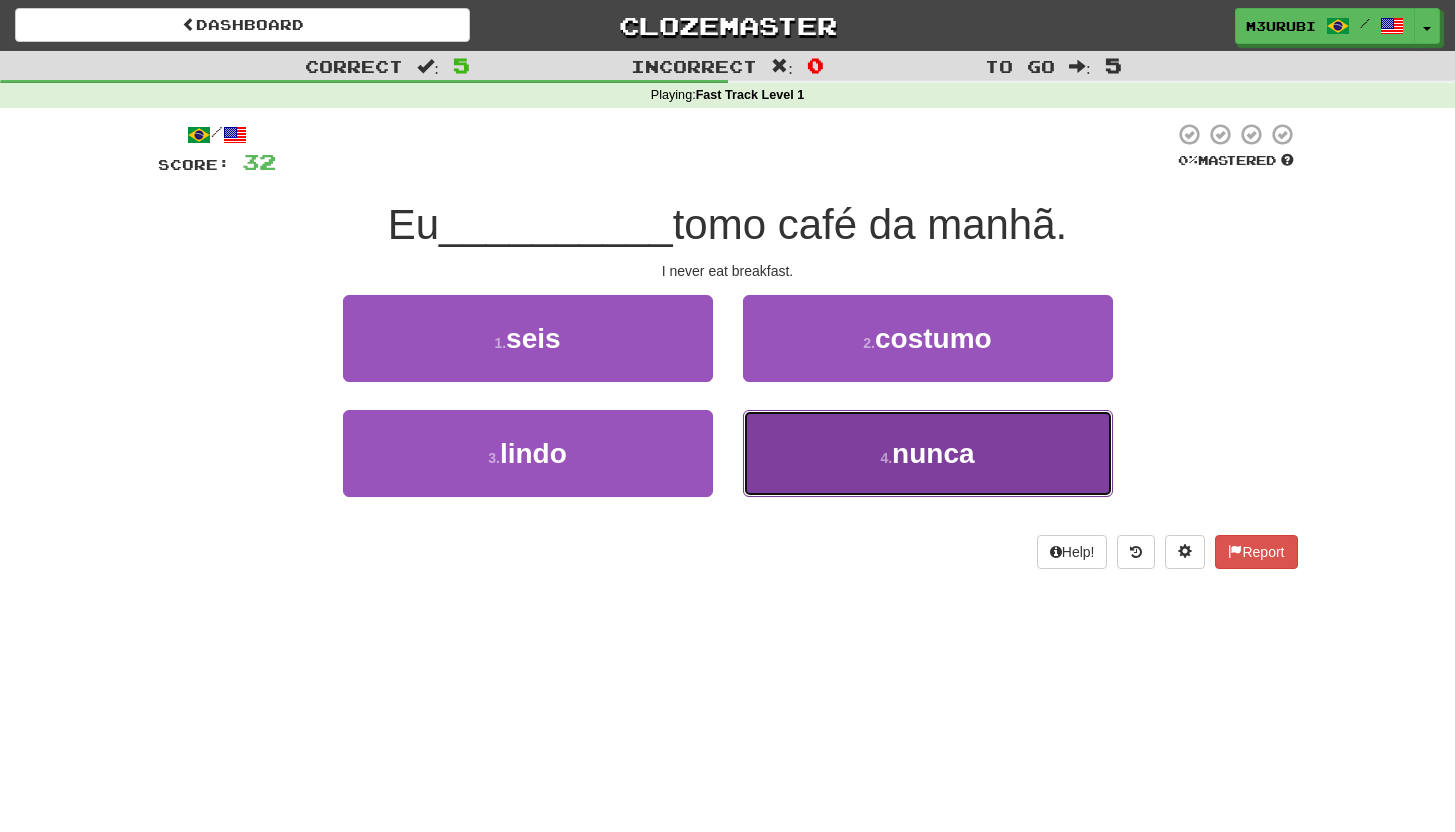 click on "4 .  nunca" at bounding box center (928, 453) 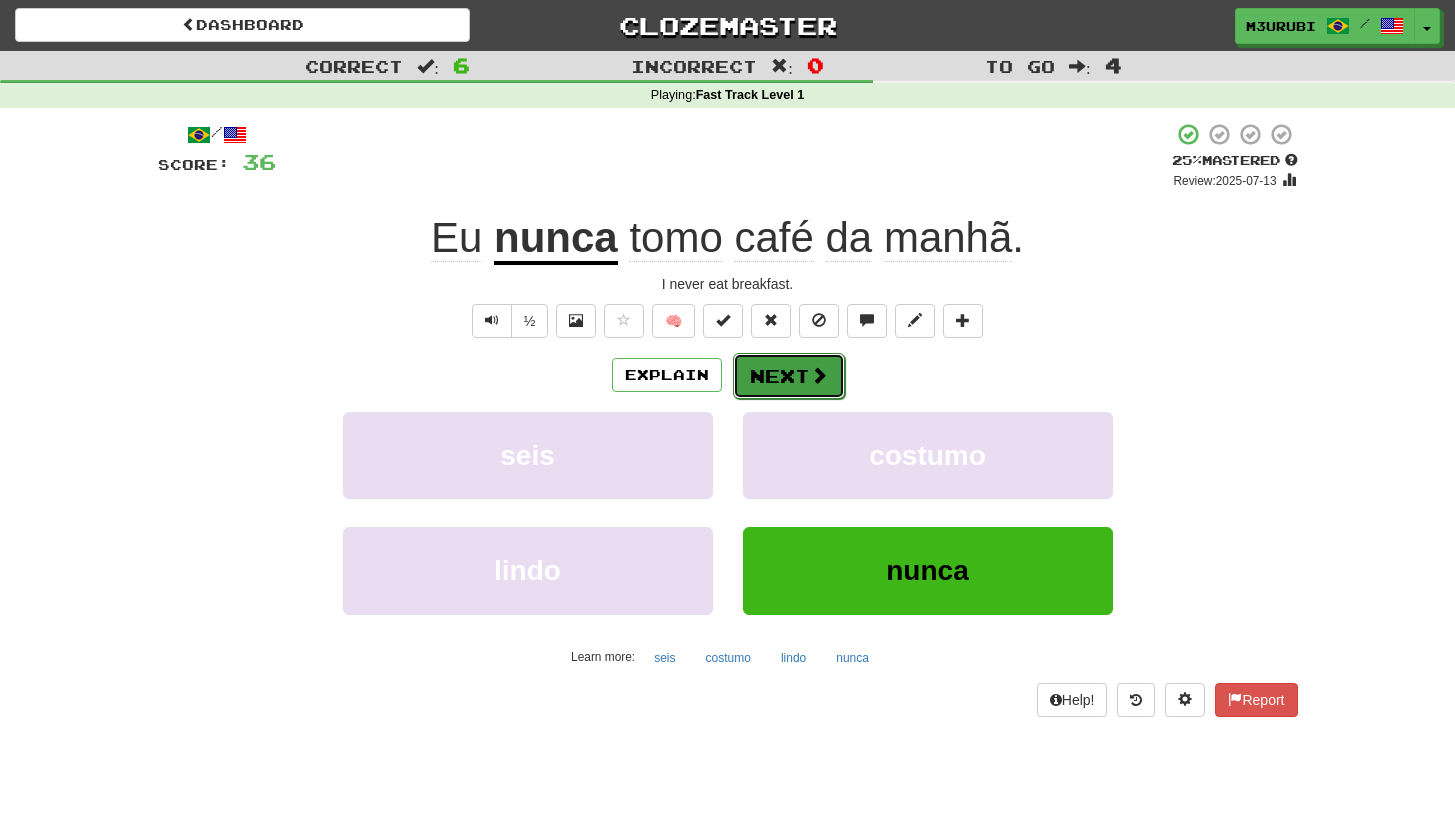 click on "Next" at bounding box center [789, 376] 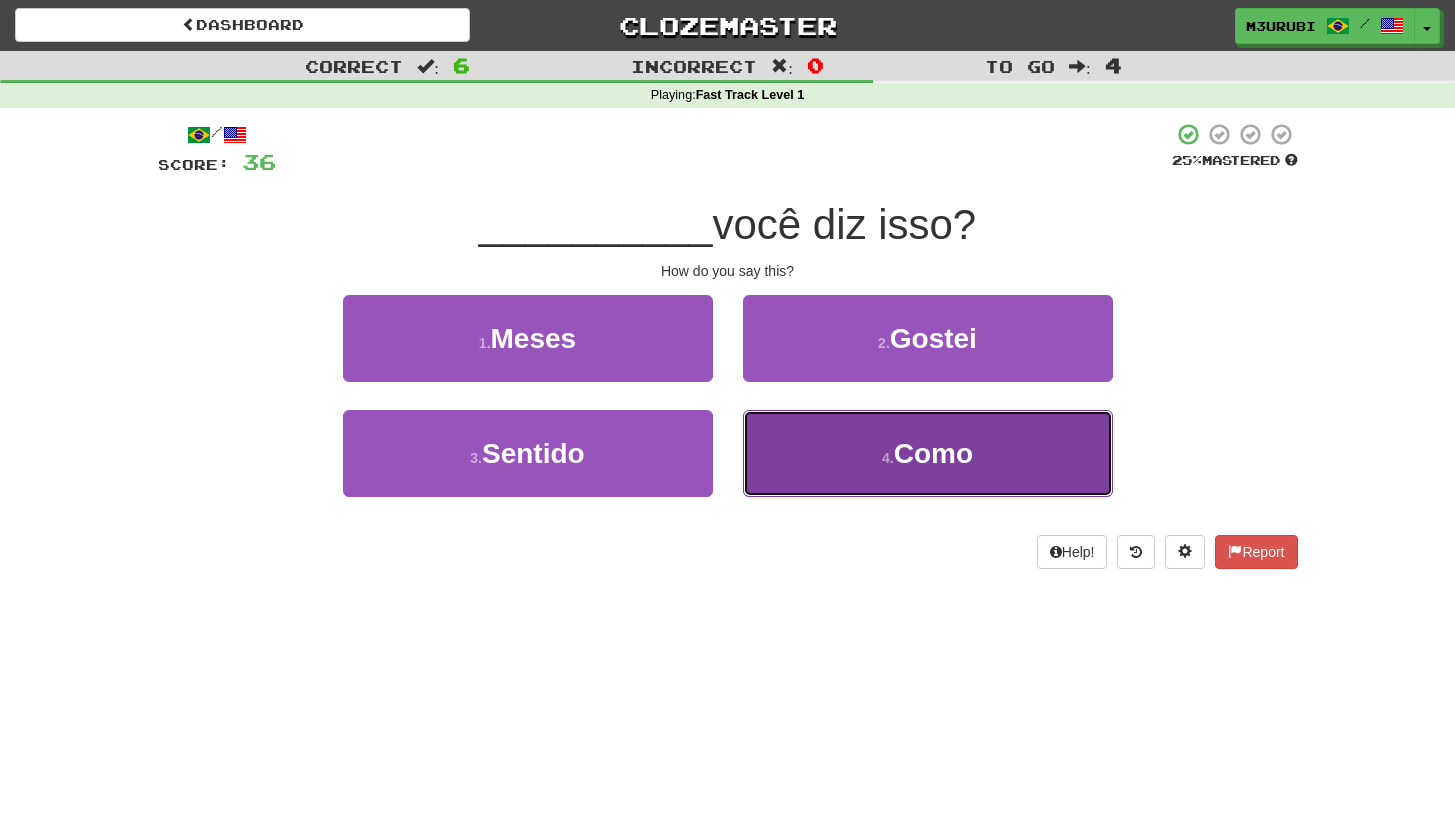 click on "4 .  Como" at bounding box center [928, 453] 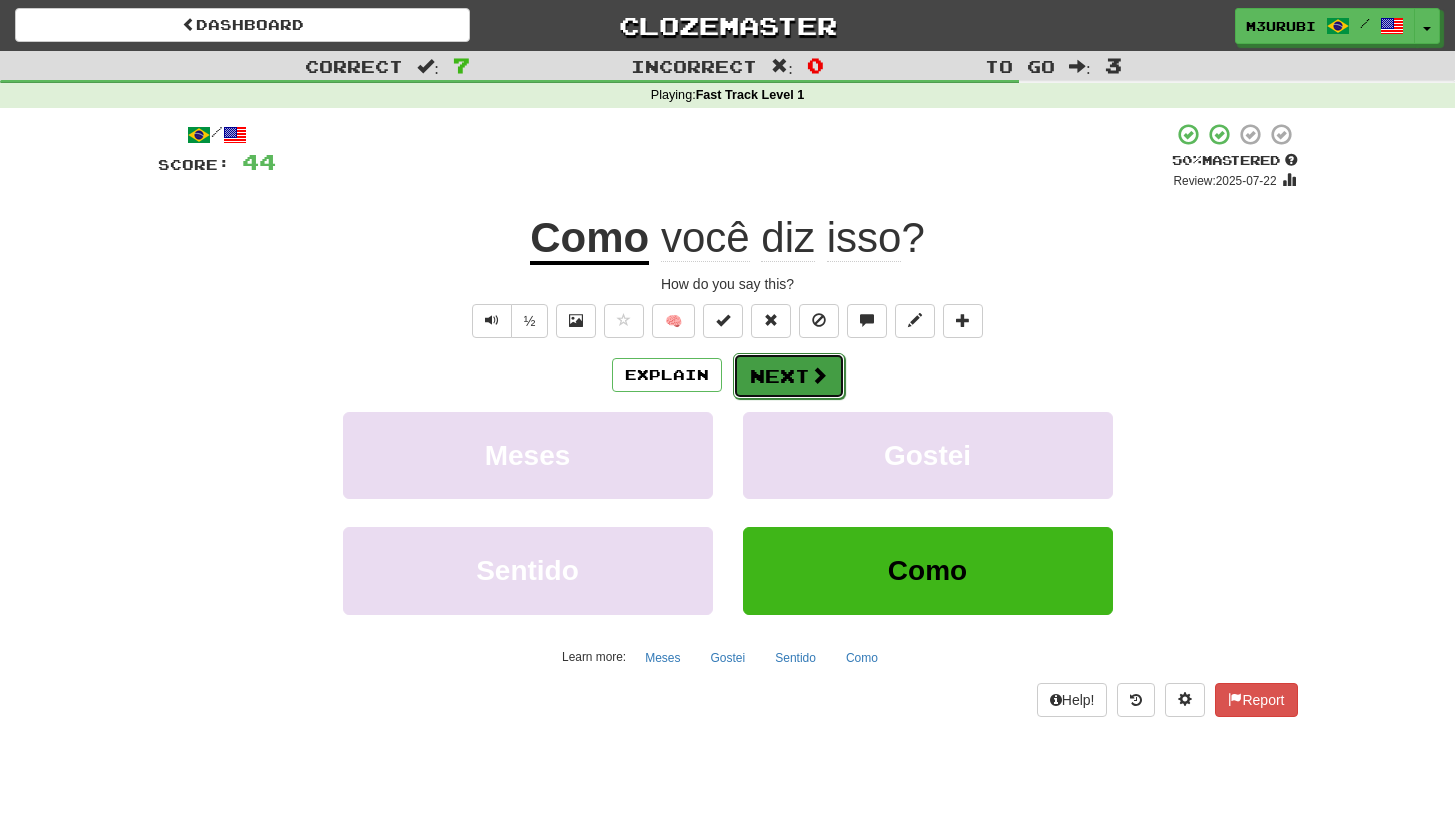 click on "Next" at bounding box center [789, 376] 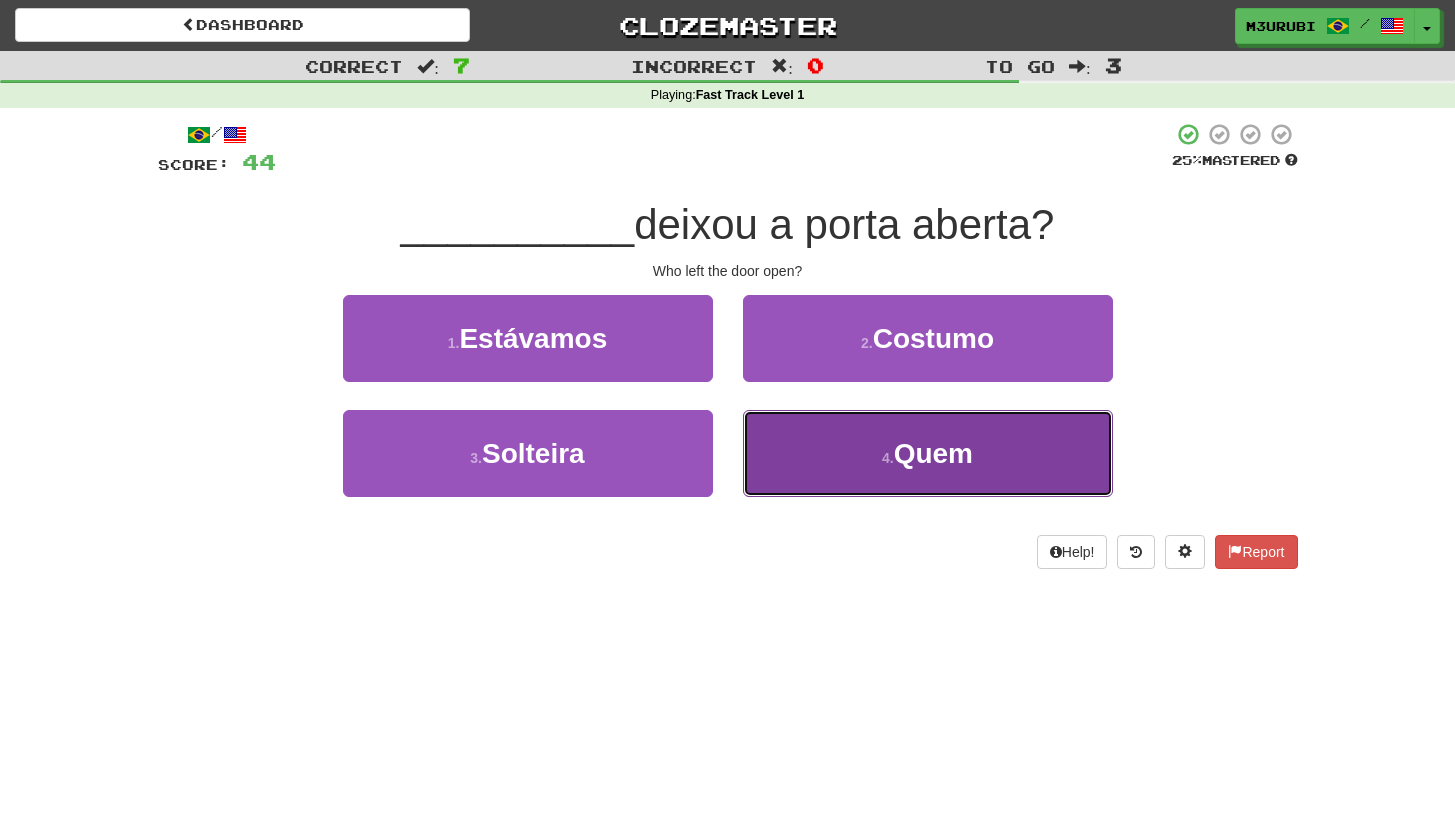 click on "4 .  Quem" at bounding box center (928, 453) 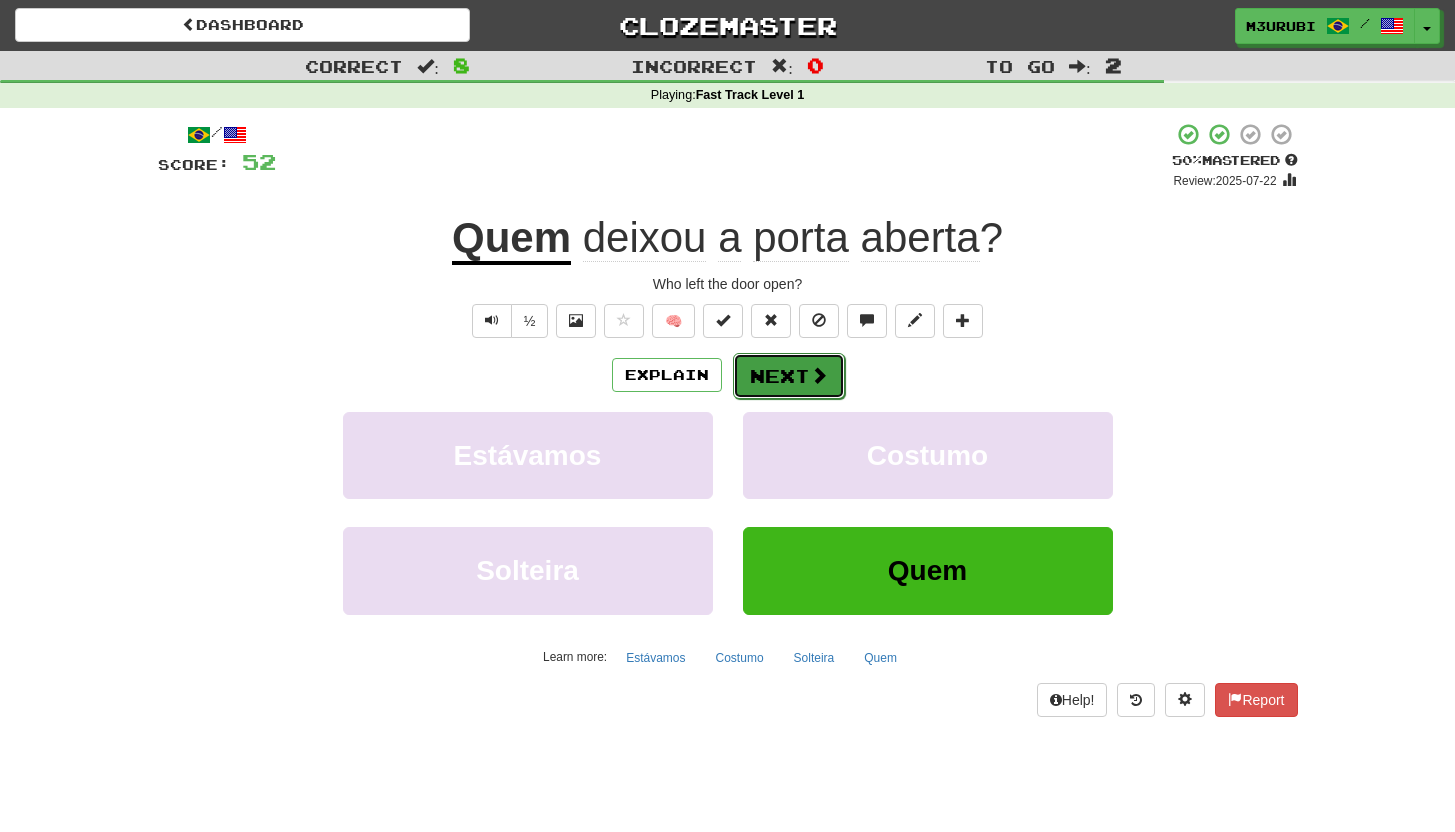 click on "Next" at bounding box center (789, 376) 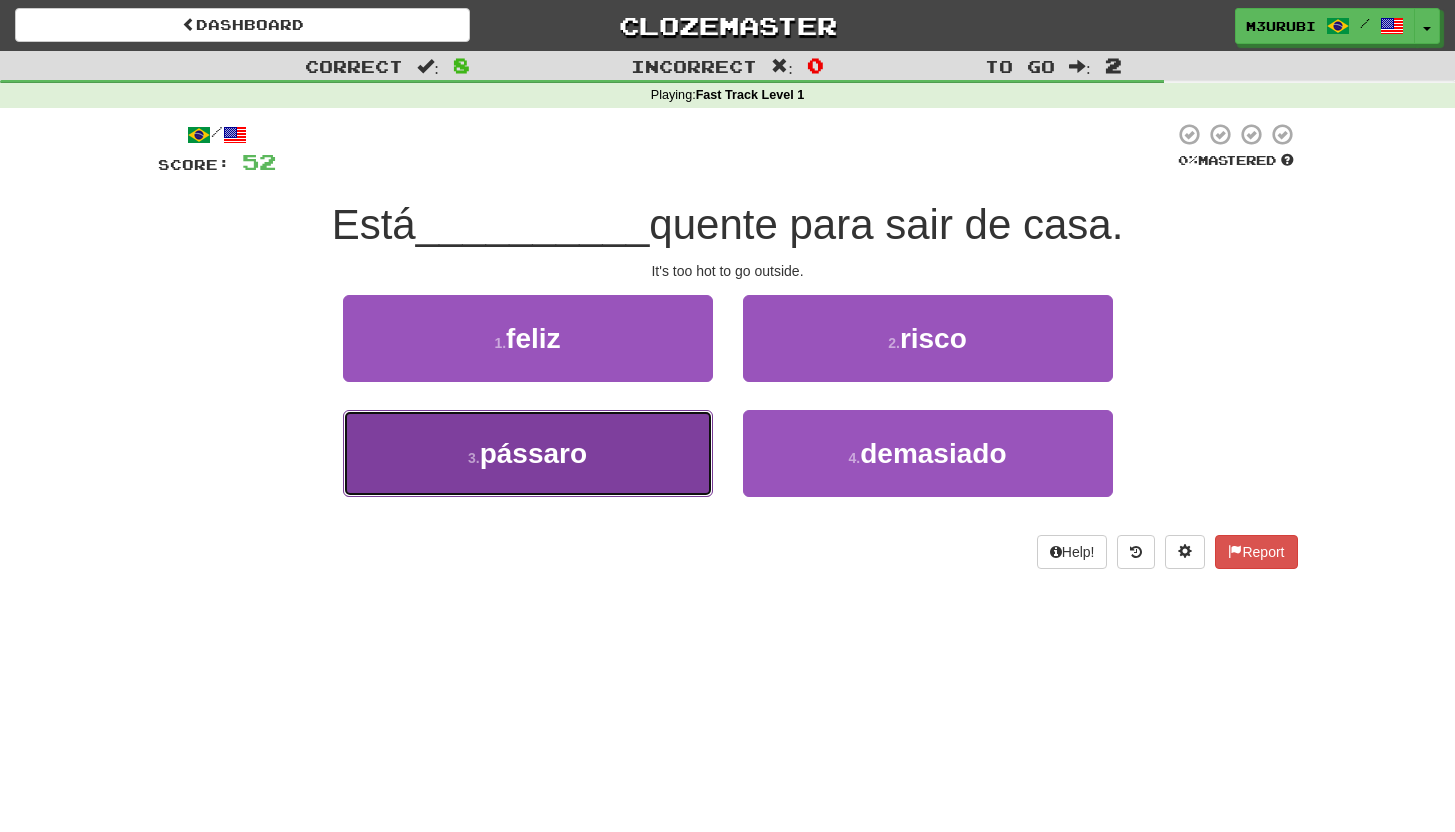 click on "3 .  pássaro" at bounding box center (528, 453) 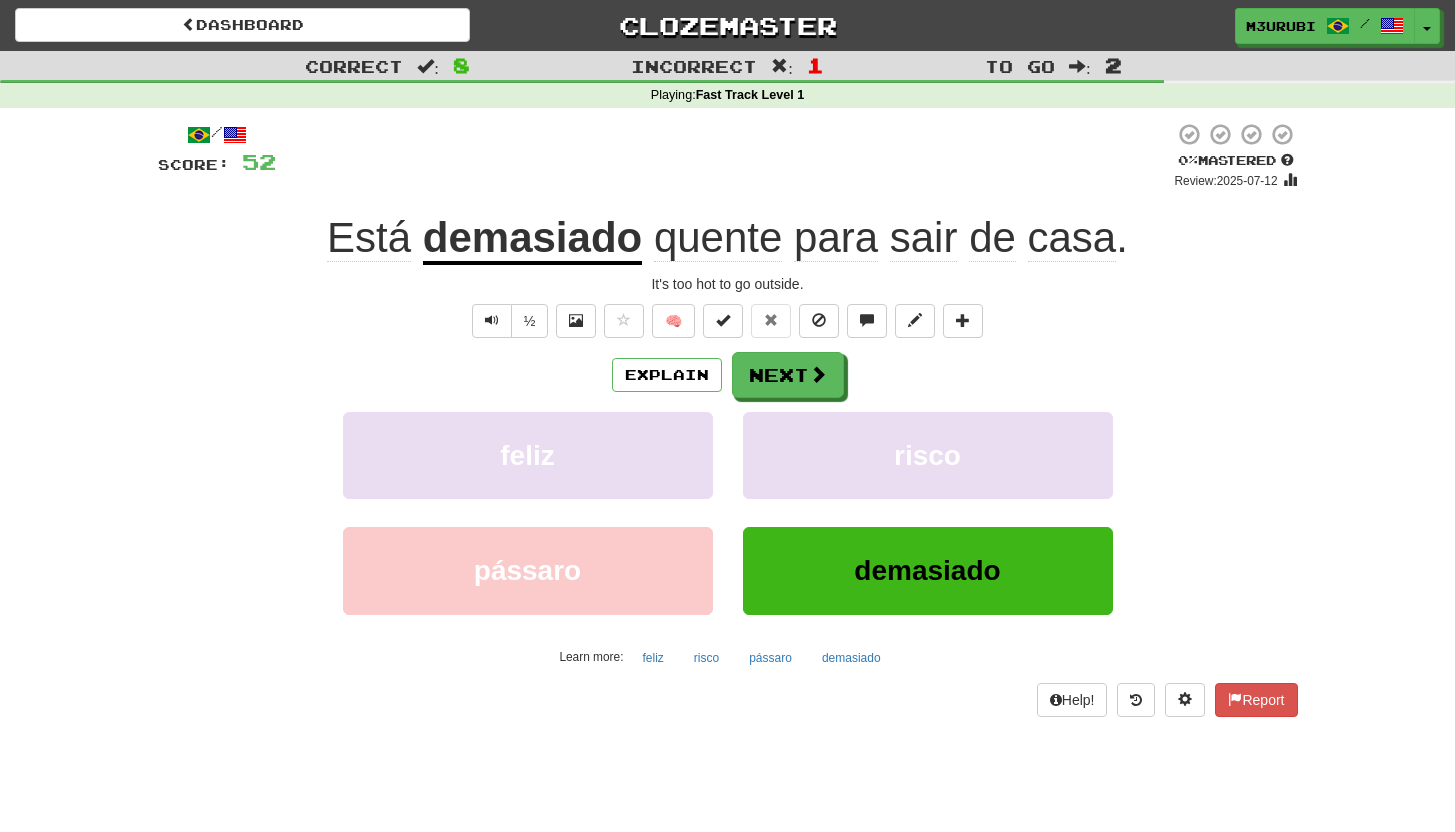 click on "demasiado" at bounding box center [532, 239] 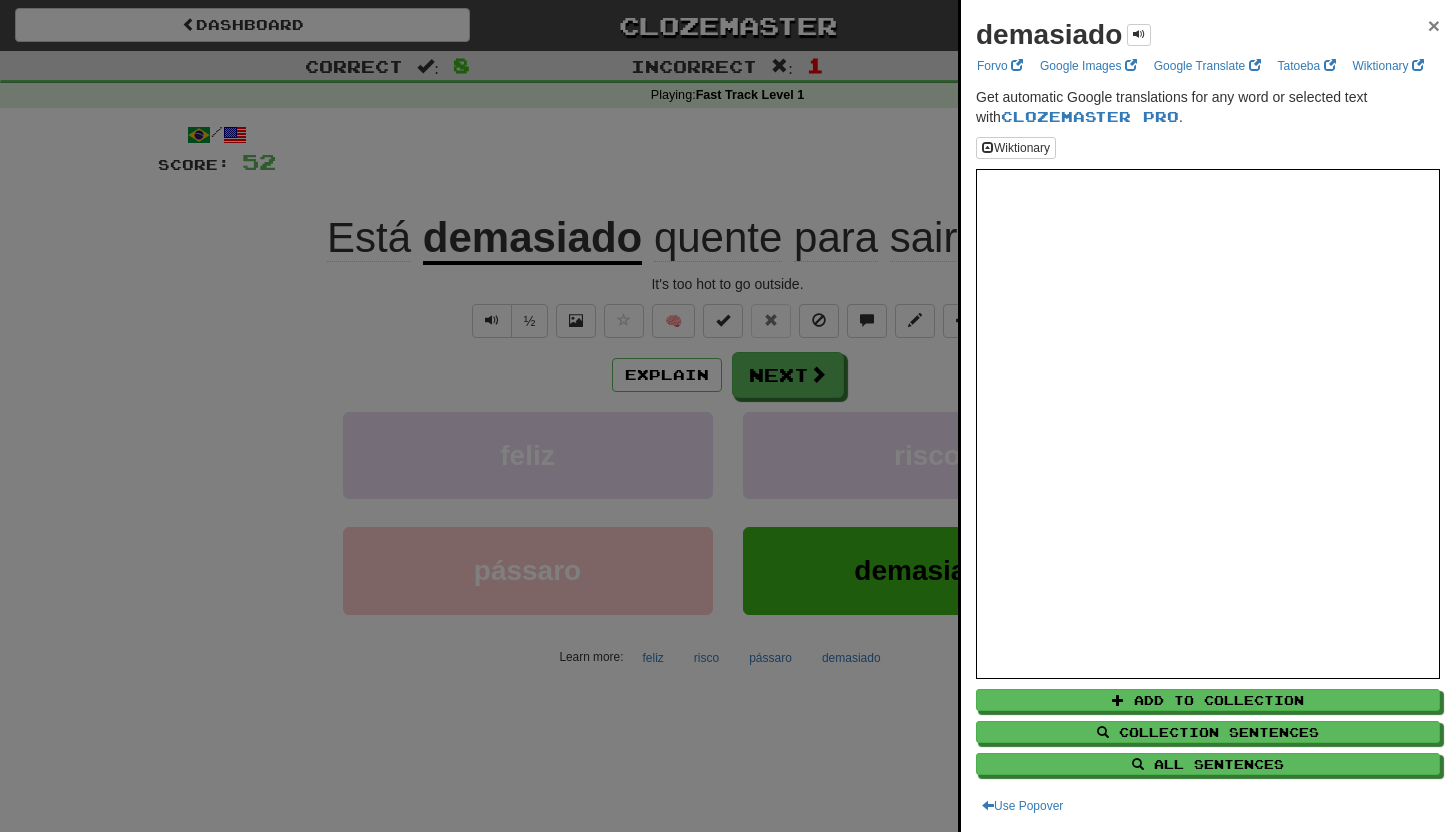 click on "×" at bounding box center (1434, 25) 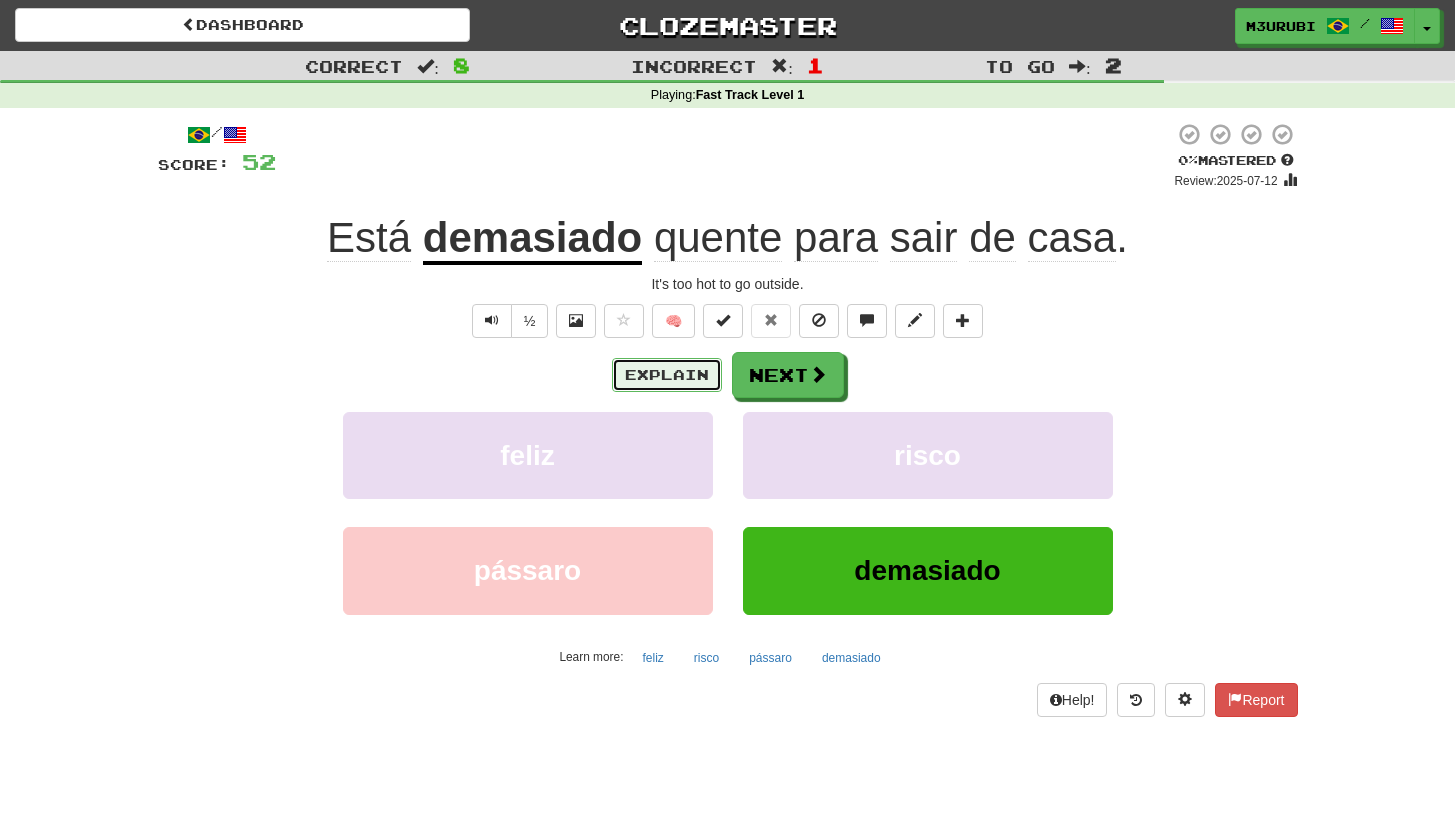 click on "Explain" at bounding box center [667, 375] 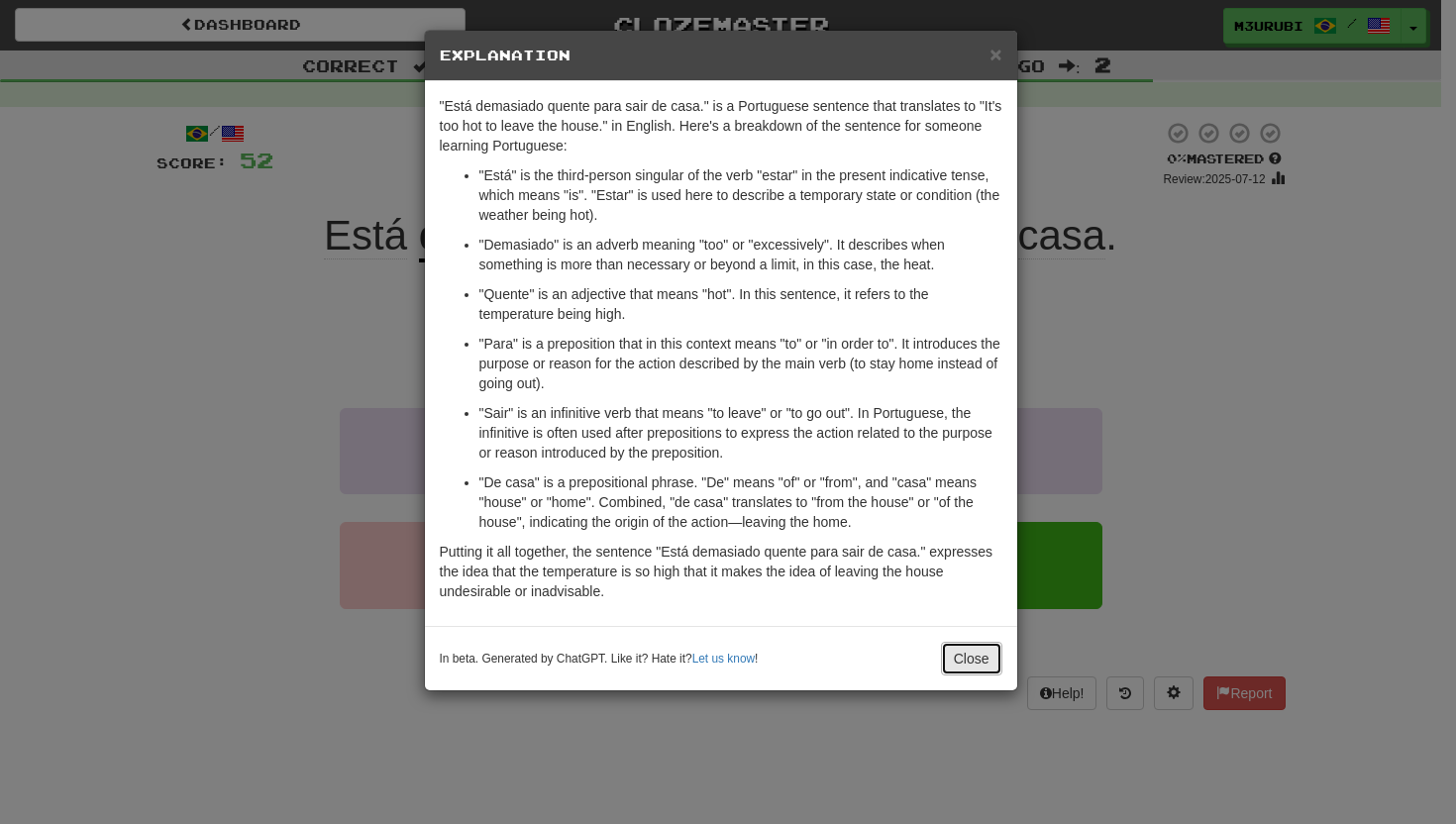click on "Close" at bounding box center [972, 659] 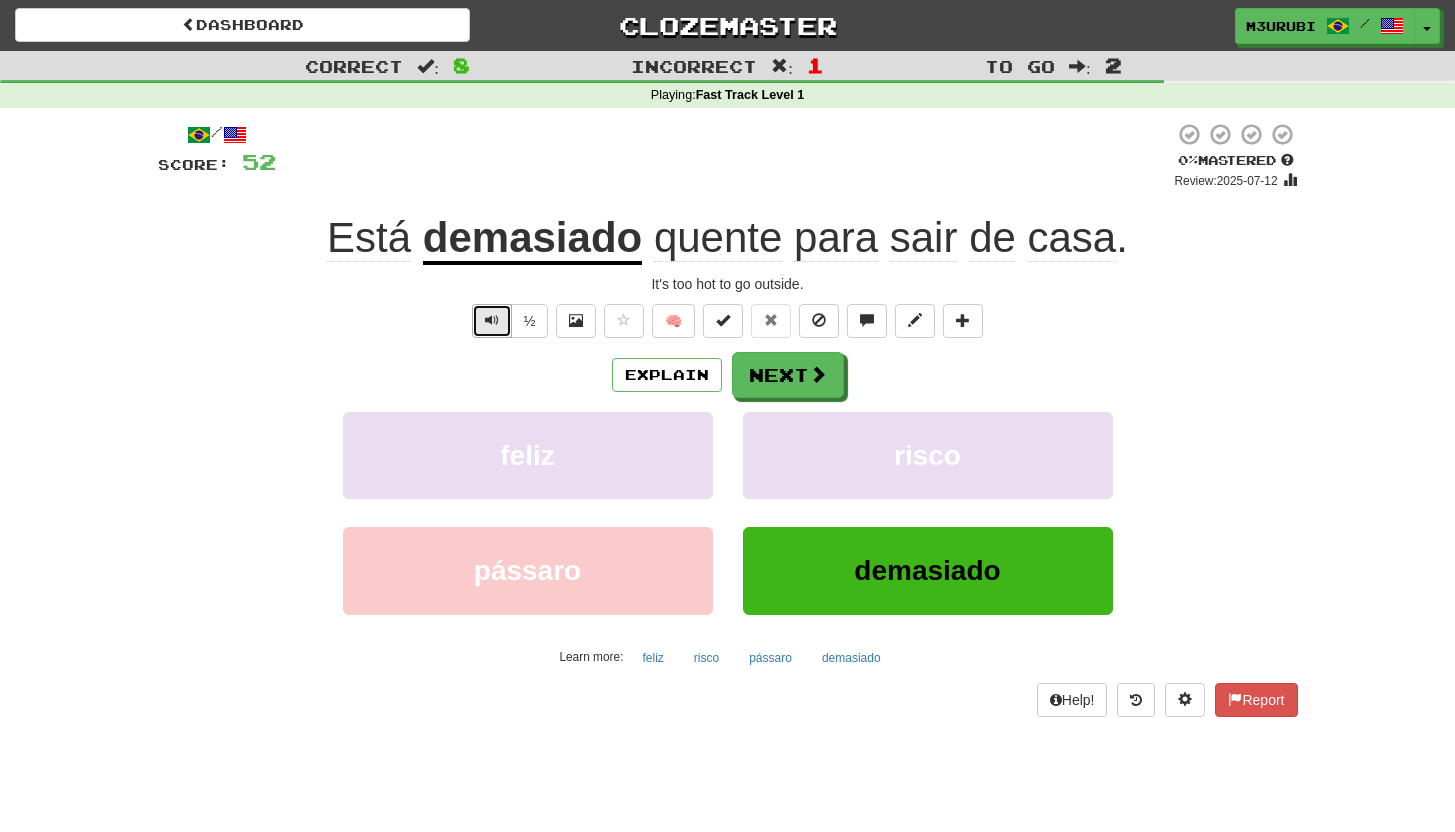 click at bounding box center [492, 321] 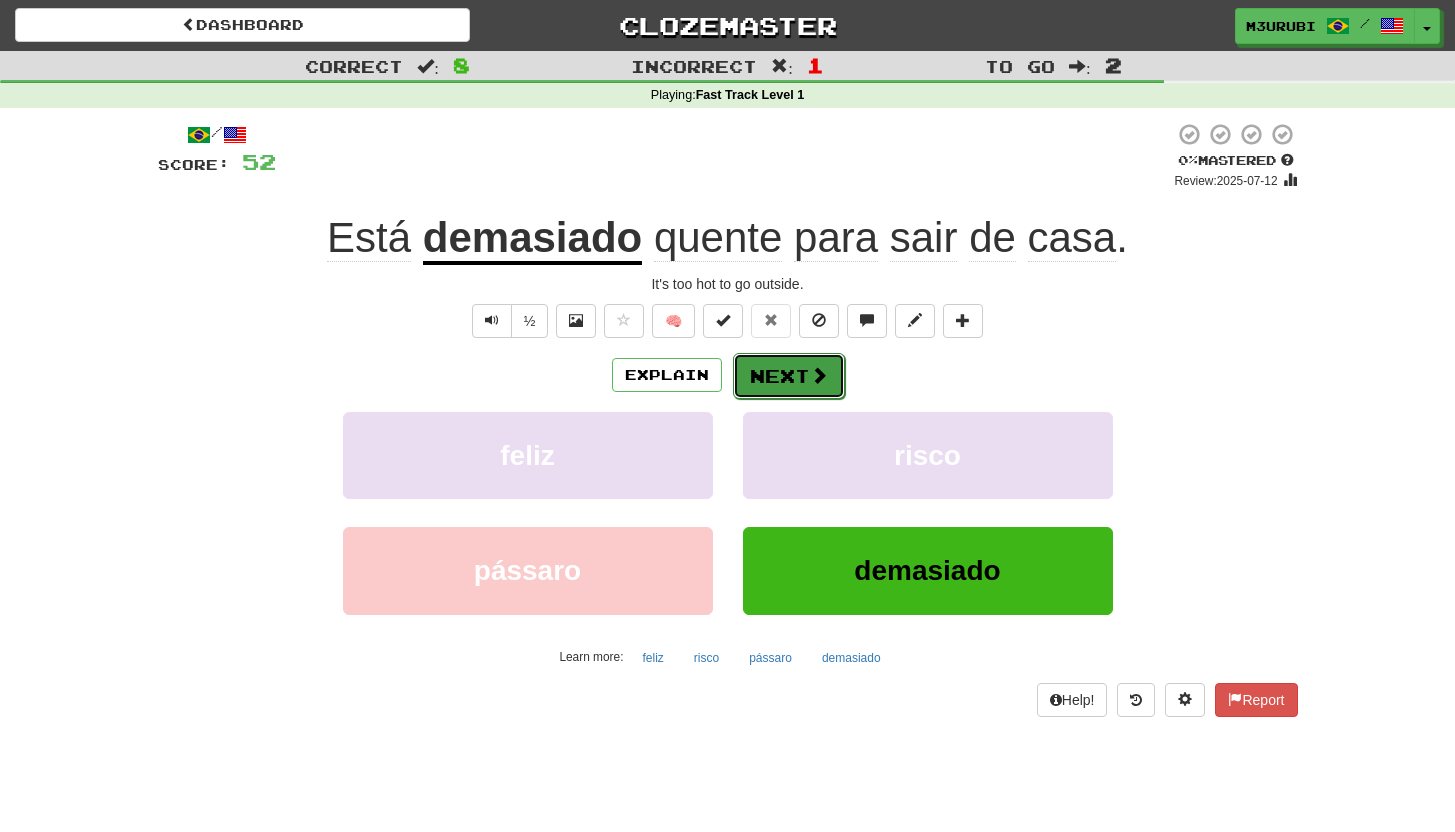 click on "Next" at bounding box center (789, 376) 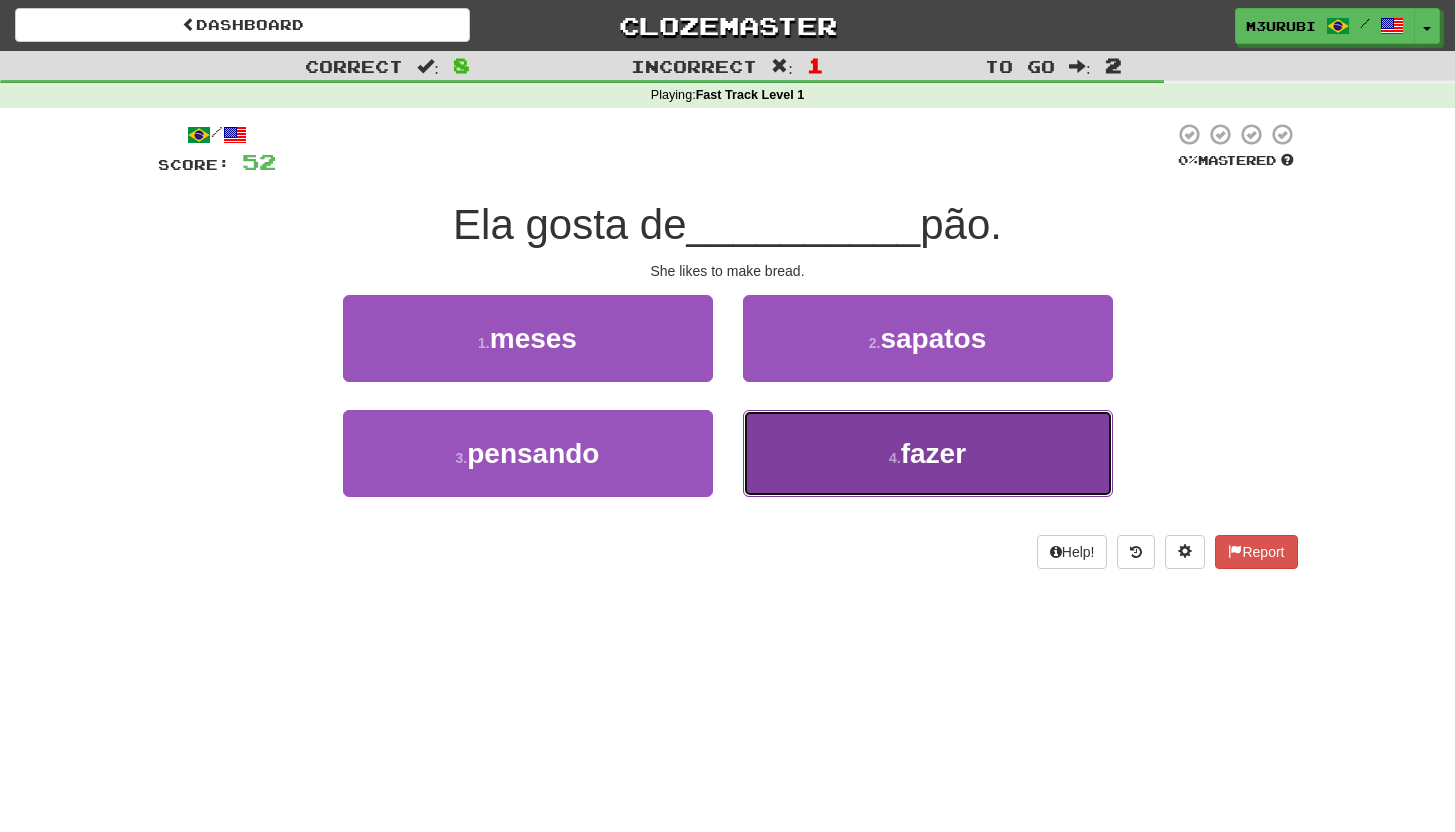 click on "4 .  fazer" at bounding box center [928, 453] 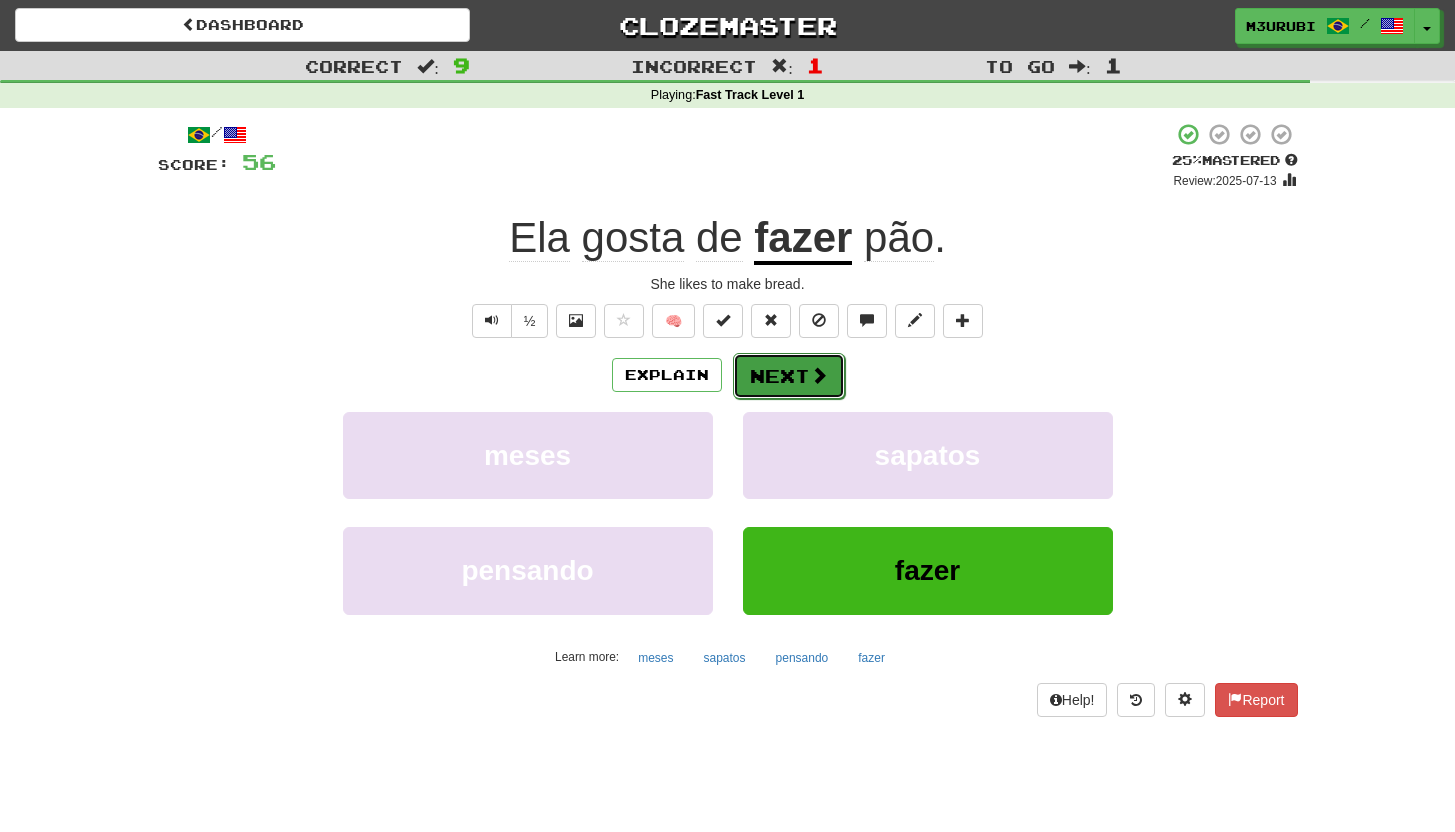 click on "Next" at bounding box center (789, 376) 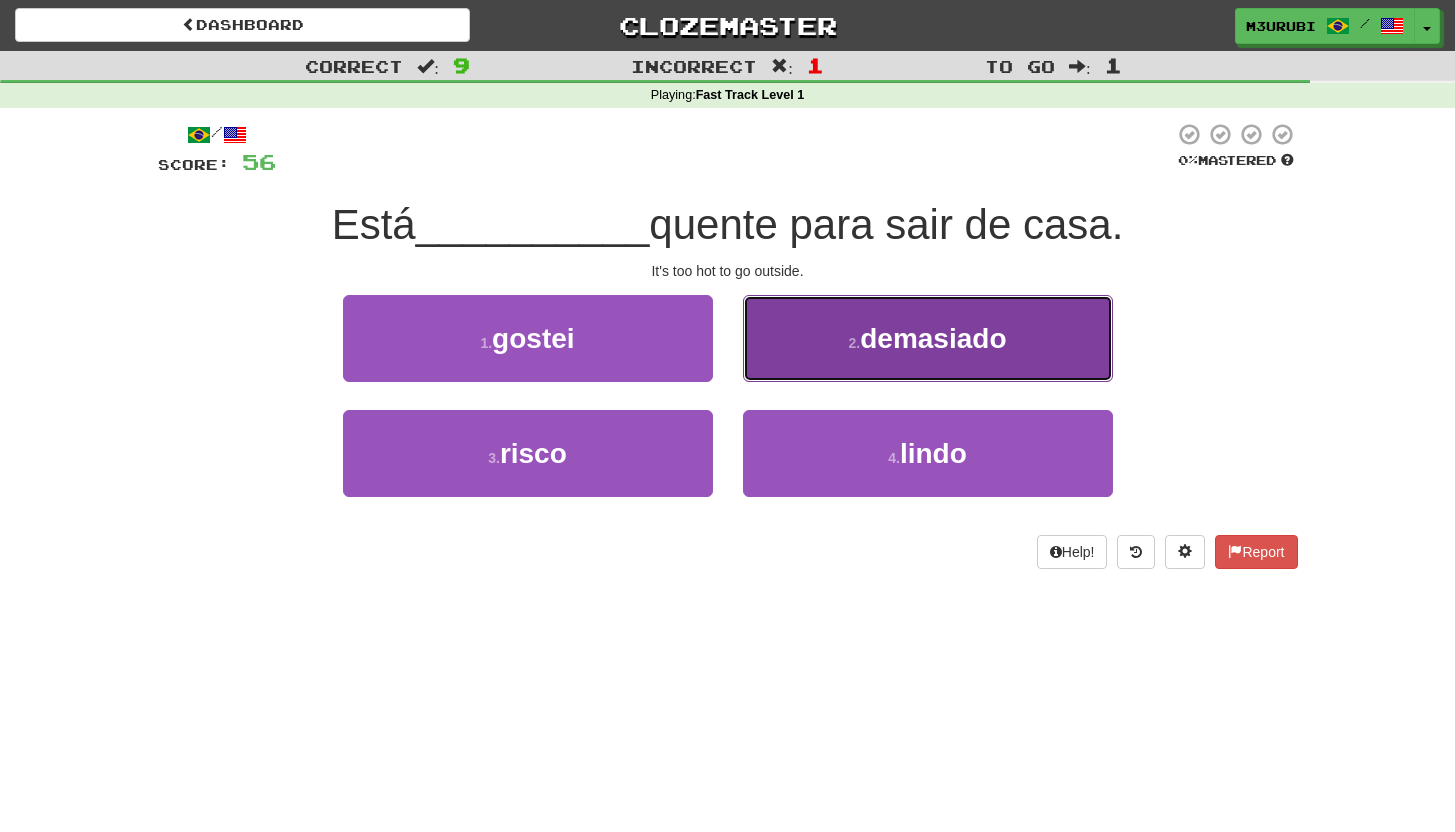 click on "2 .  demasiado" at bounding box center [928, 338] 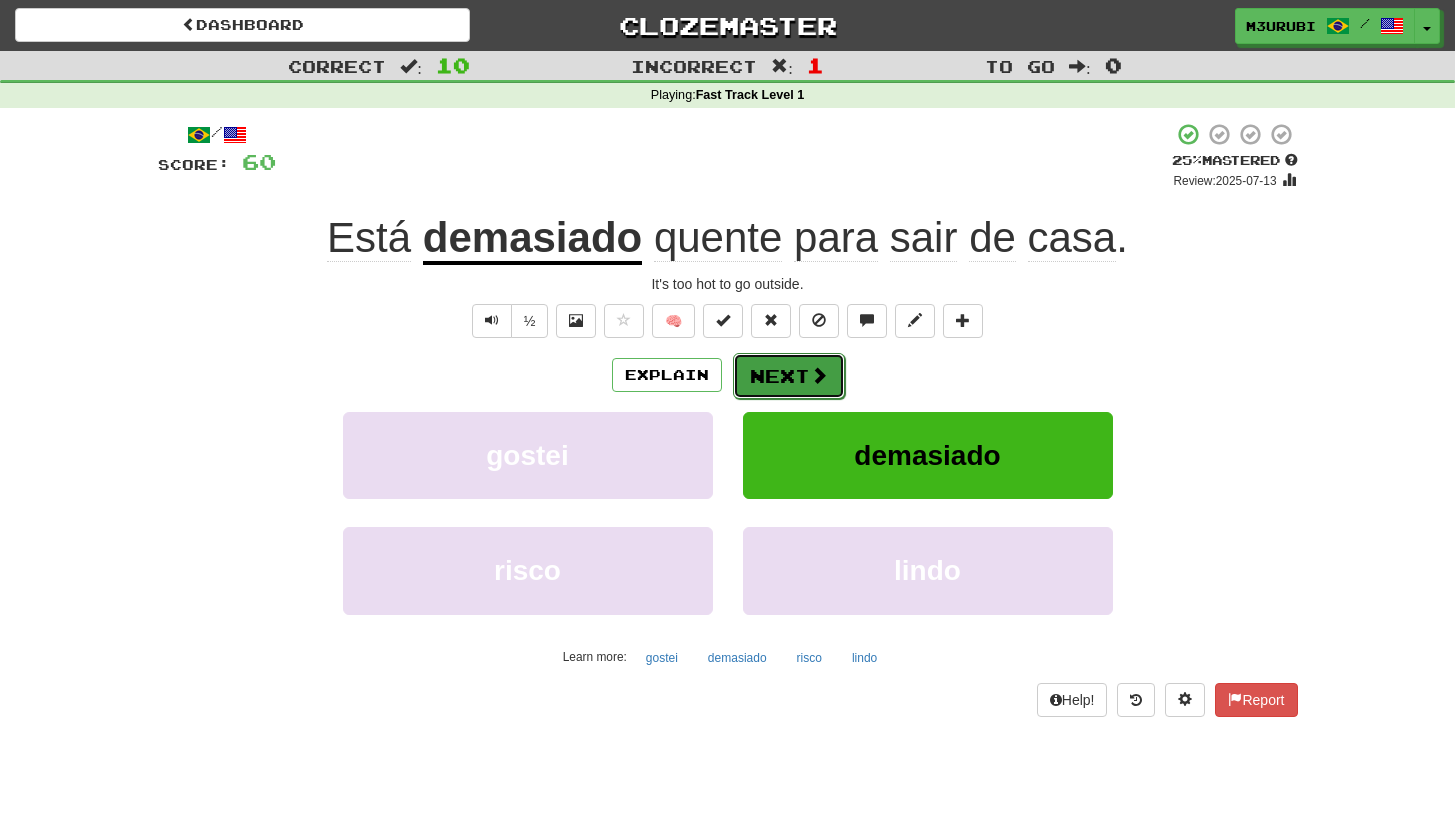 click on "Next" at bounding box center [789, 376] 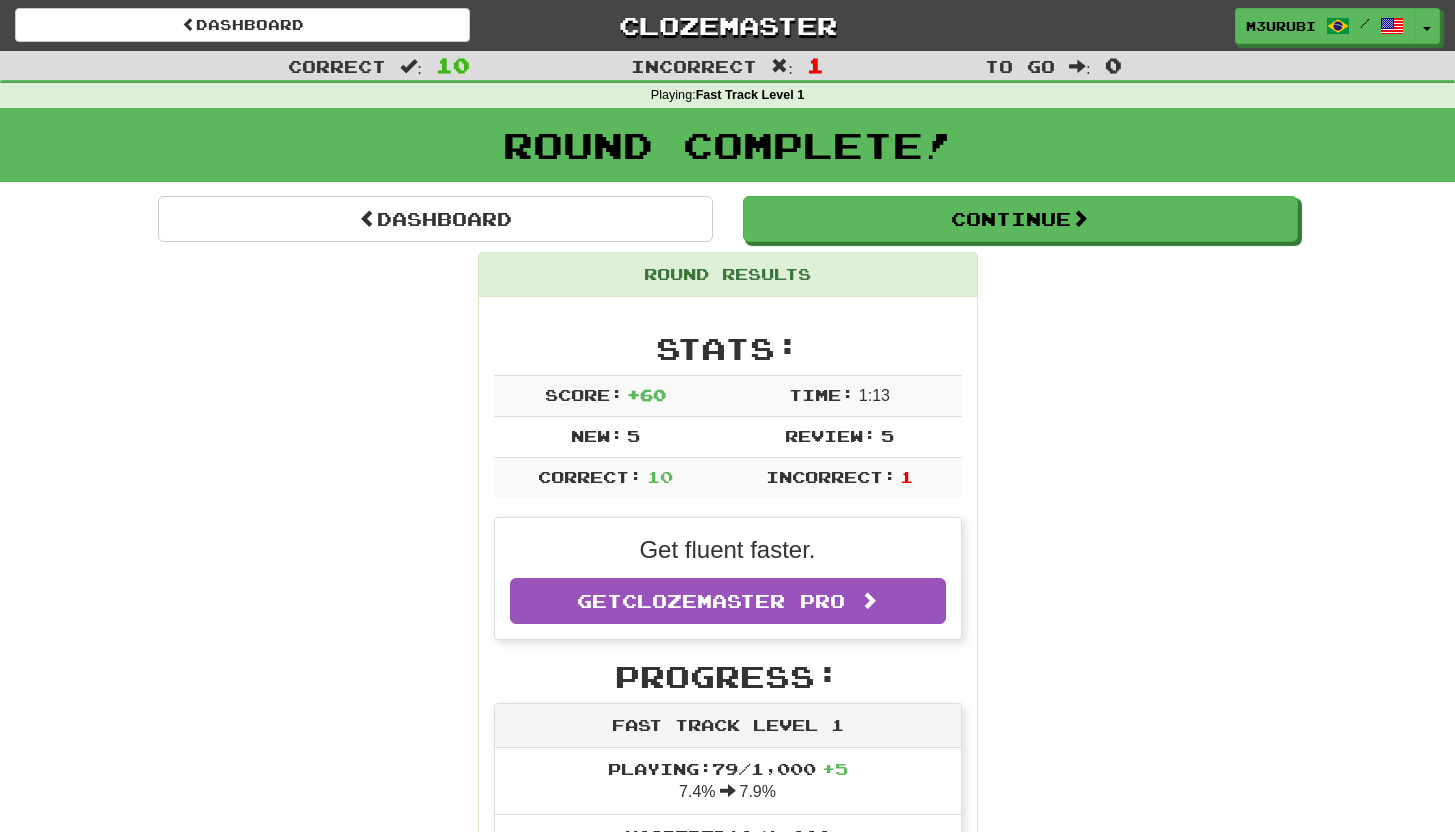 click on "Round Complete!" at bounding box center (727, 152) 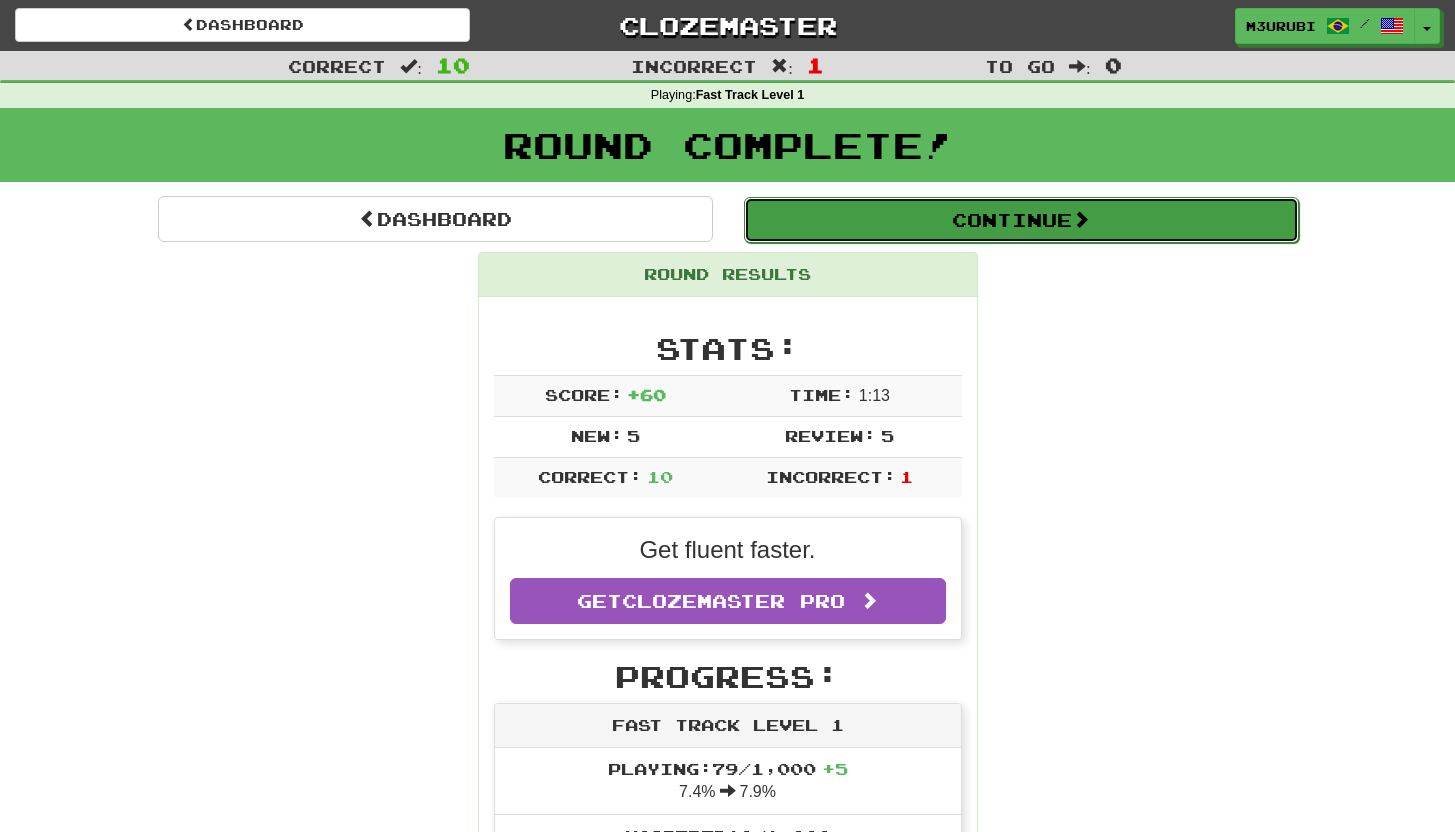 click on "Continue" at bounding box center [1021, 220] 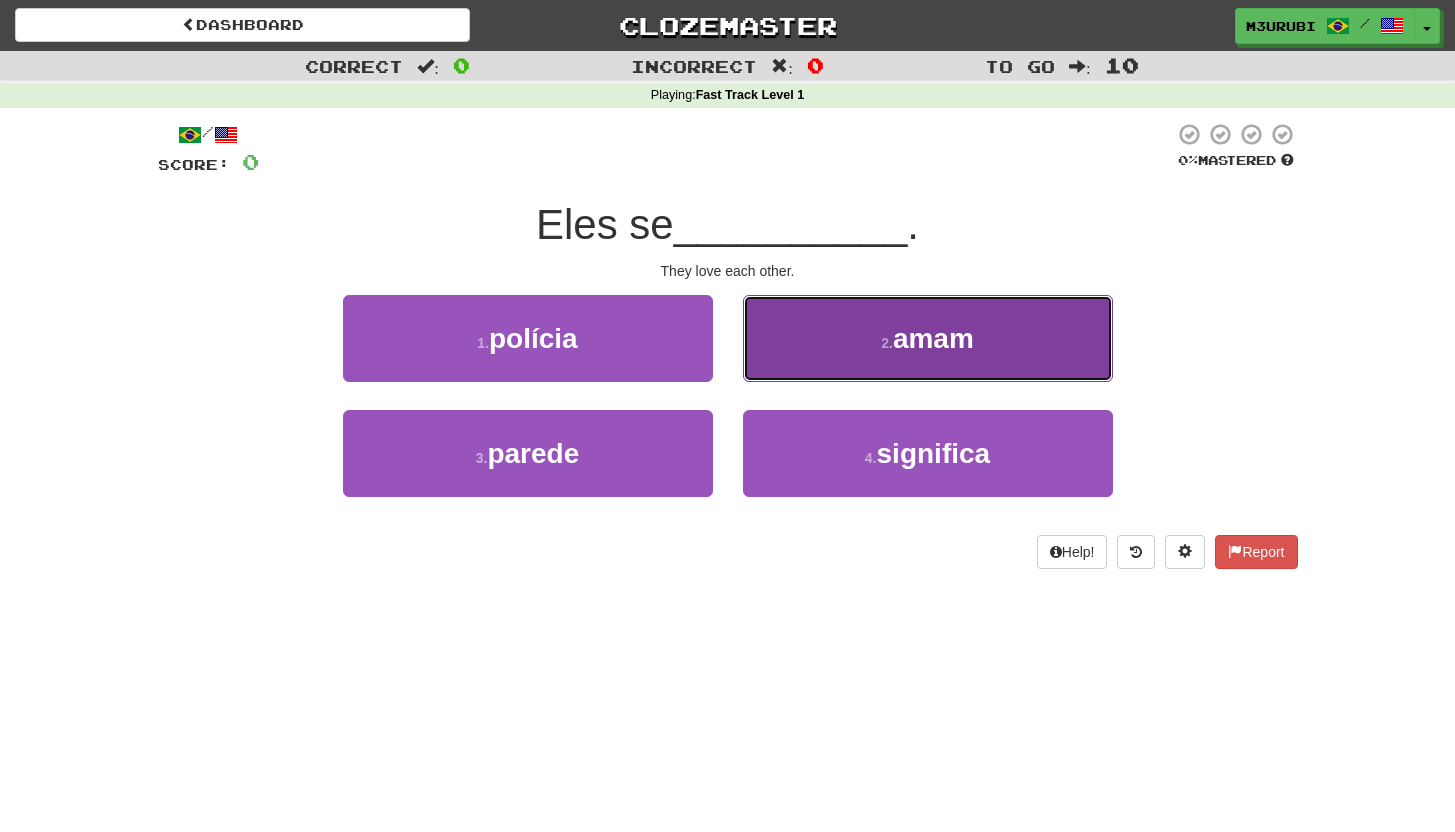click on "2 .  amam" at bounding box center (928, 338) 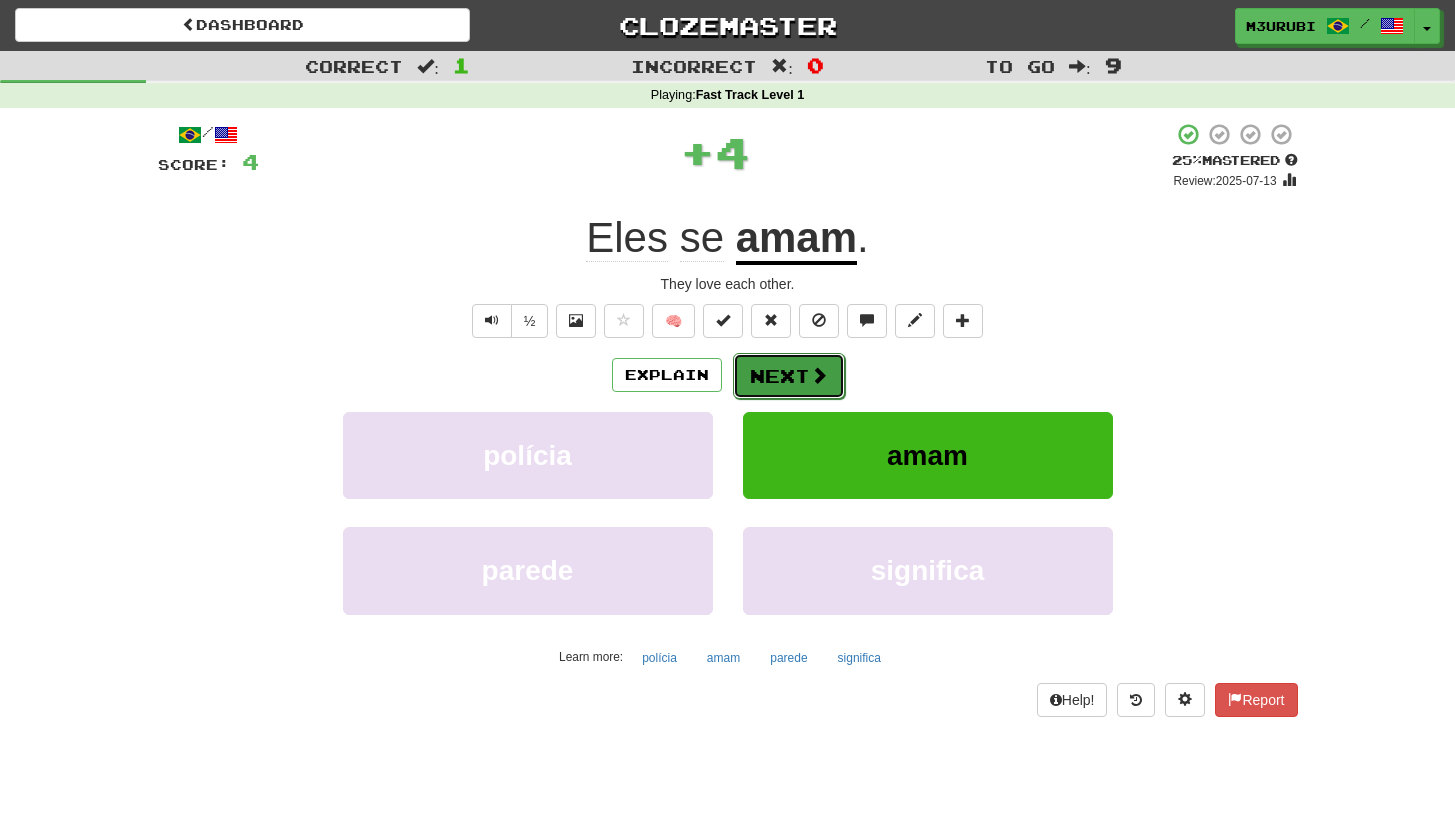 click on "Next" at bounding box center [789, 376] 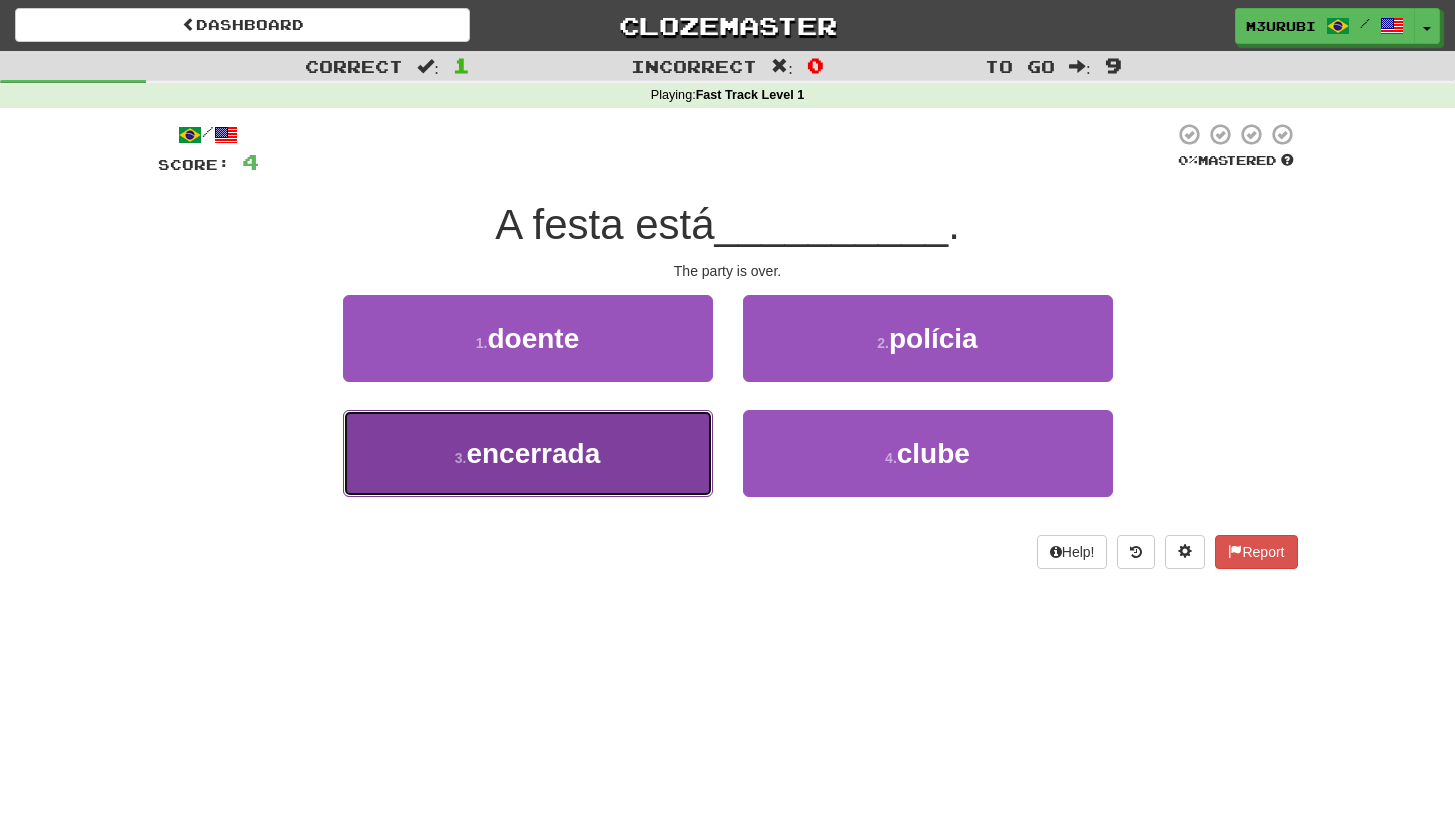 click on "3 .  encerrada" at bounding box center [528, 453] 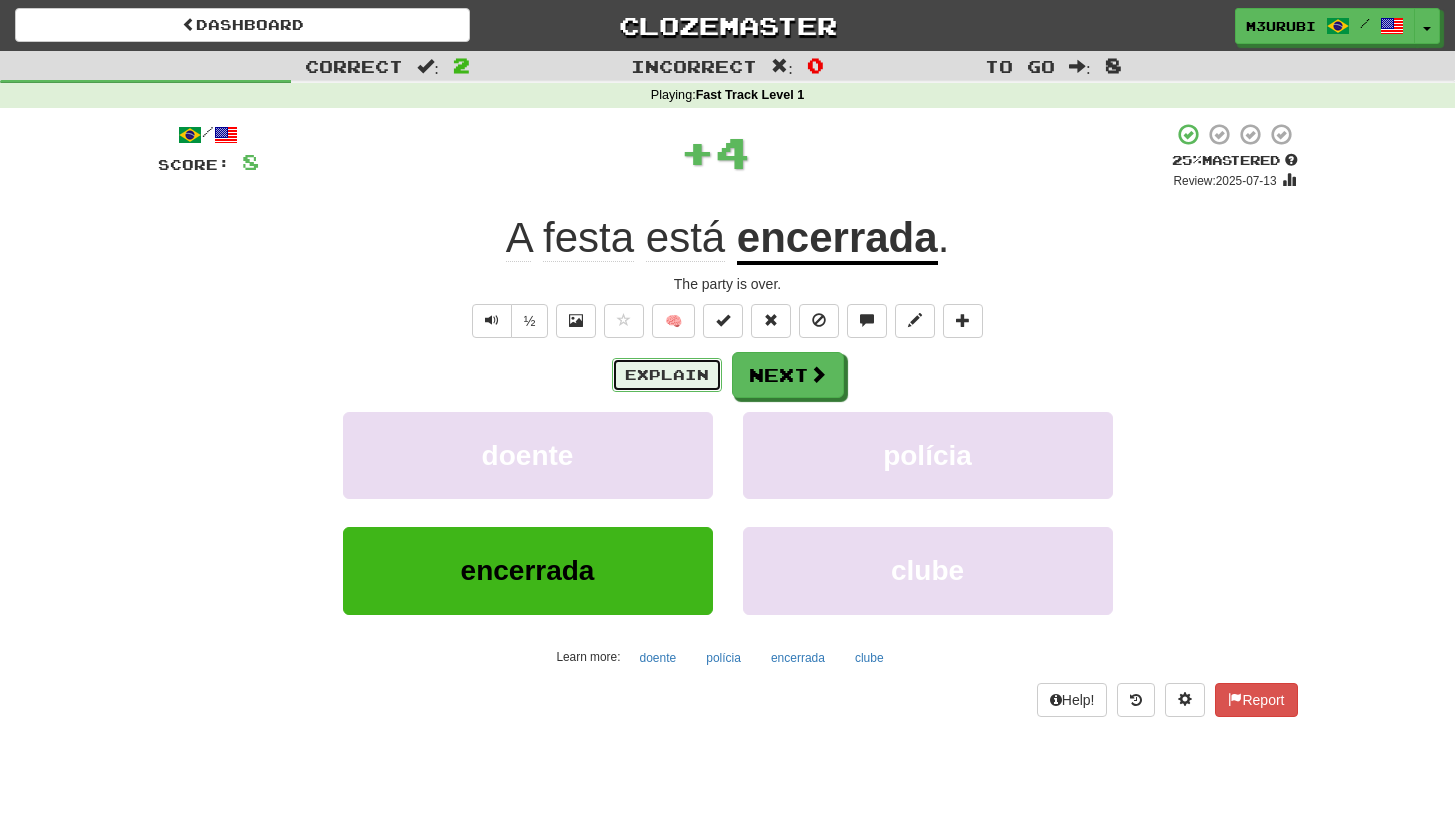 click on "Explain" at bounding box center (667, 375) 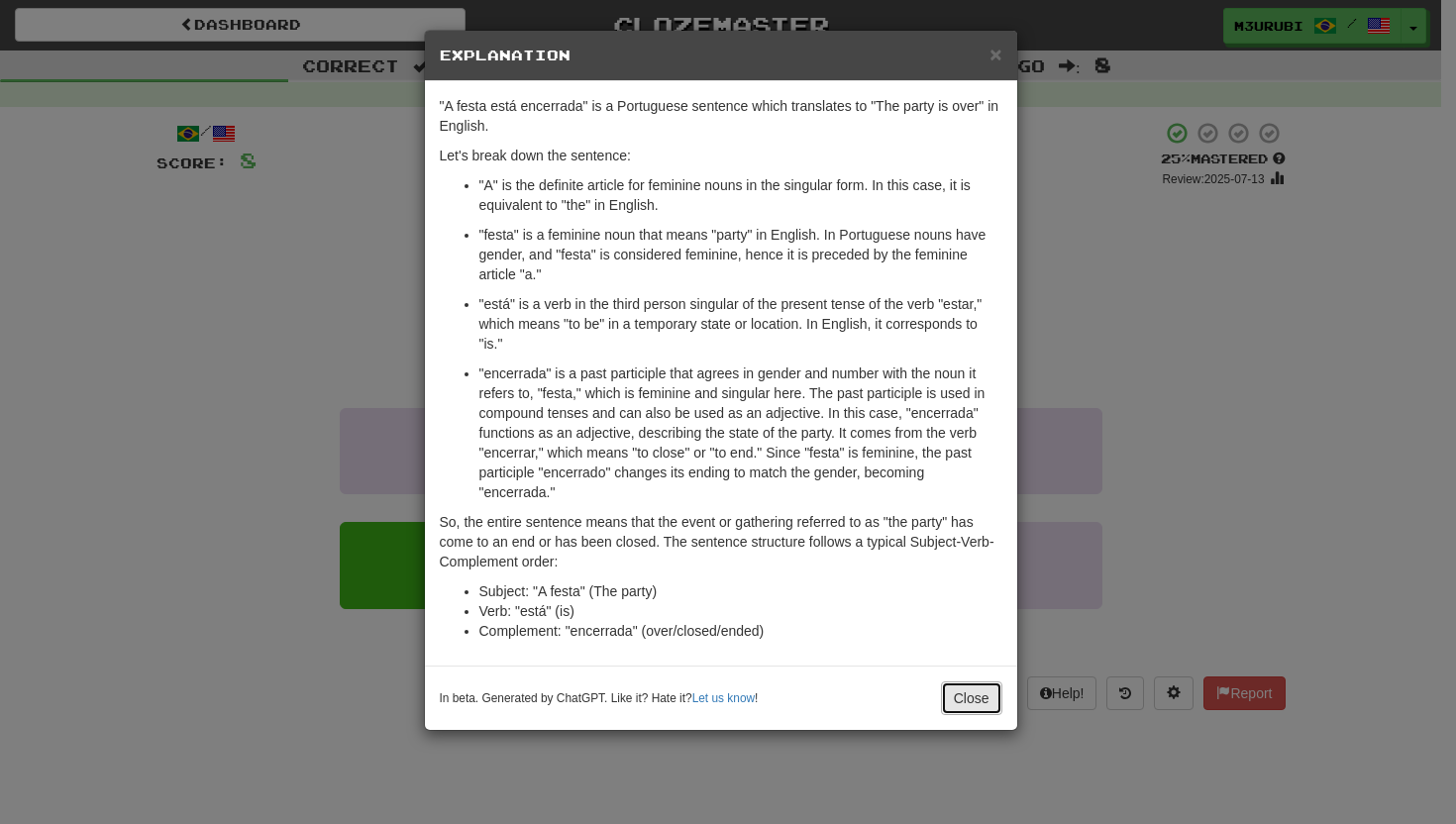 click on "Close" at bounding box center [972, 698] 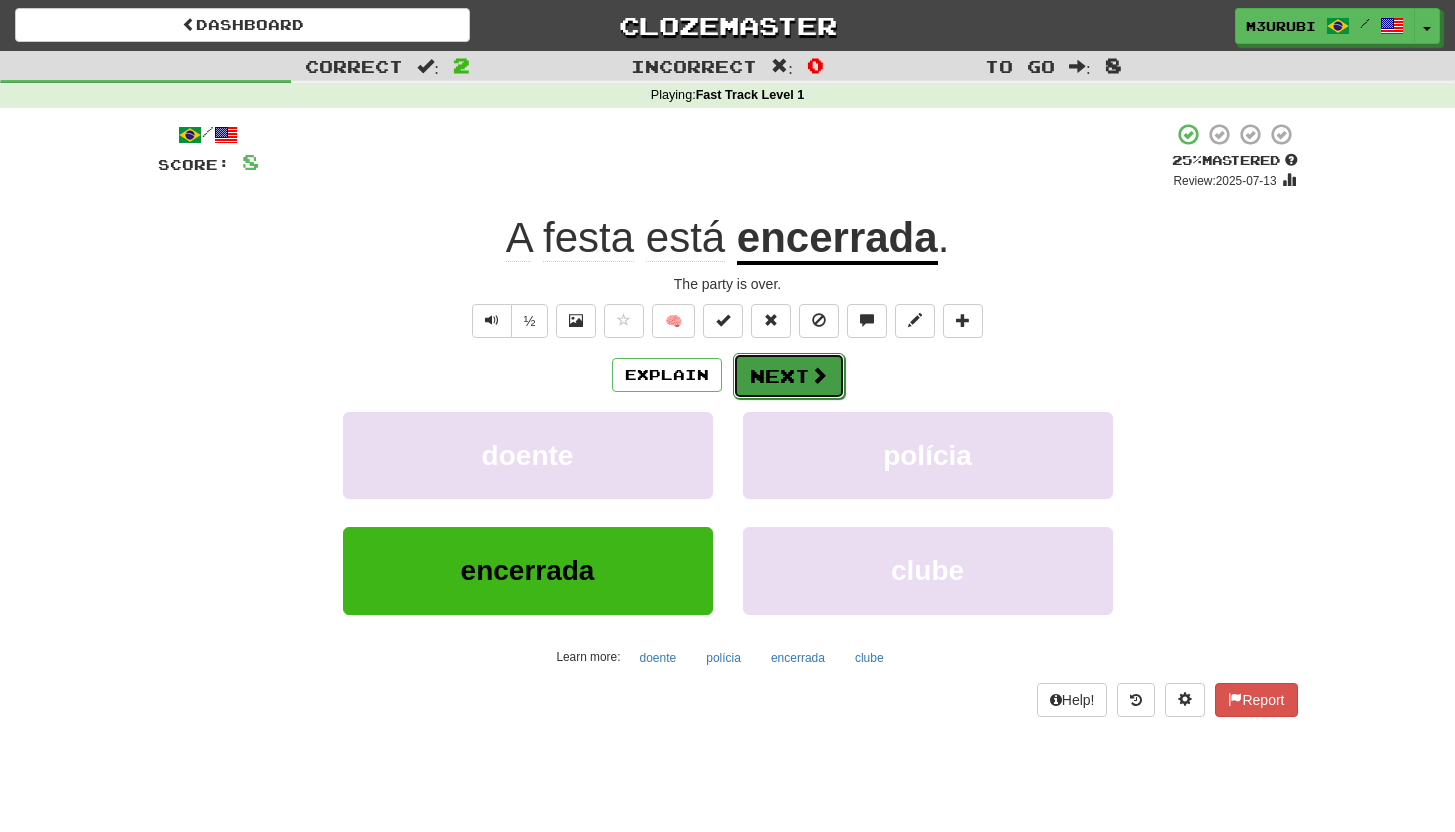 click on "Next" at bounding box center [789, 376] 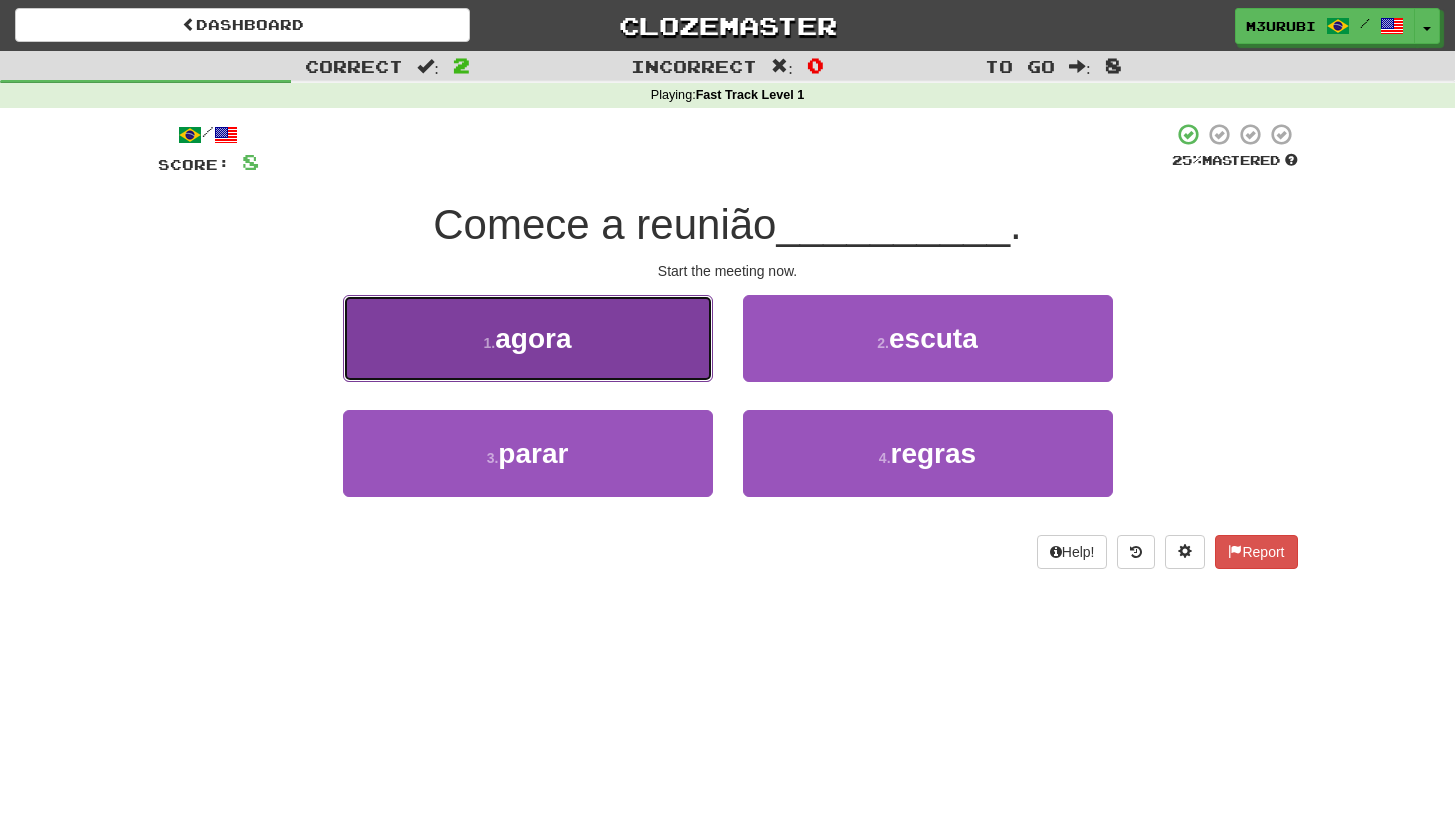 click on "1 .  agora" at bounding box center [528, 338] 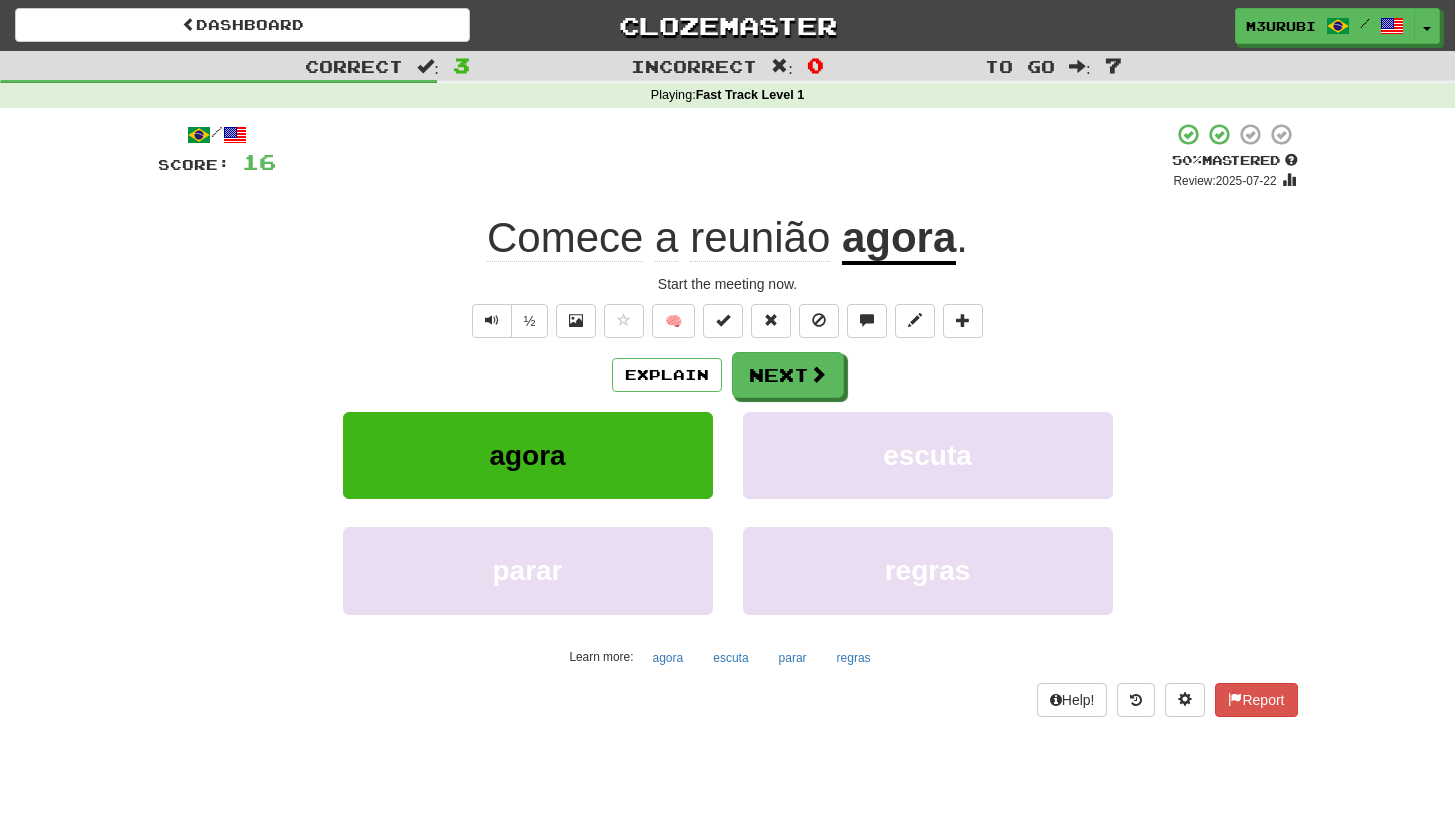 click on "reunião" 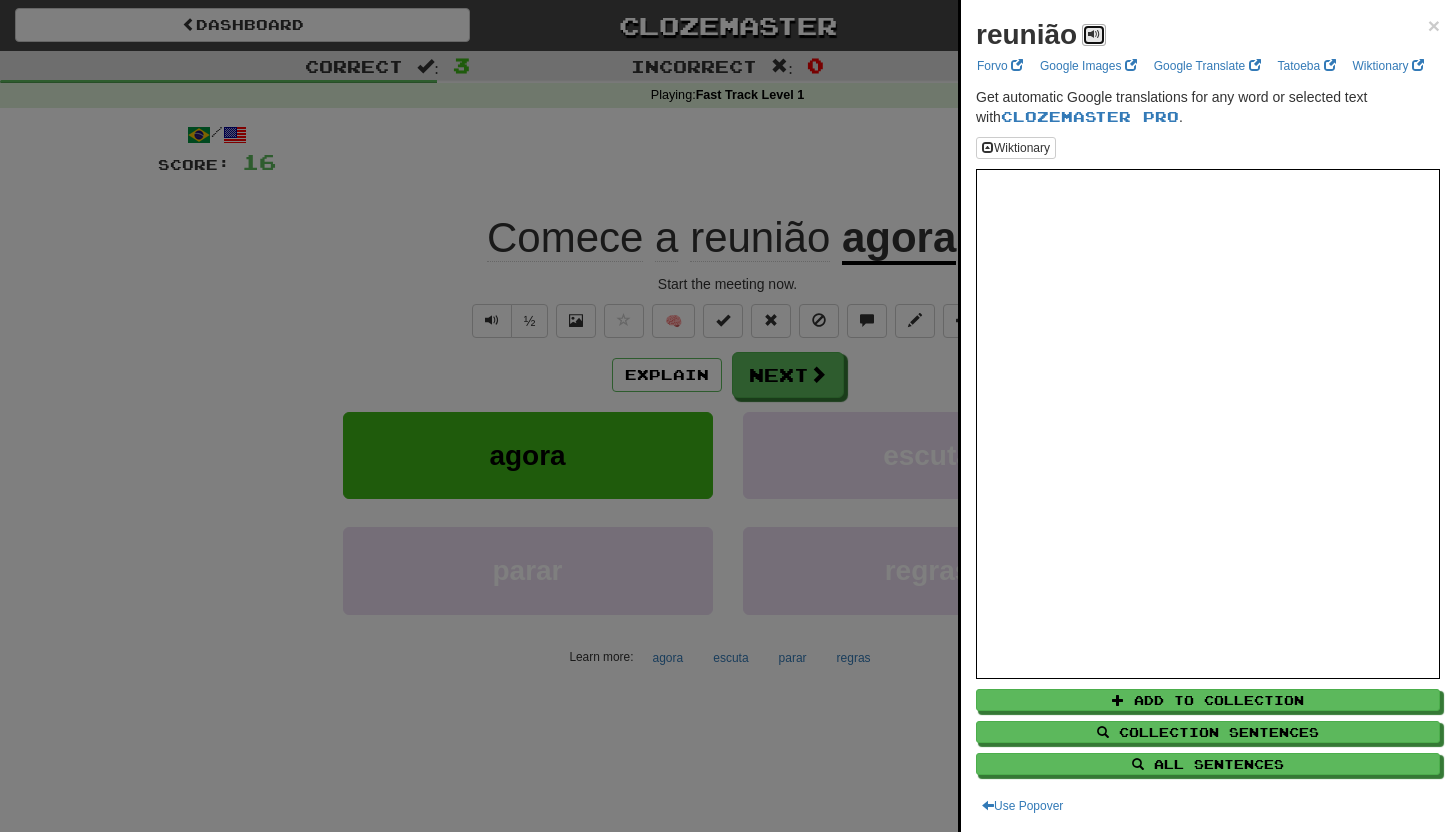 click at bounding box center (1094, 34) 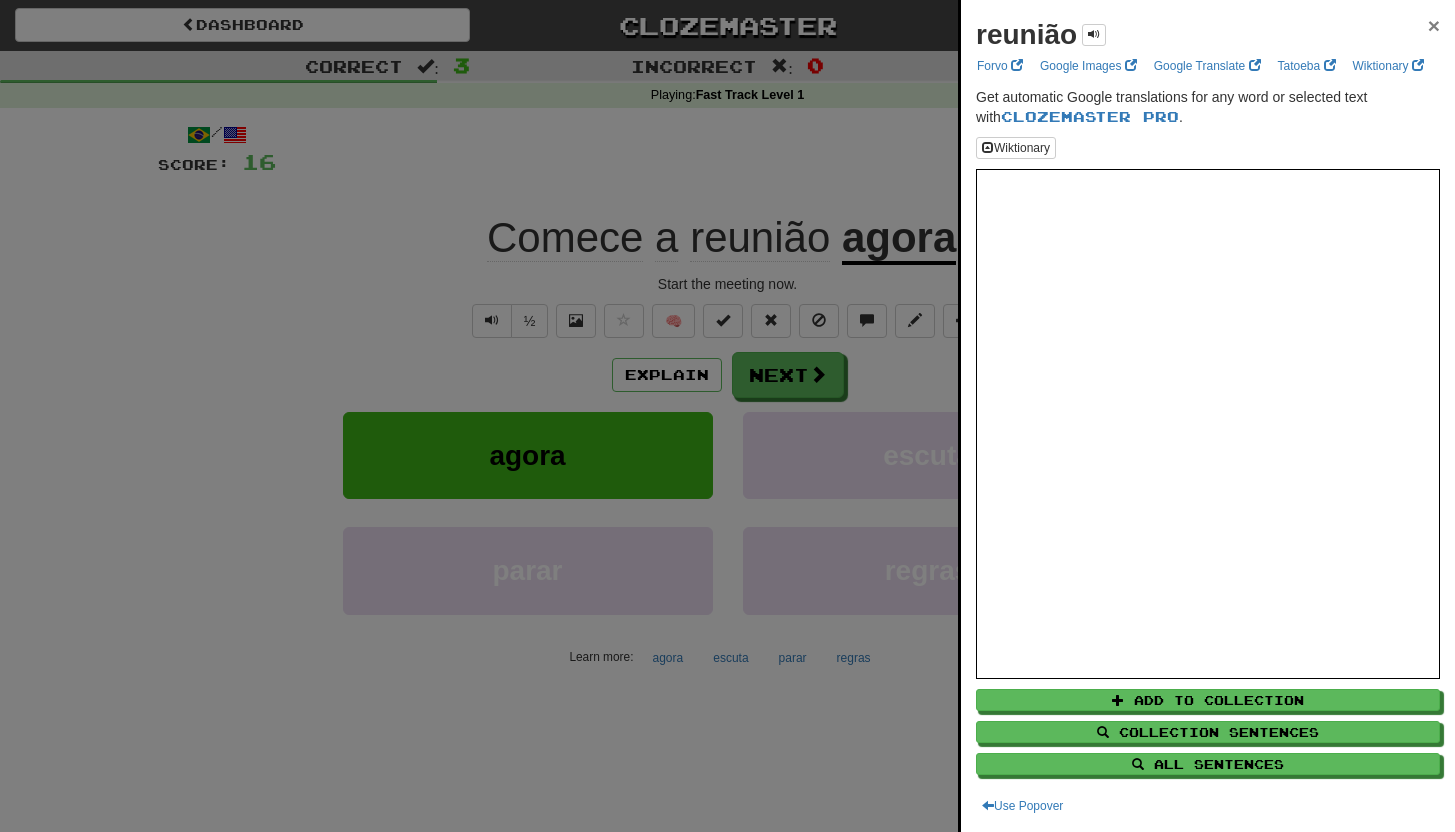 click on "×" at bounding box center [1434, 25] 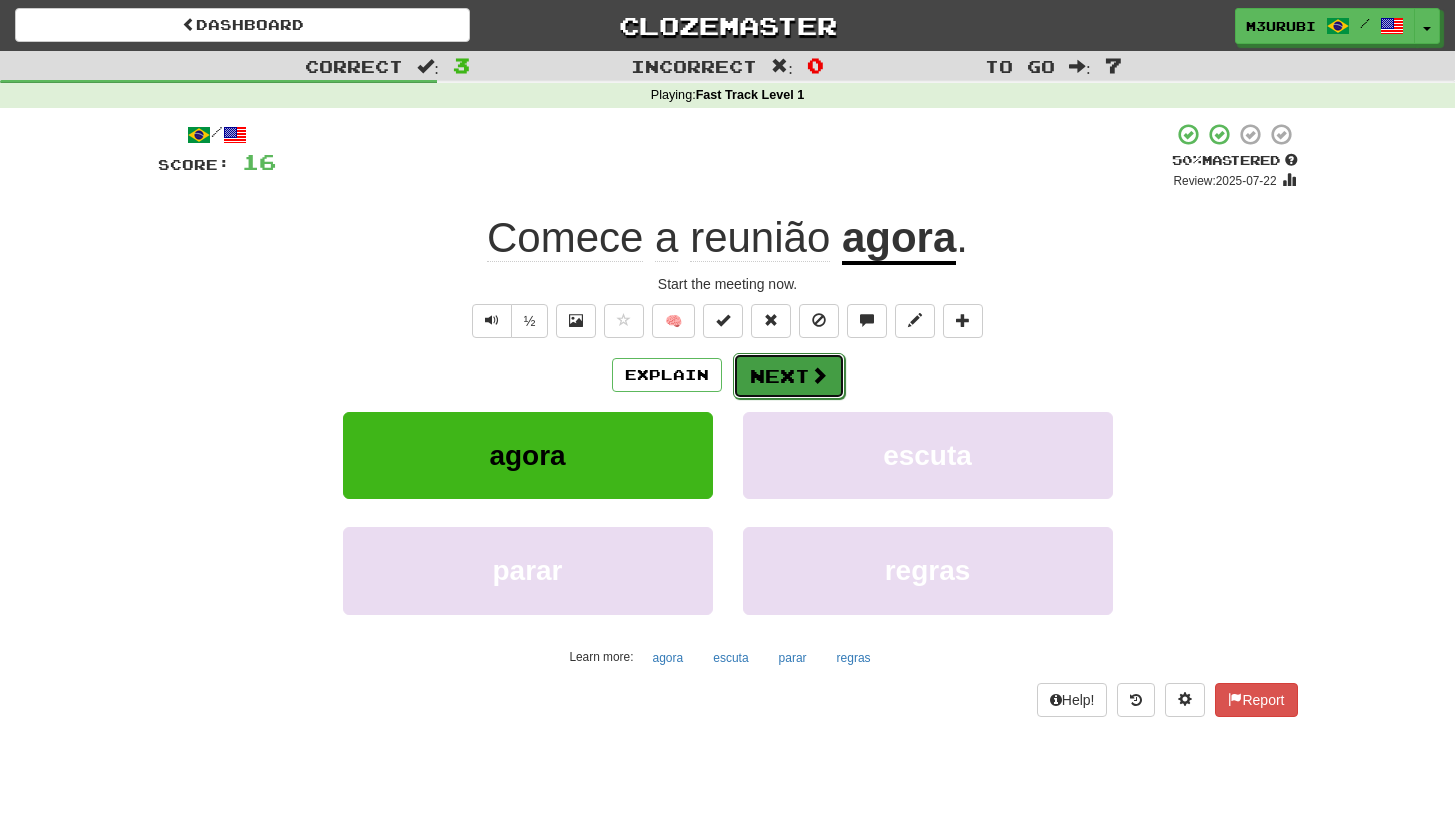 click on "Next" at bounding box center [789, 376] 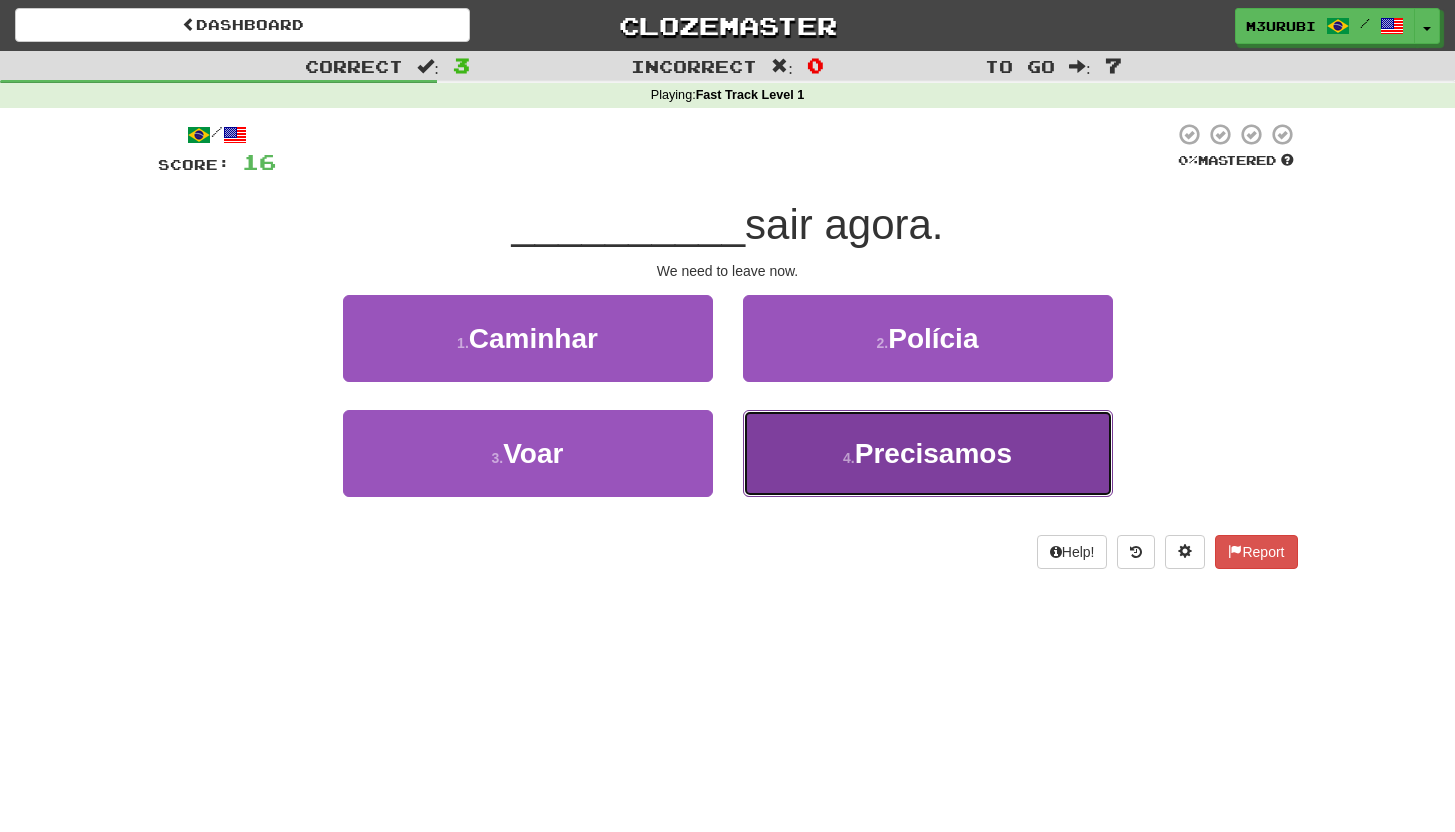 click on "4 .  Precisamos" at bounding box center [928, 453] 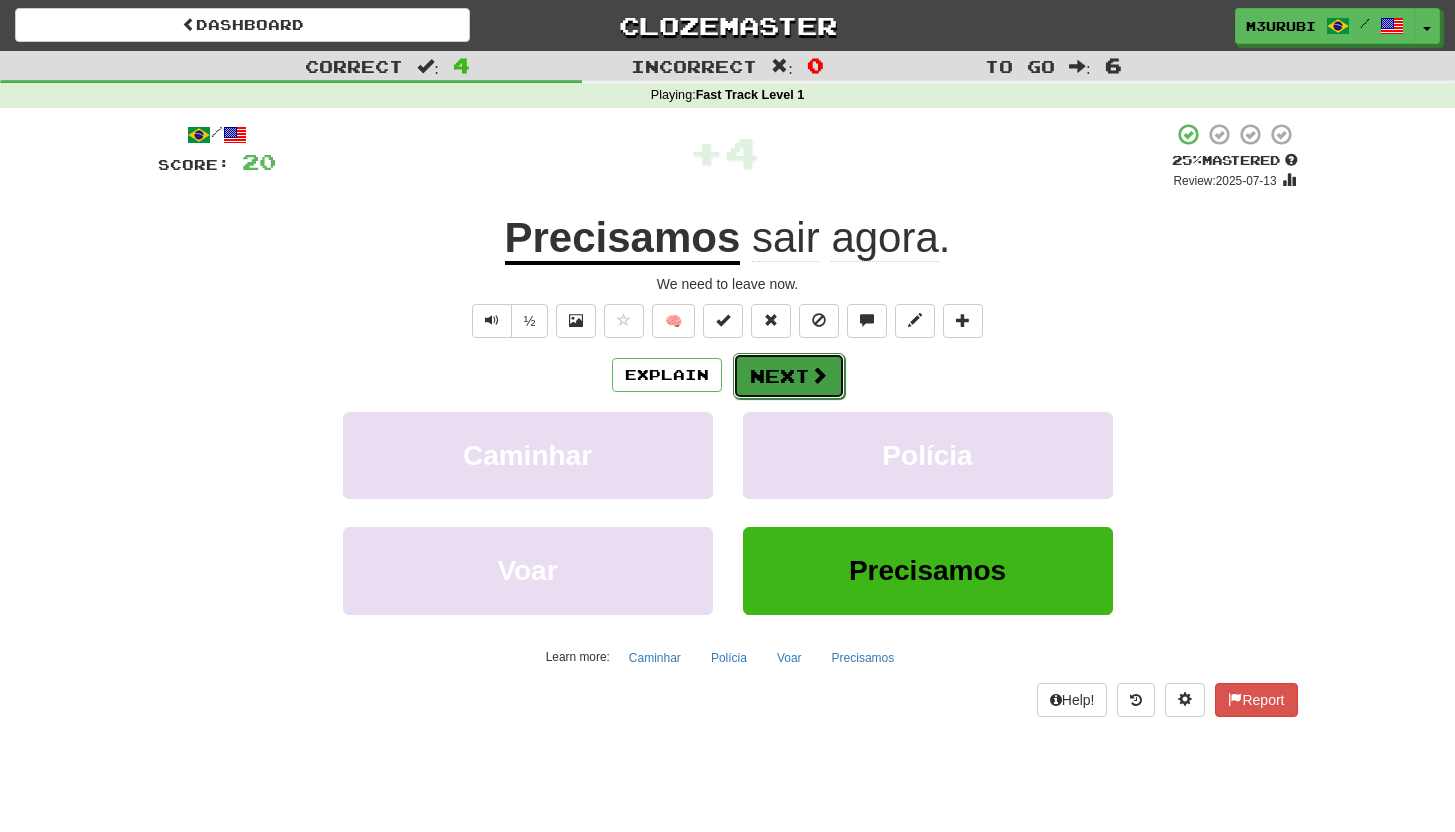 click on "Next" at bounding box center [789, 376] 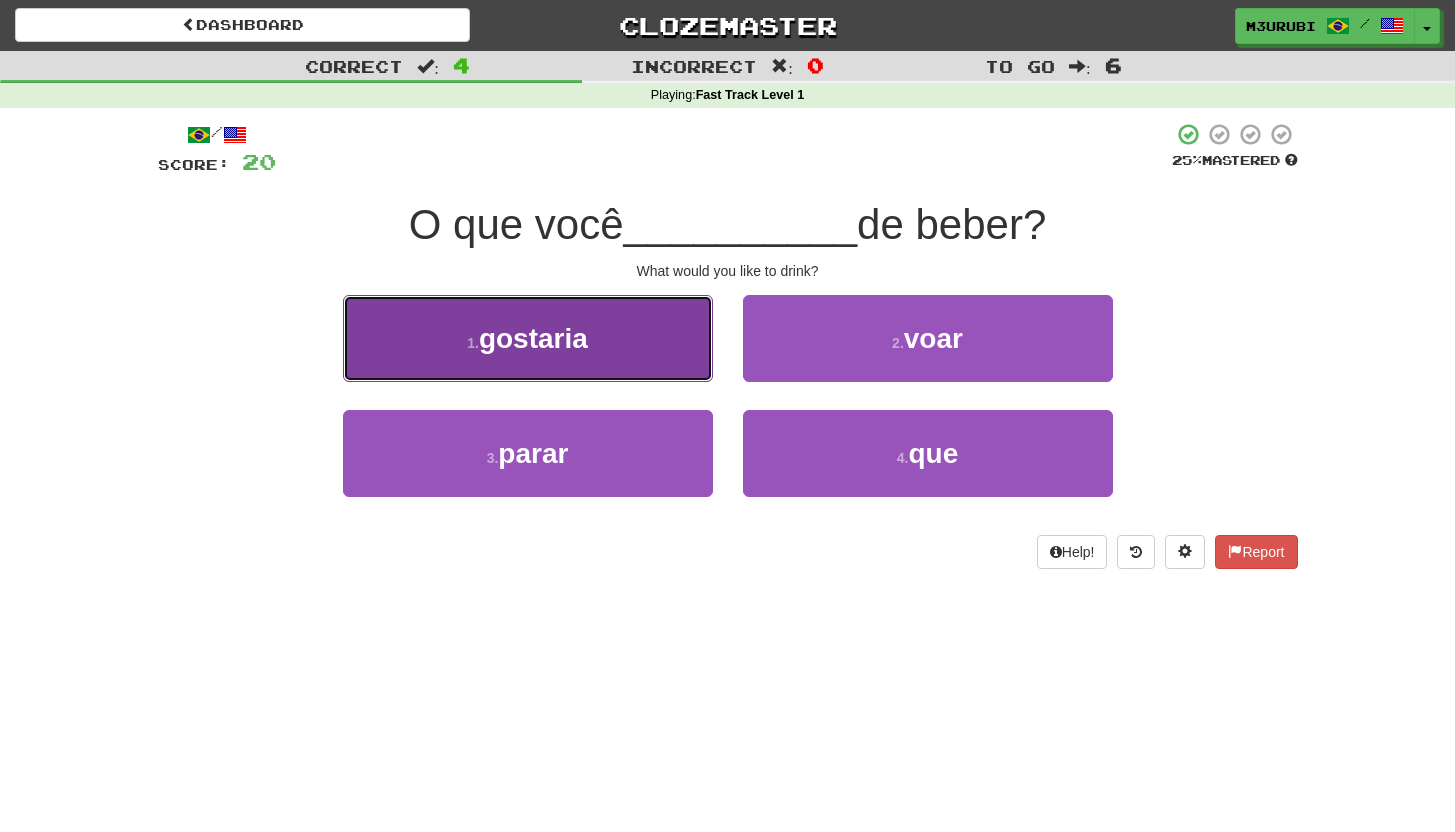 click on "1 .  gostaria" at bounding box center [528, 338] 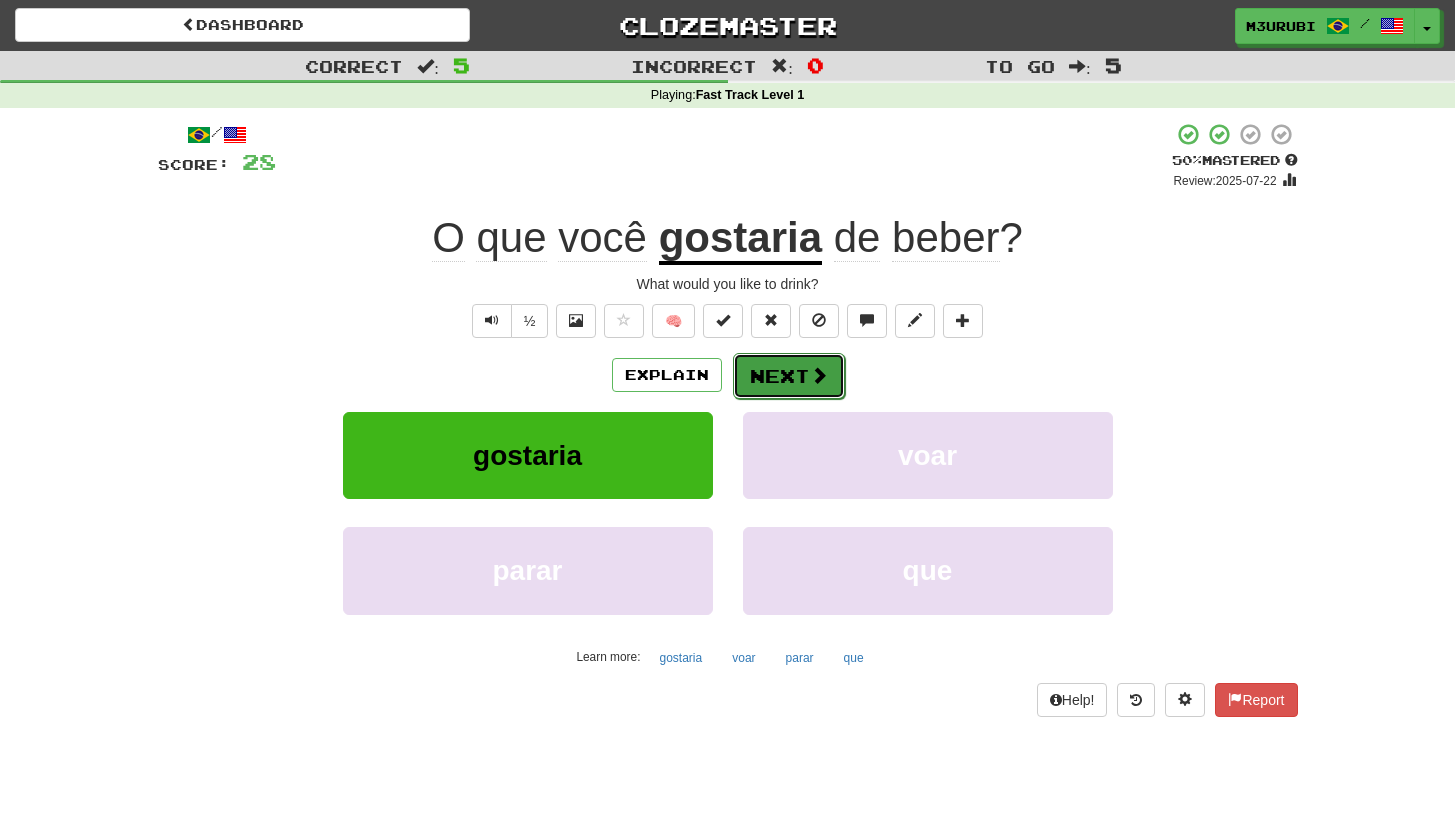 click on "Next" at bounding box center [789, 376] 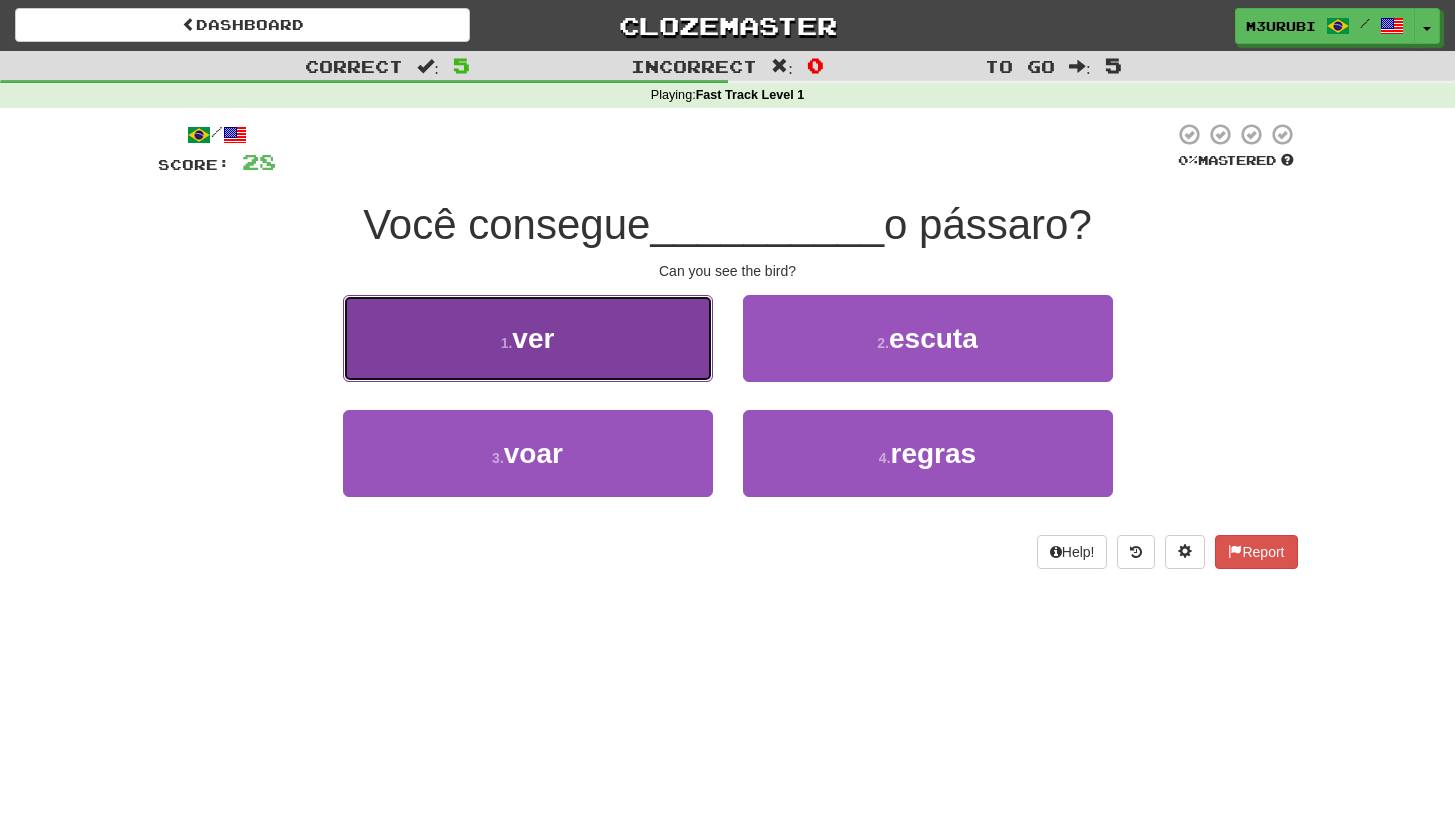 click on "1 .  ver" at bounding box center [528, 338] 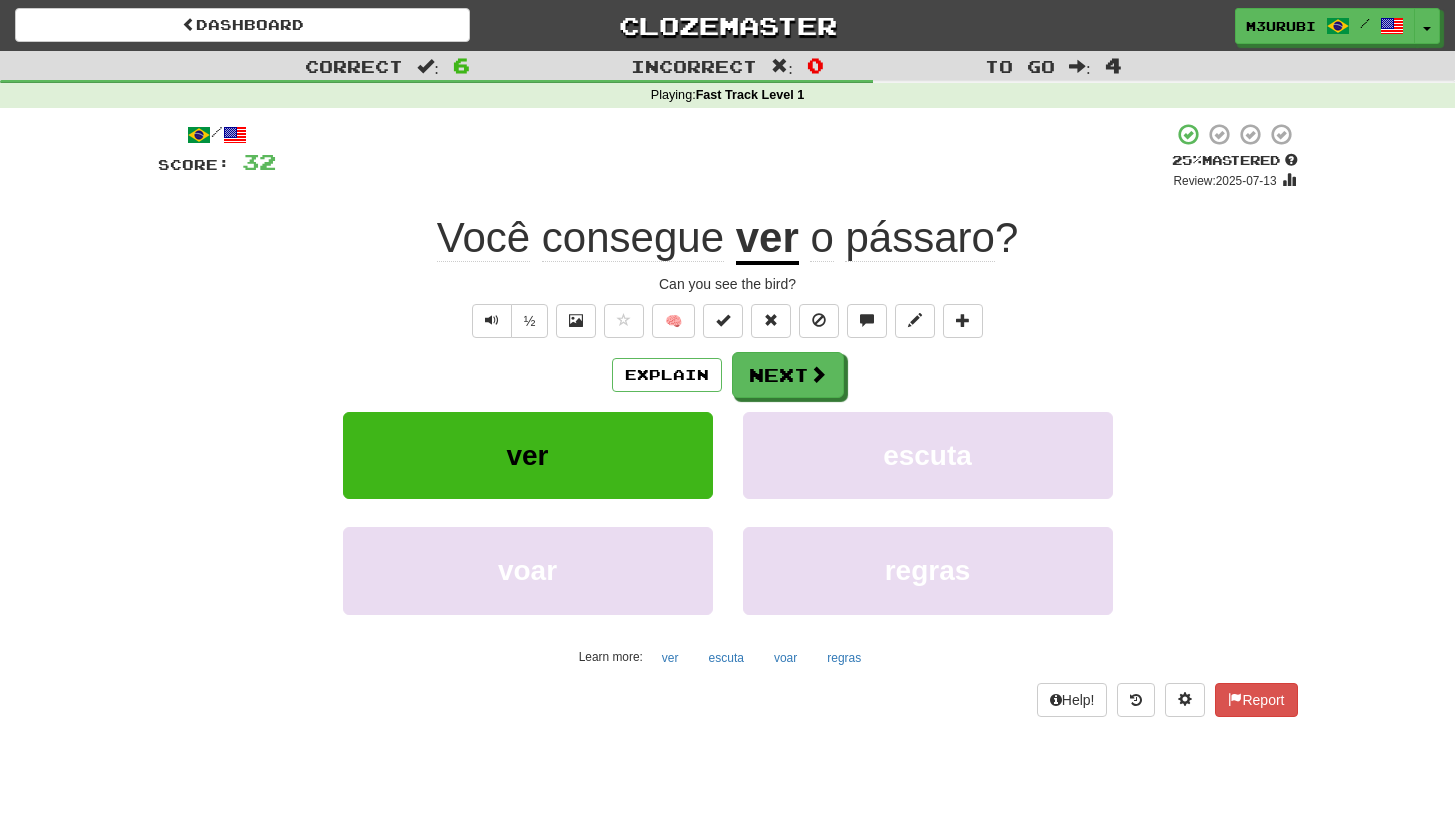 click on "pássaro" at bounding box center [919, 238] 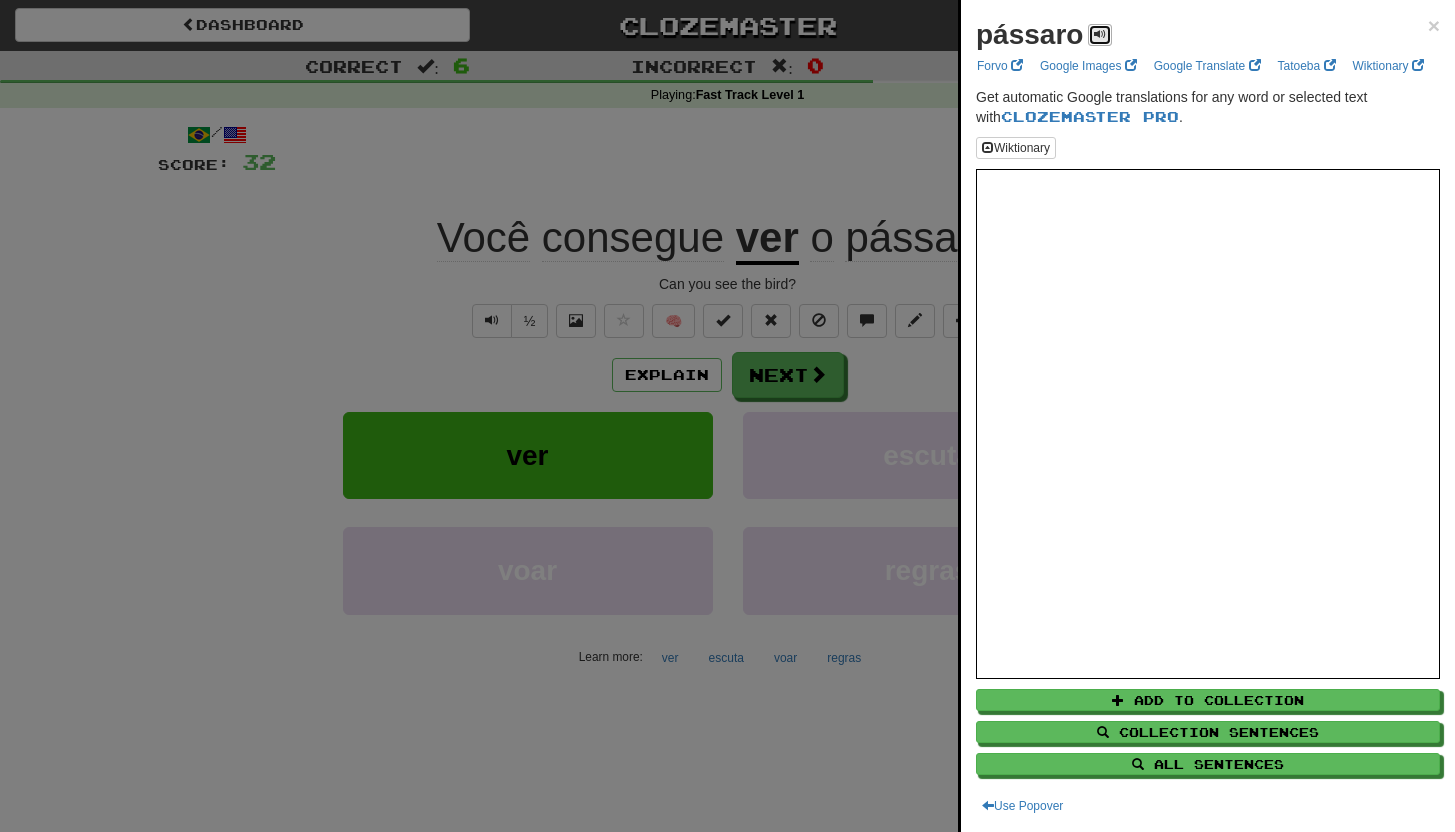 click at bounding box center [1100, 34] 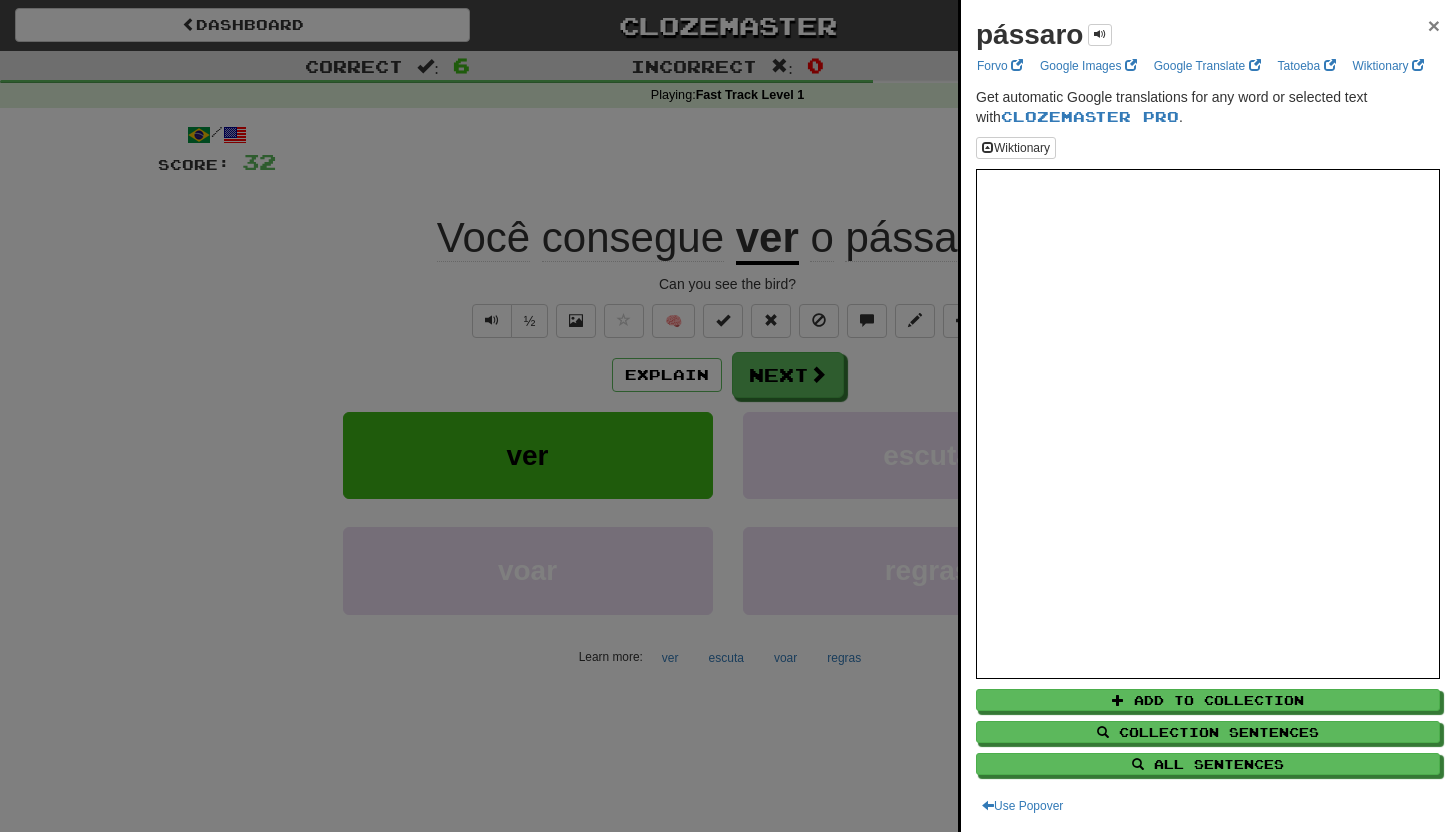 click on "×" at bounding box center (1434, 25) 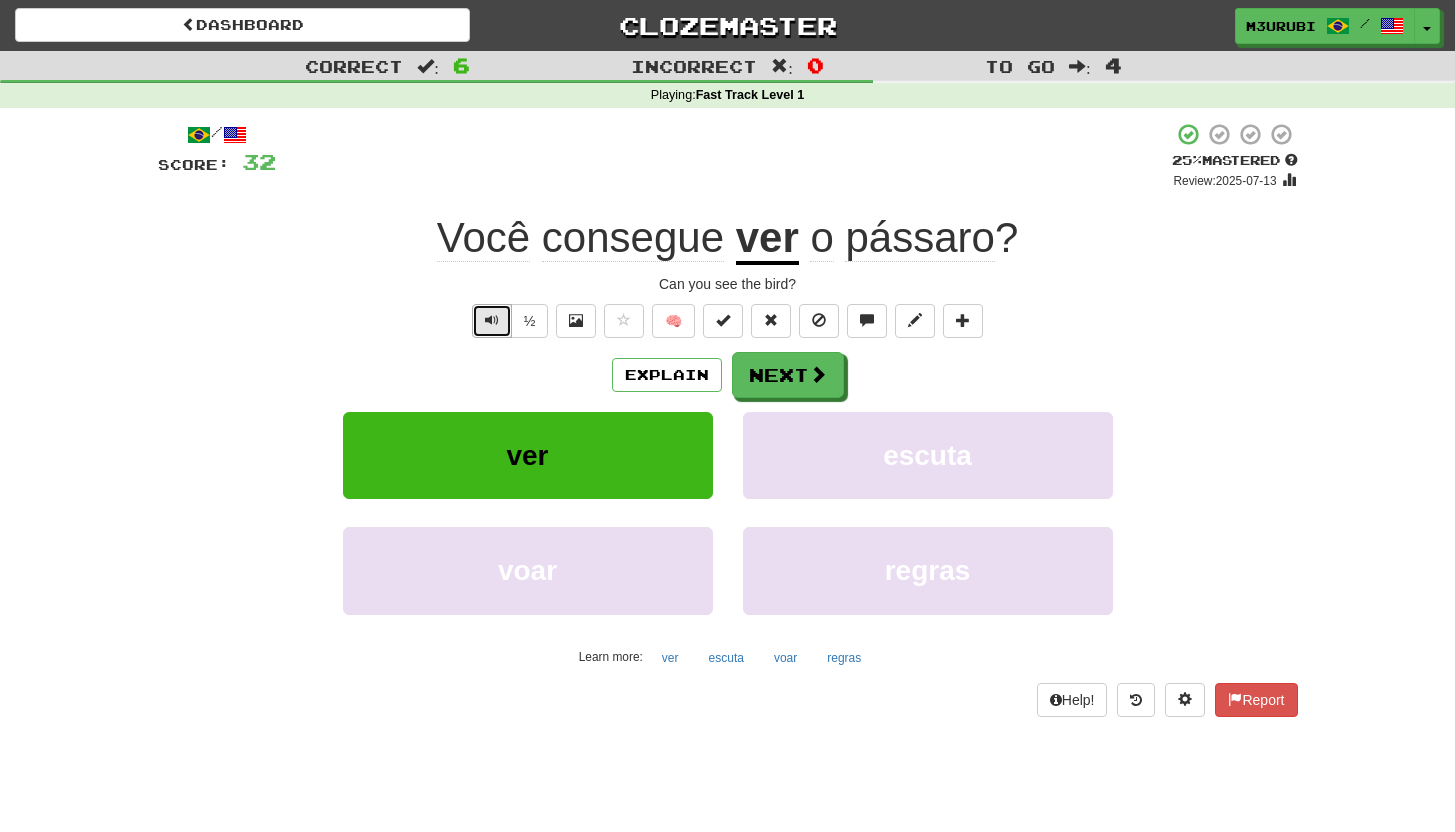 click at bounding box center (492, 321) 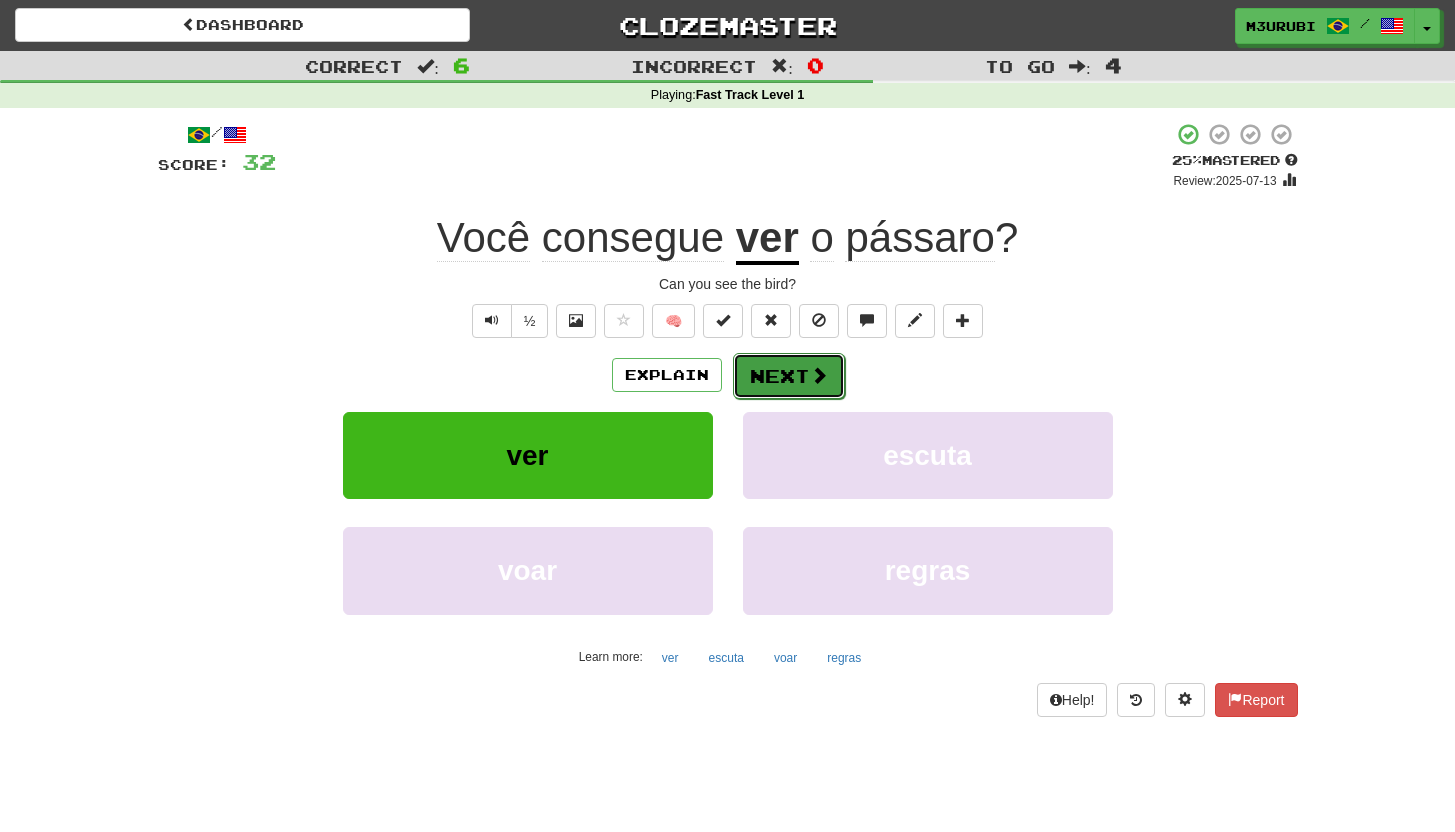 click on "Next" at bounding box center [789, 376] 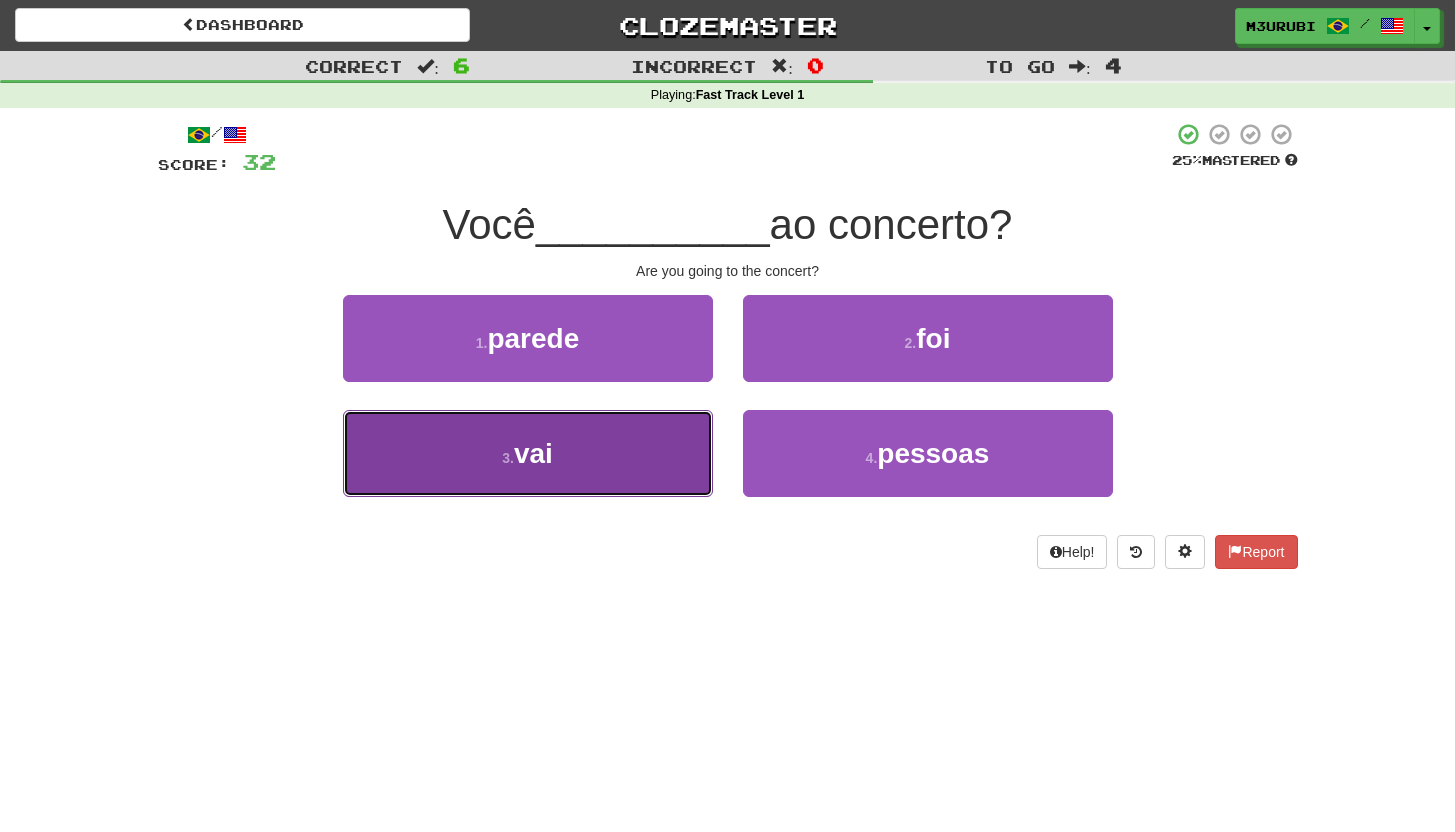 click on "3 .  vai" at bounding box center [528, 453] 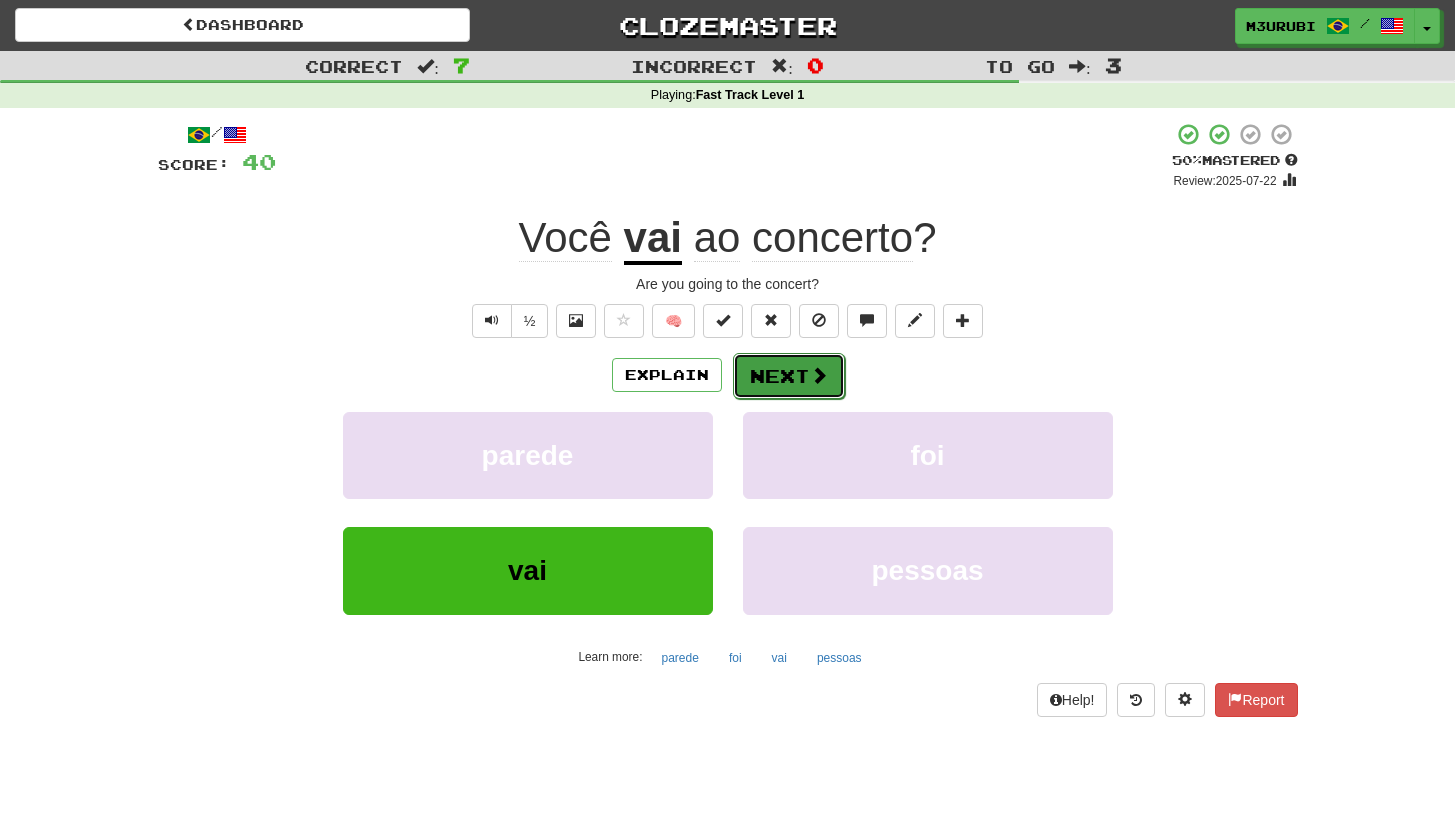 click on "Next" at bounding box center (789, 376) 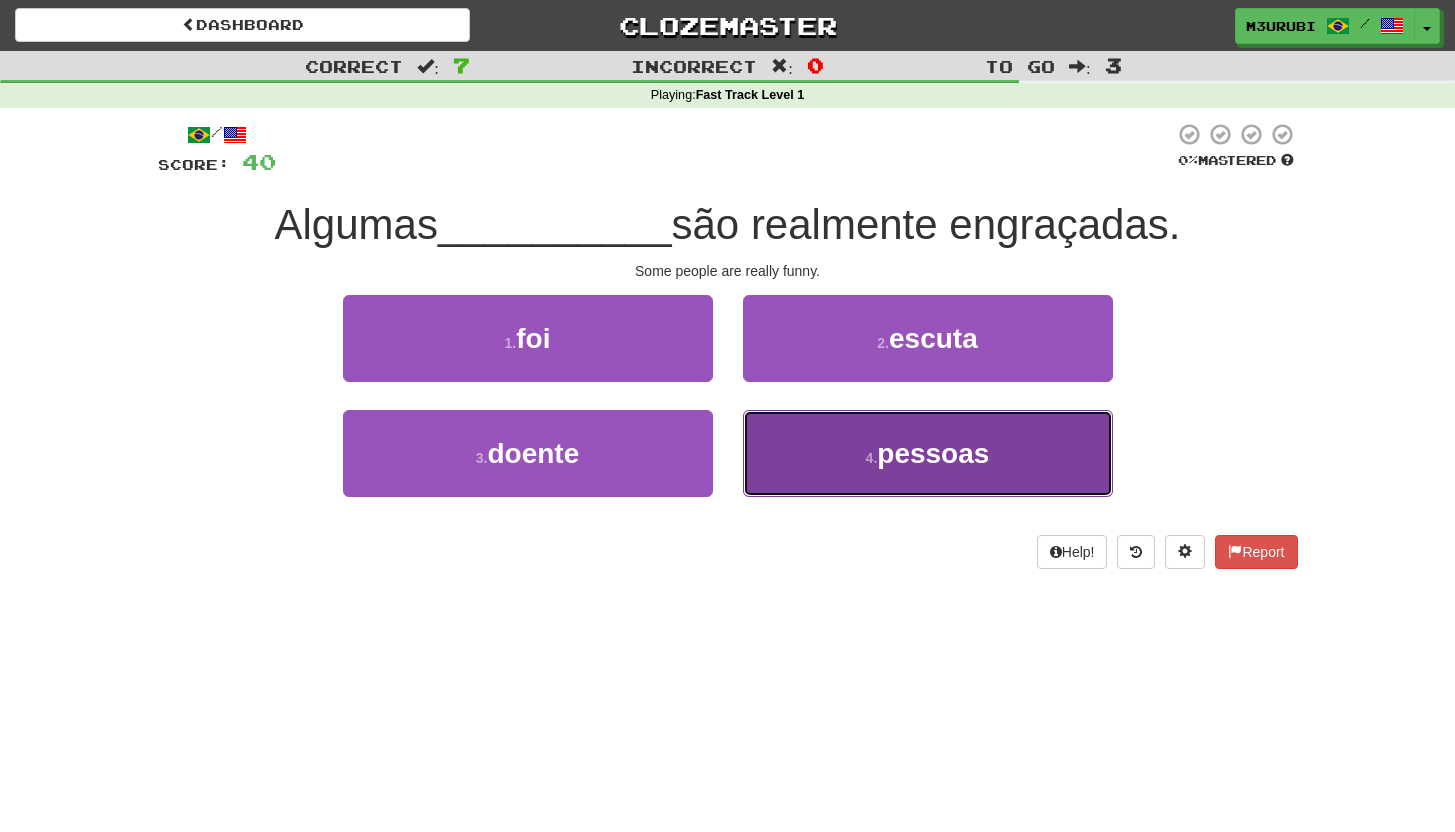 click on "4 .  pessoas" at bounding box center [928, 453] 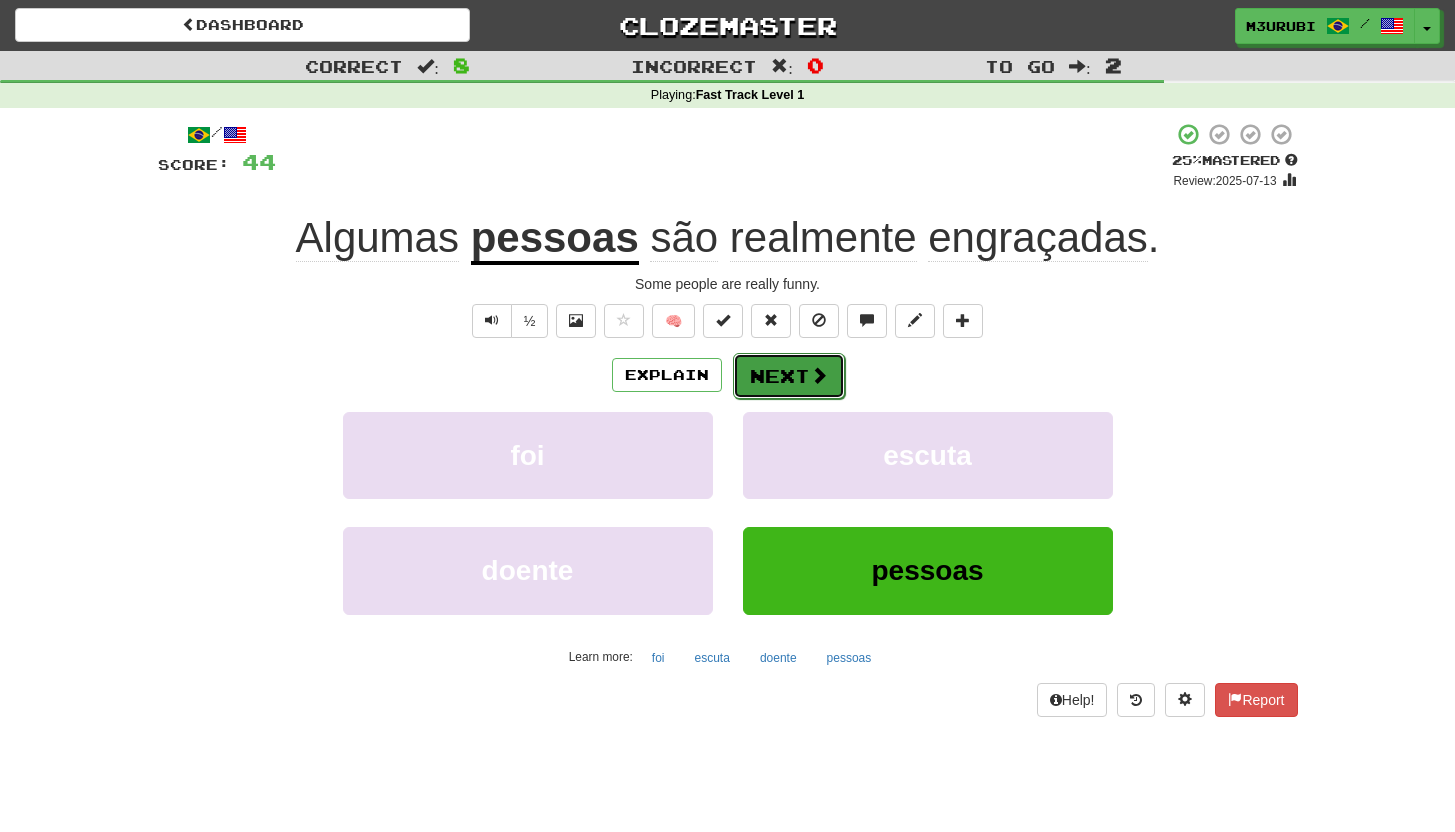 click at bounding box center (819, 375) 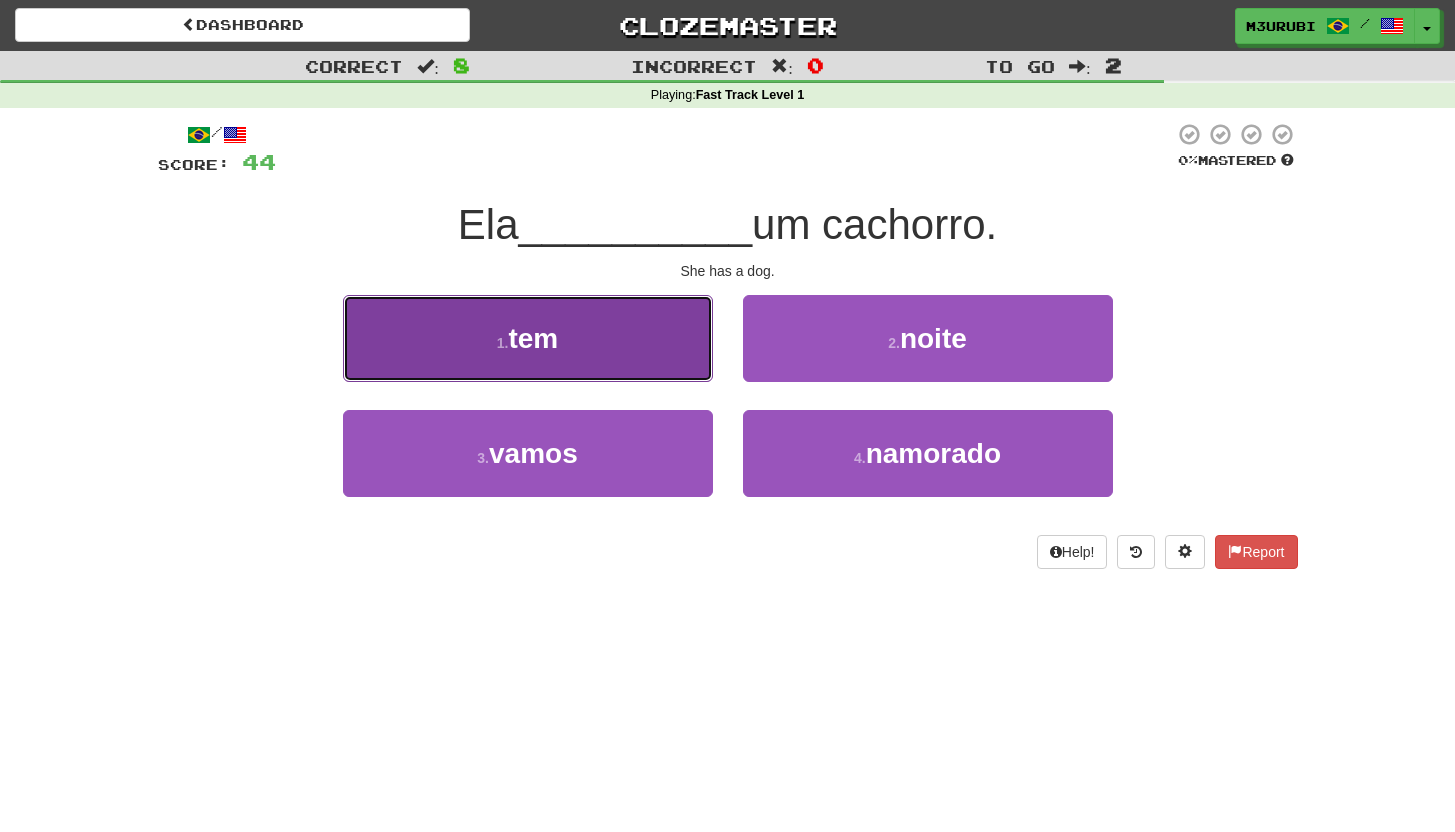 click on "1 .  tem" at bounding box center (528, 338) 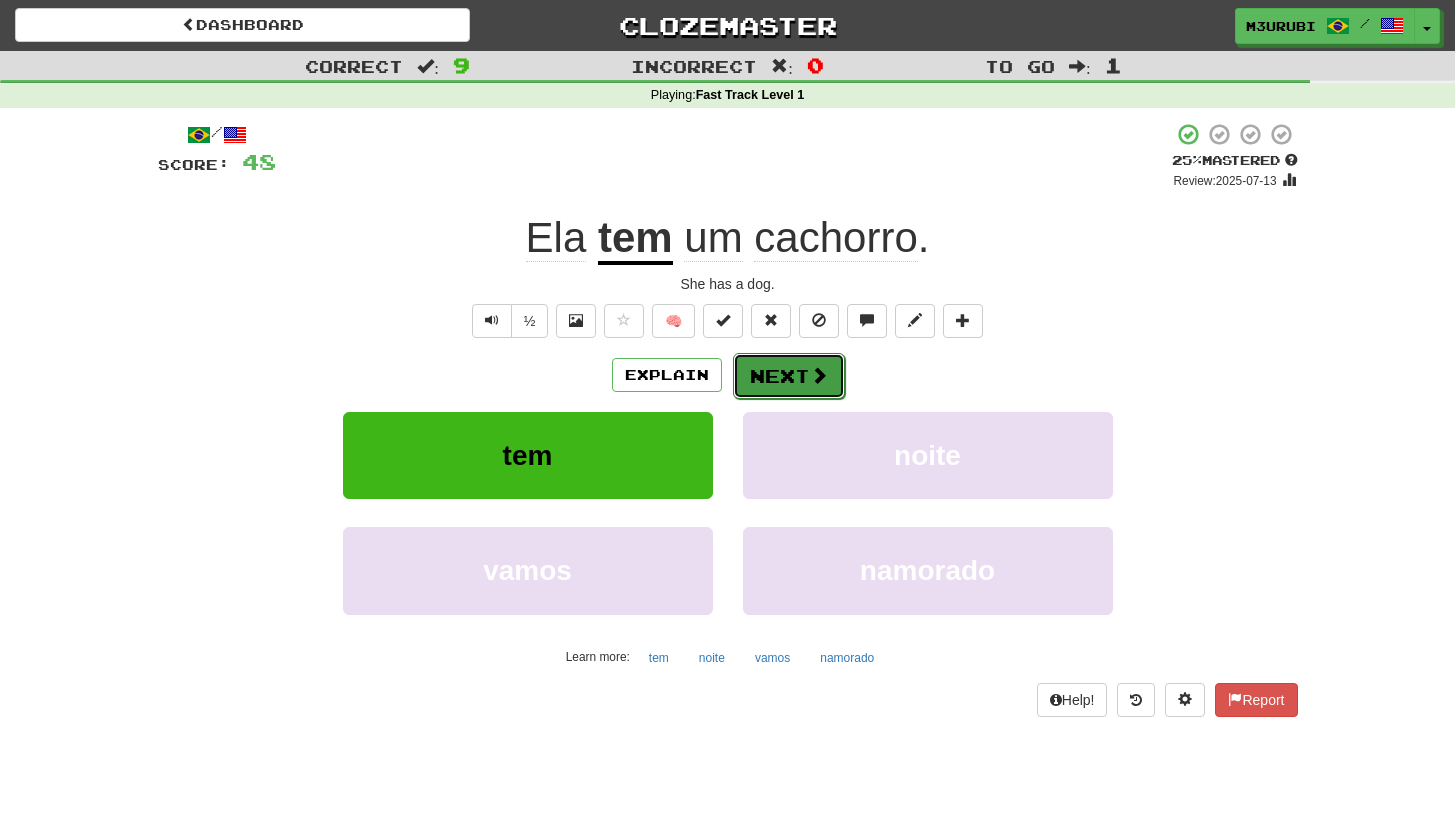 click on "Next" at bounding box center (789, 376) 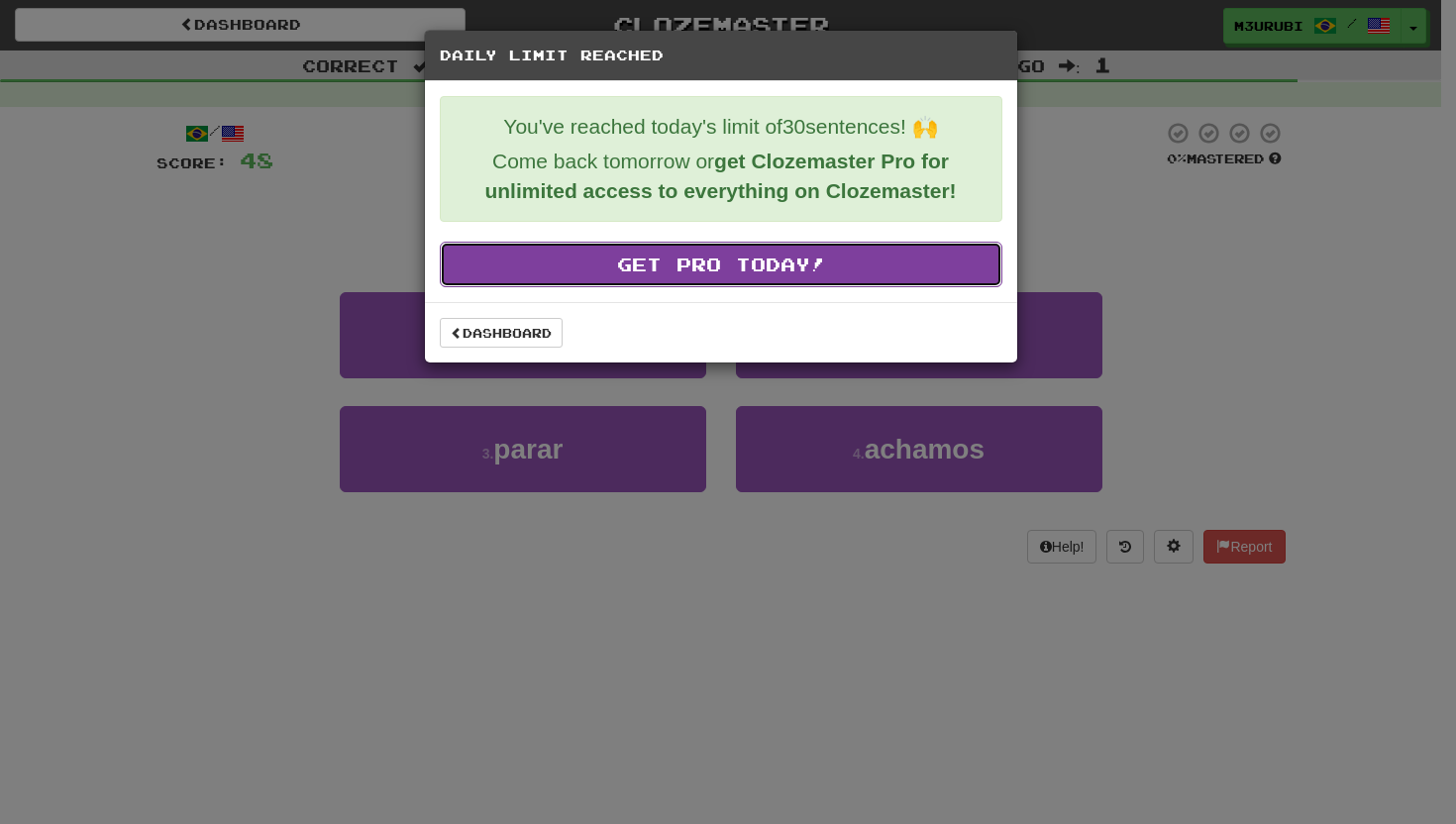 click on "Get Pro Today!" at bounding box center [721, 264] 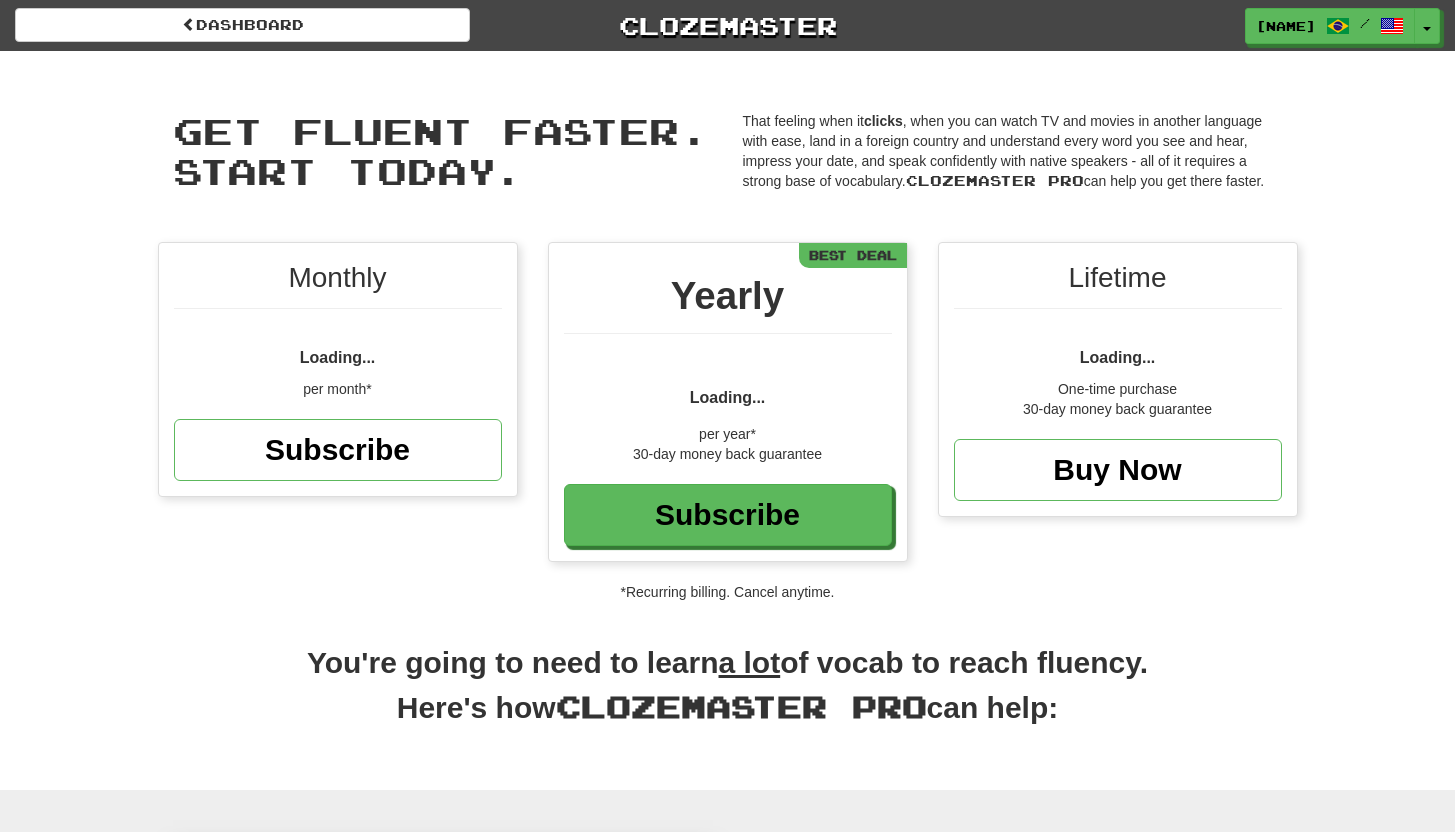 scroll, scrollTop: 242, scrollLeft: 0, axis: vertical 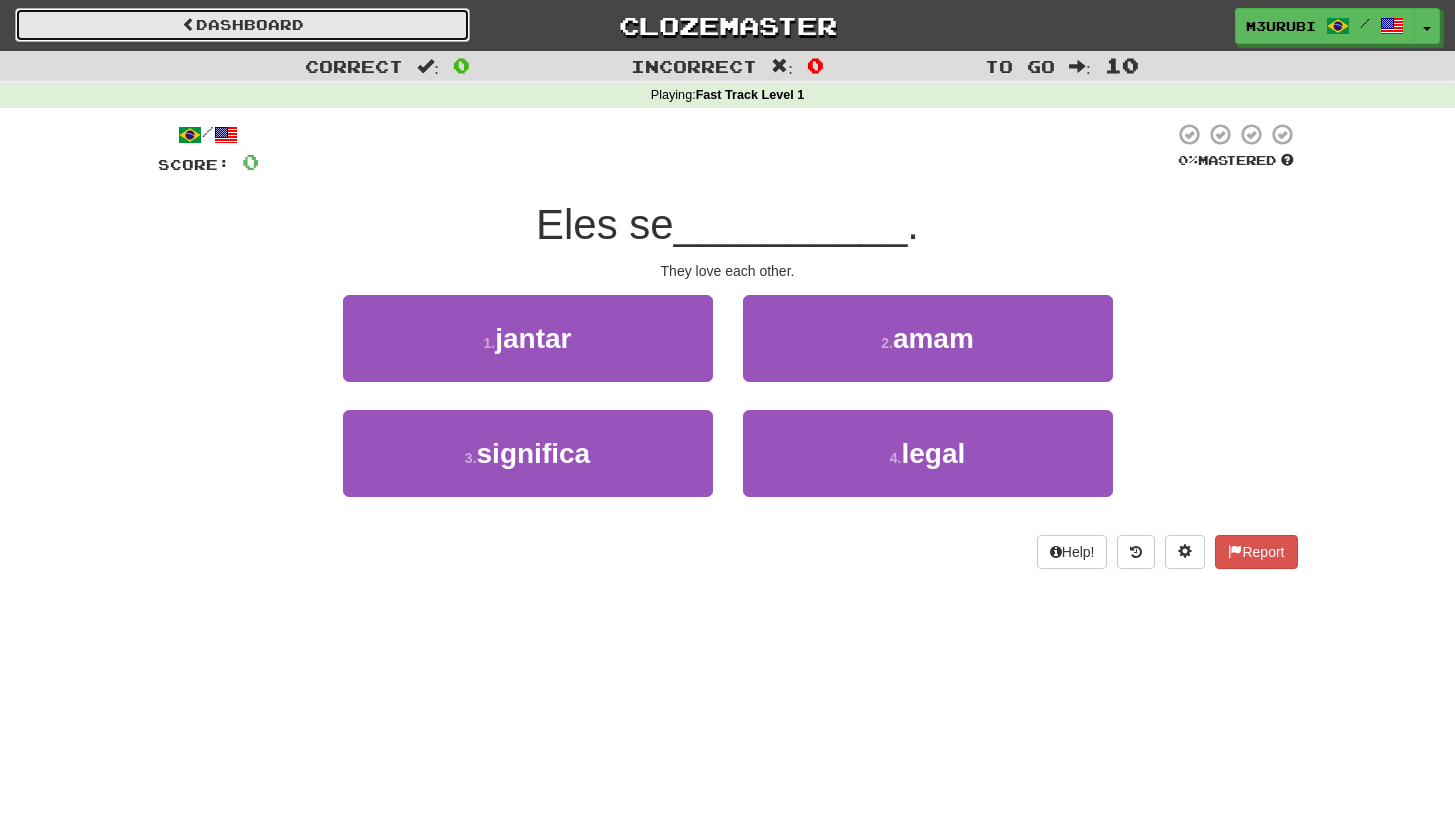 click on "Dashboard" at bounding box center (242, 25) 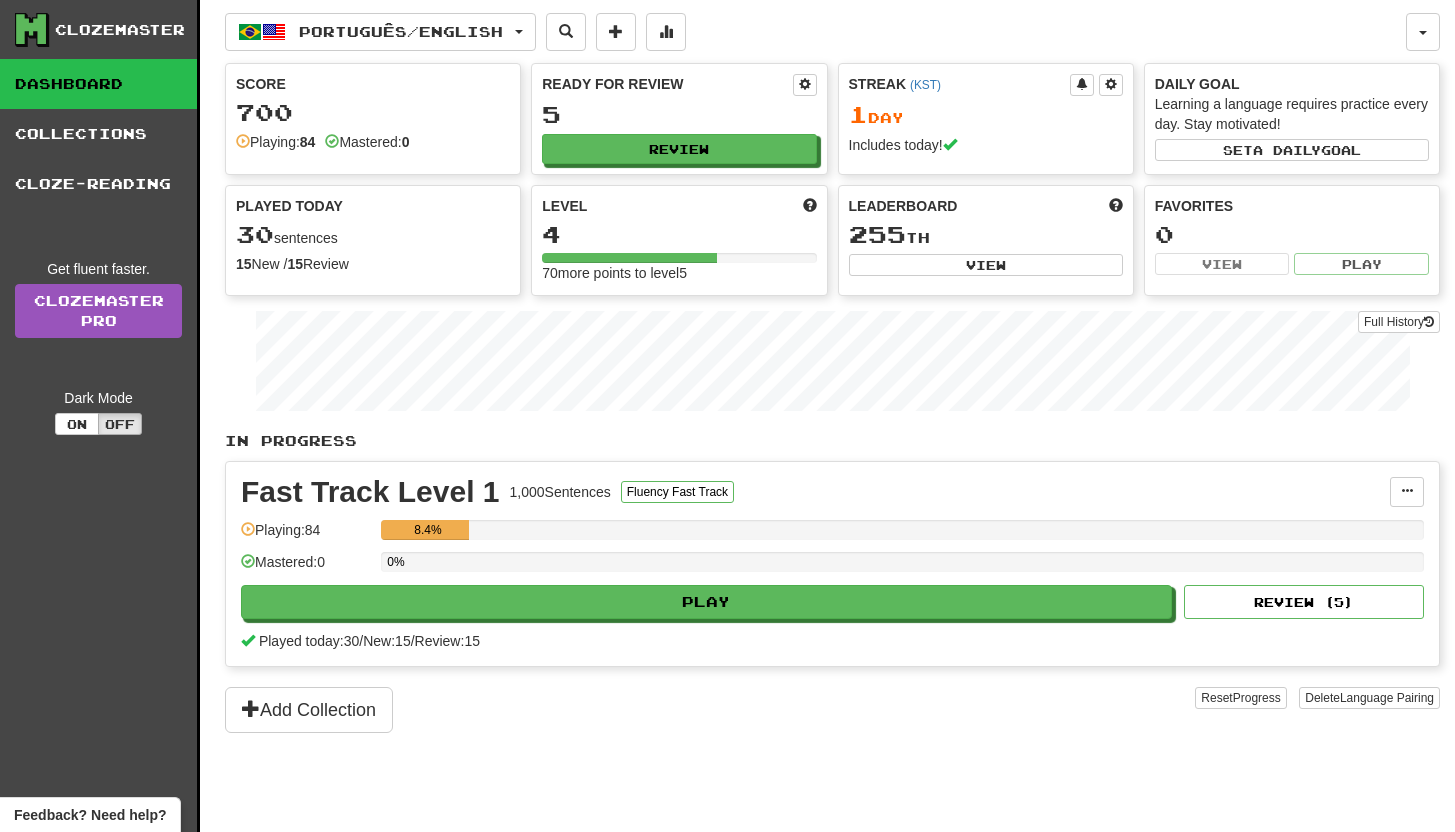 scroll, scrollTop: 0, scrollLeft: 0, axis: both 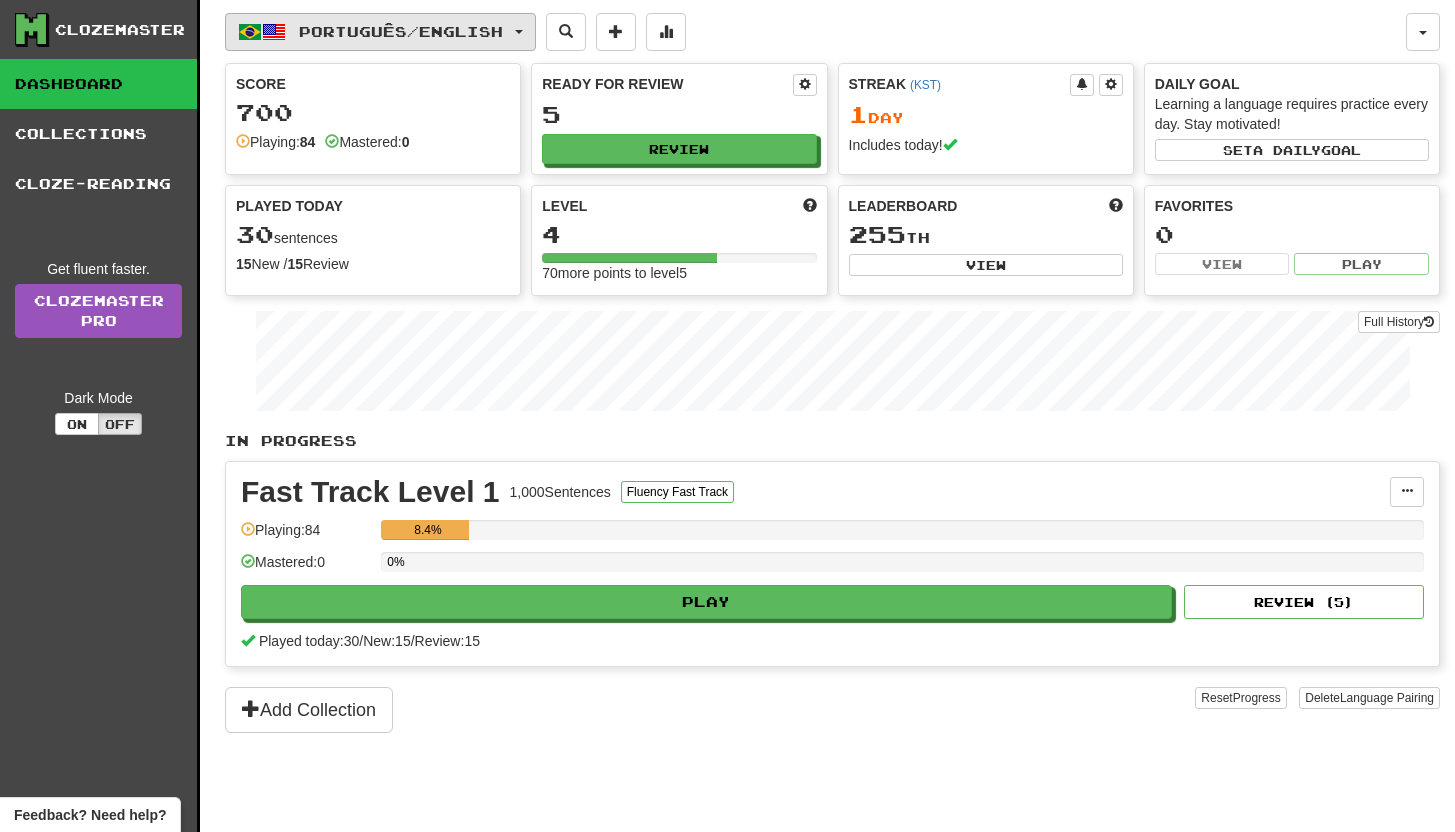 click on "Português  /  English" at bounding box center (401, 31) 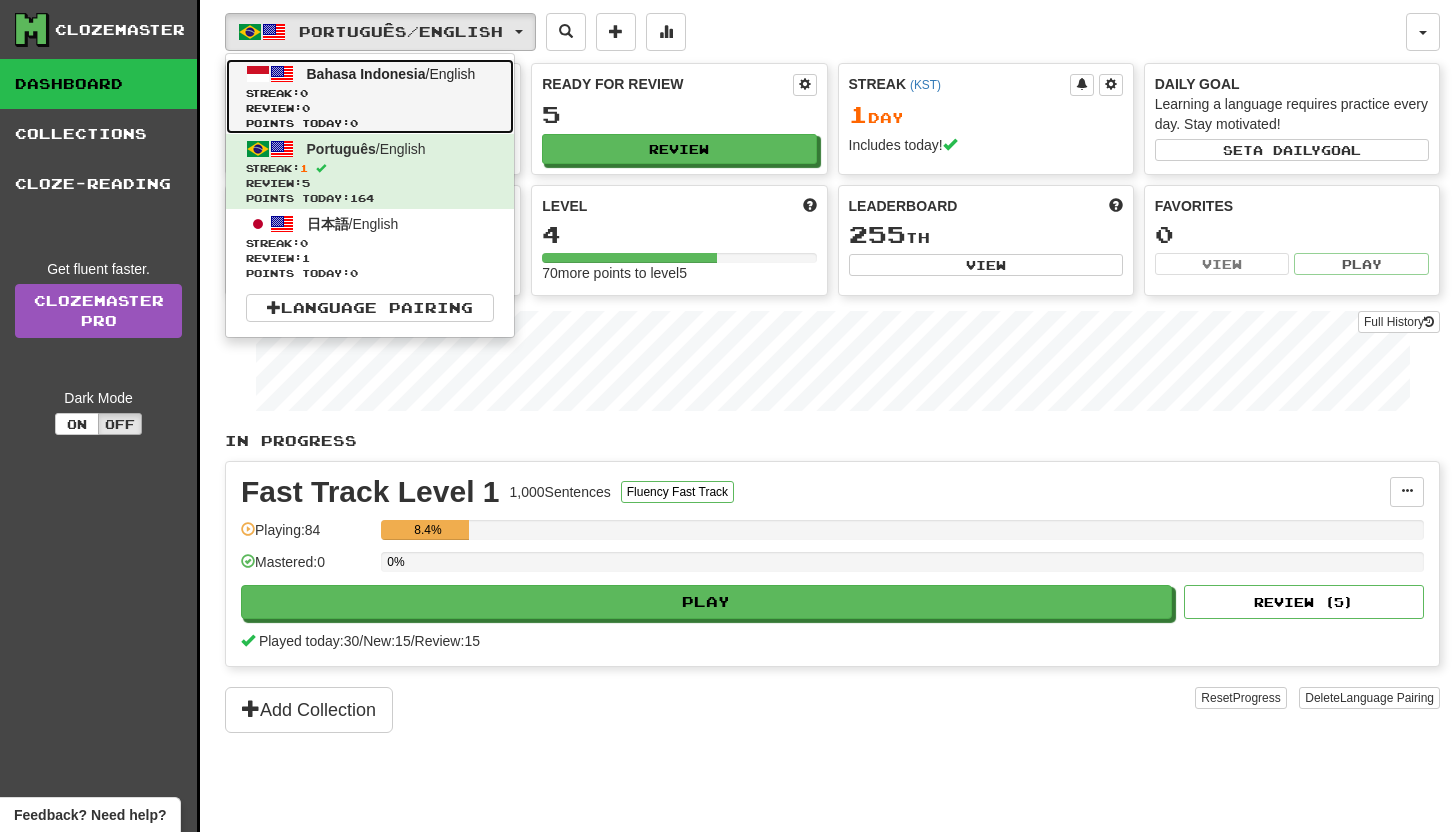 click on "Points today:  0" at bounding box center [370, 123] 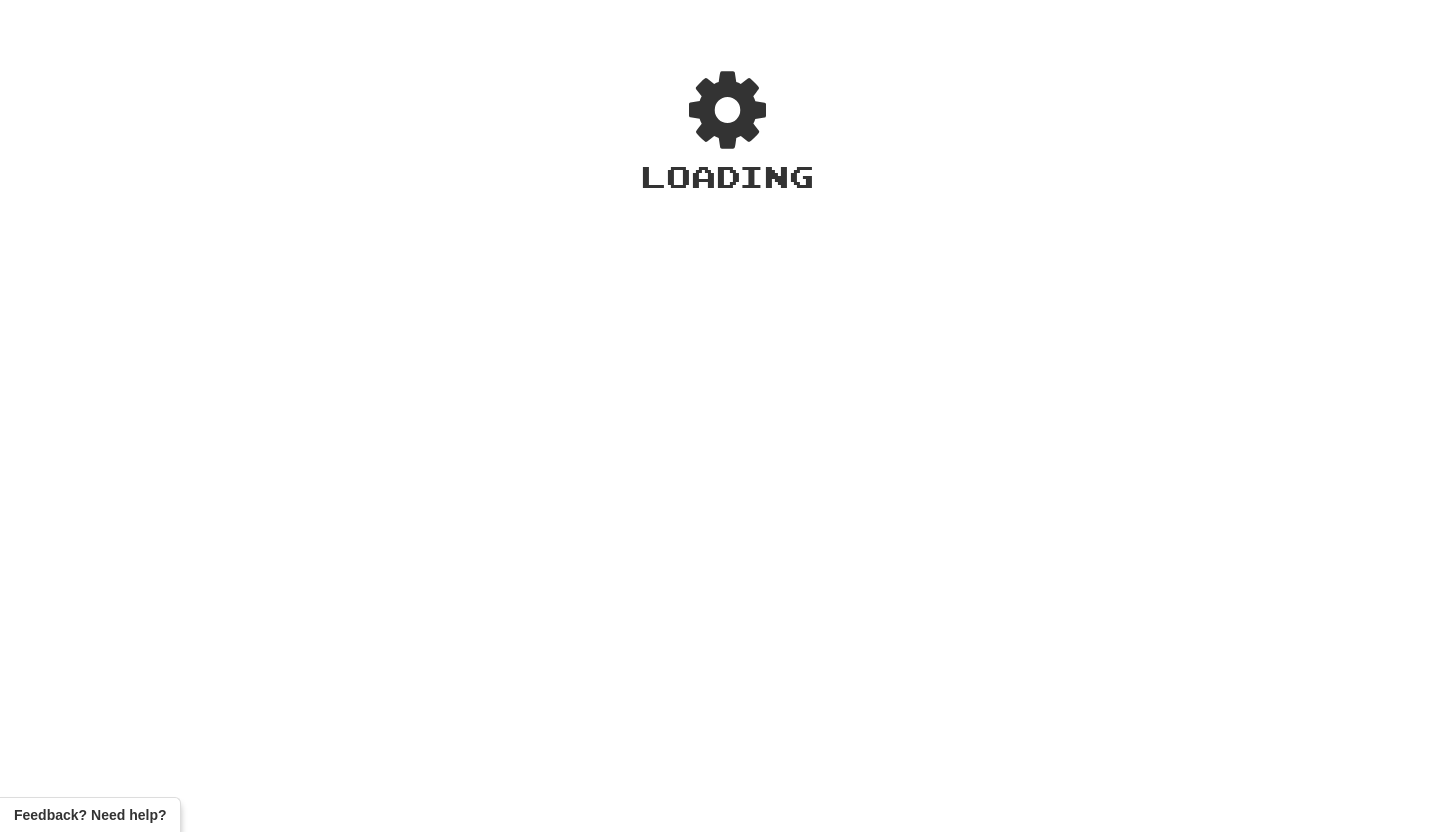 scroll, scrollTop: 0, scrollLeft: 0, axis: both 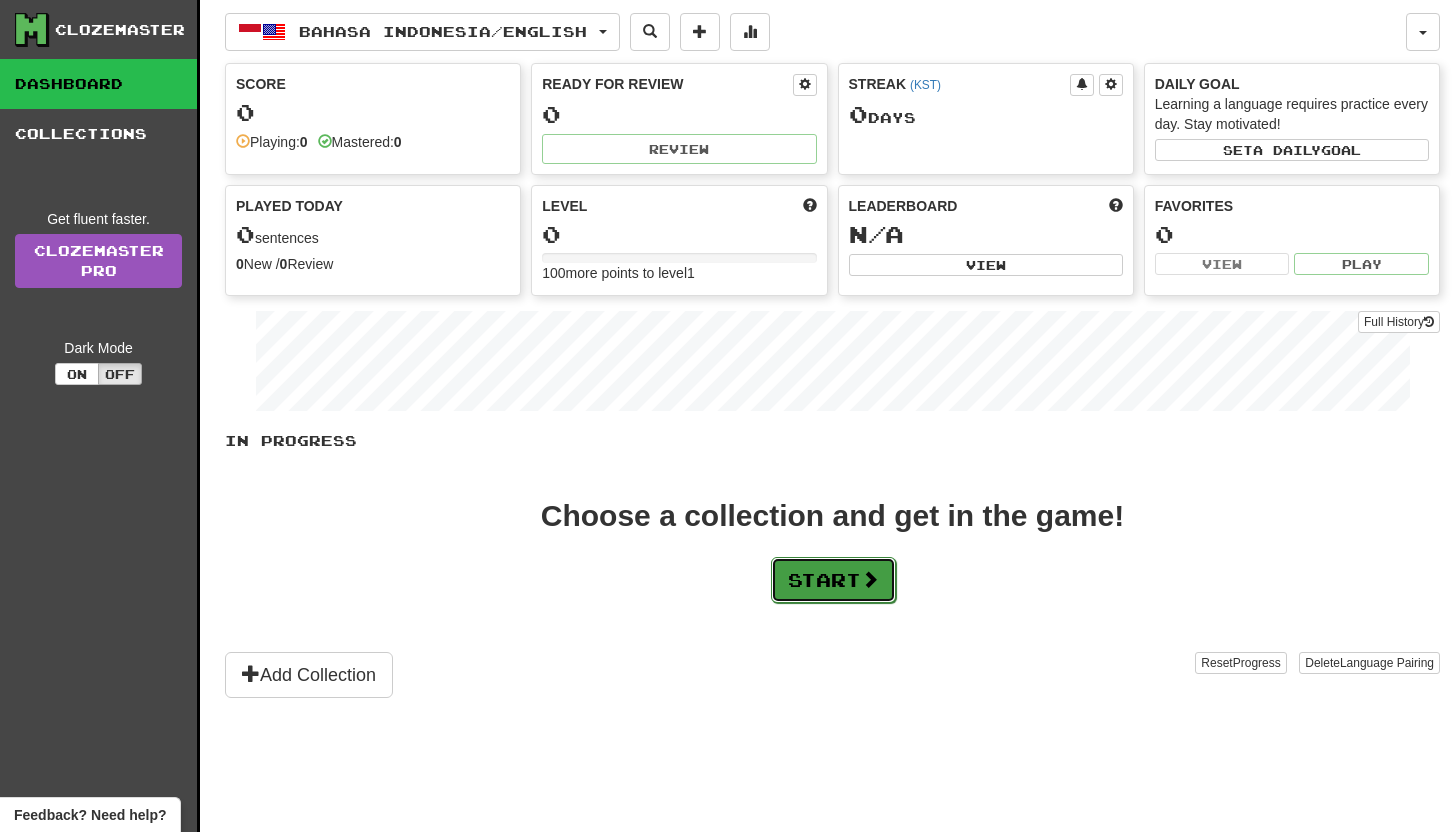 click on "Start" at bounding box center [833, 580] 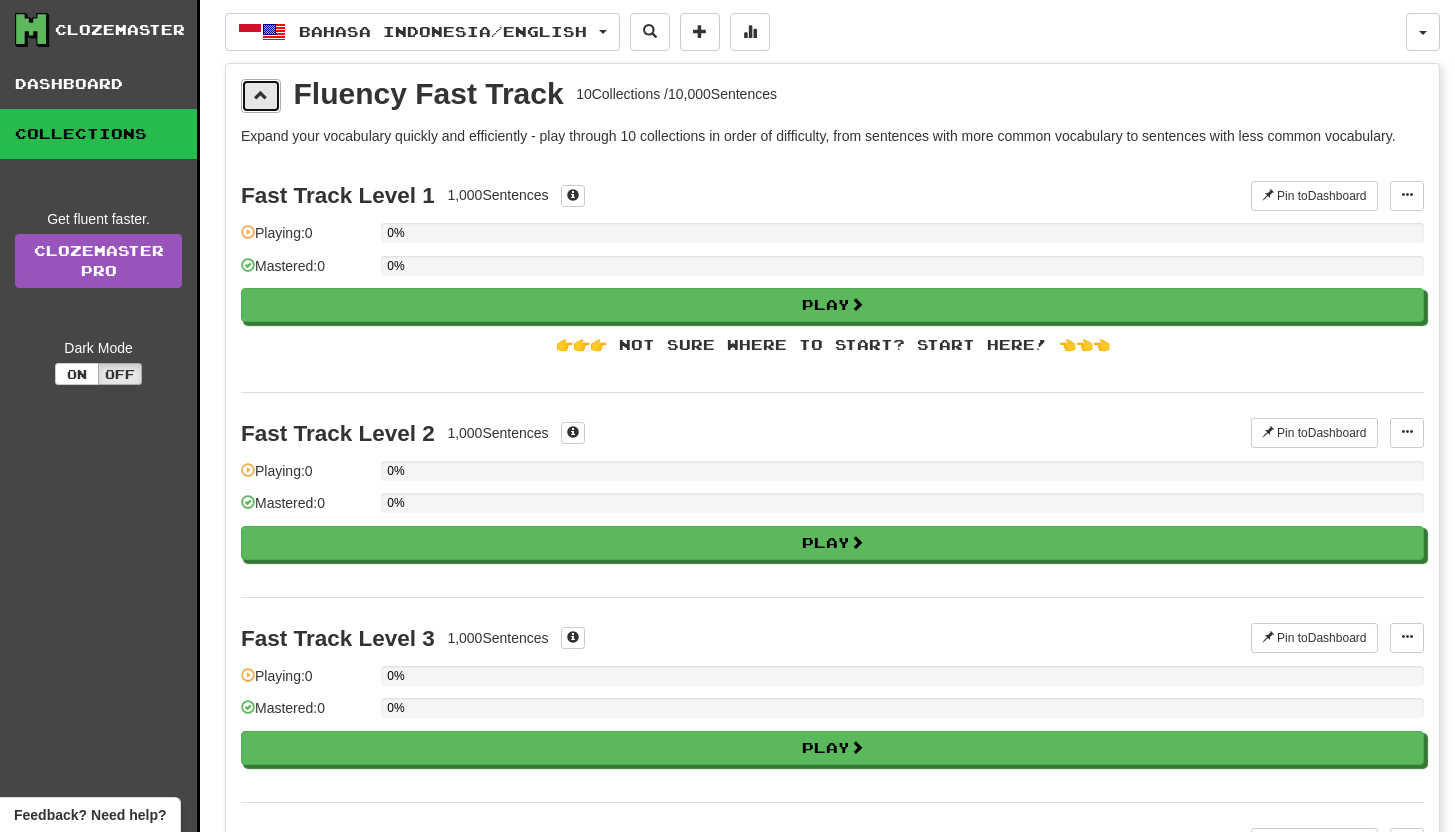 click at bounding box center [261, 96] 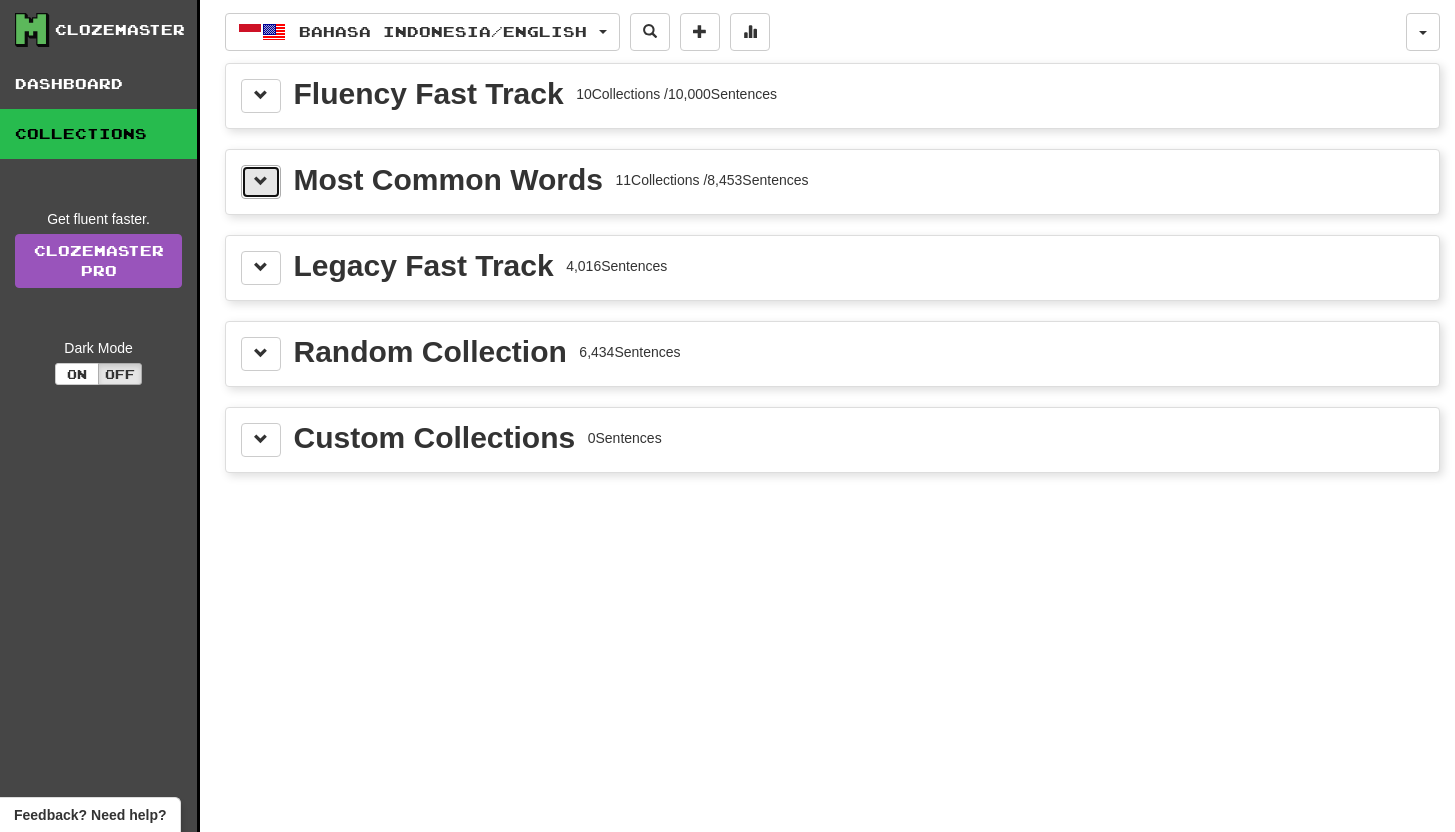 click at bounding box center [261, 182] 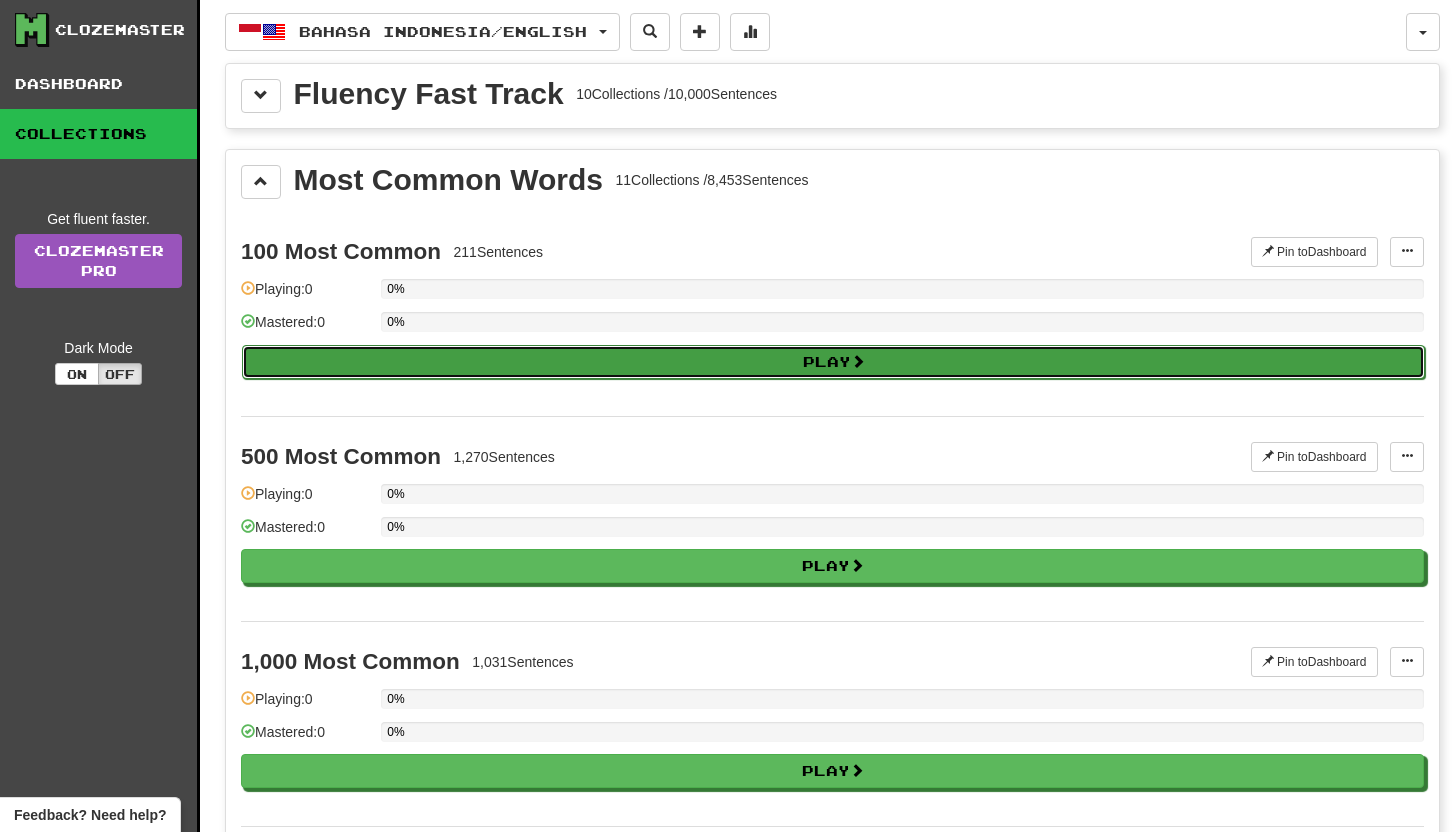 click on "Play" at bounding box center [833, 362] 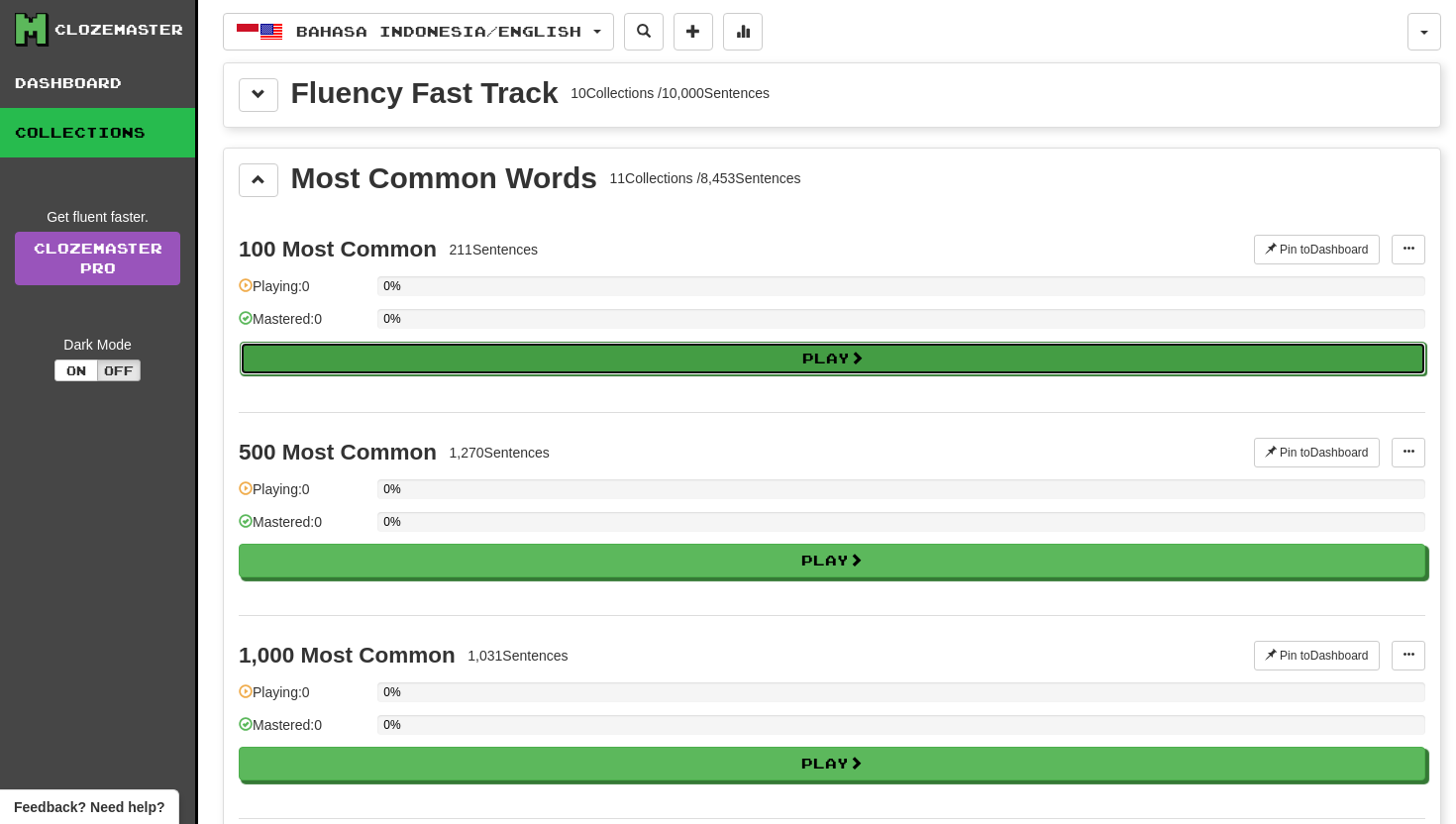 select on "**" 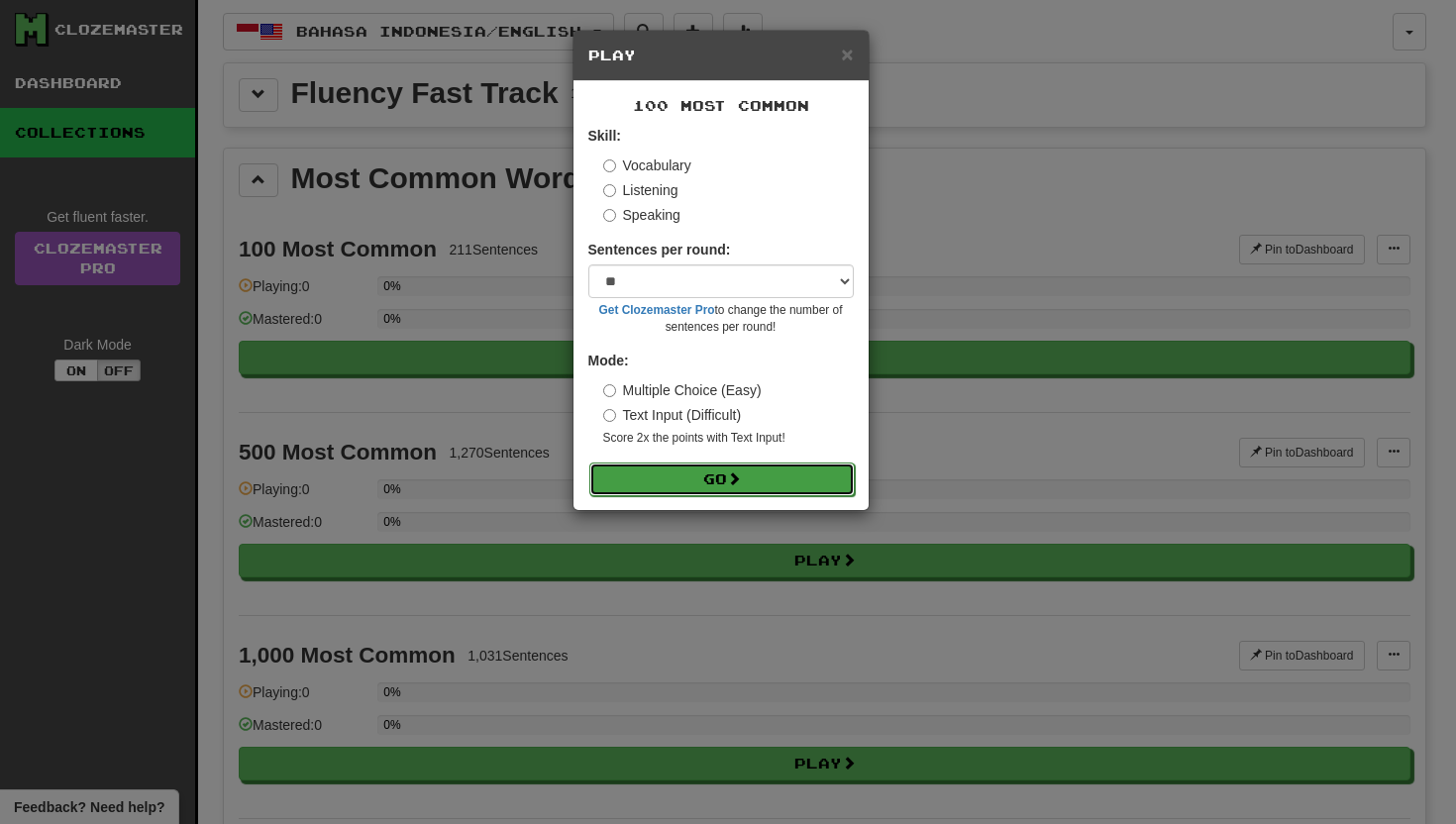 click on "Go" at bounding box center (722, 479) 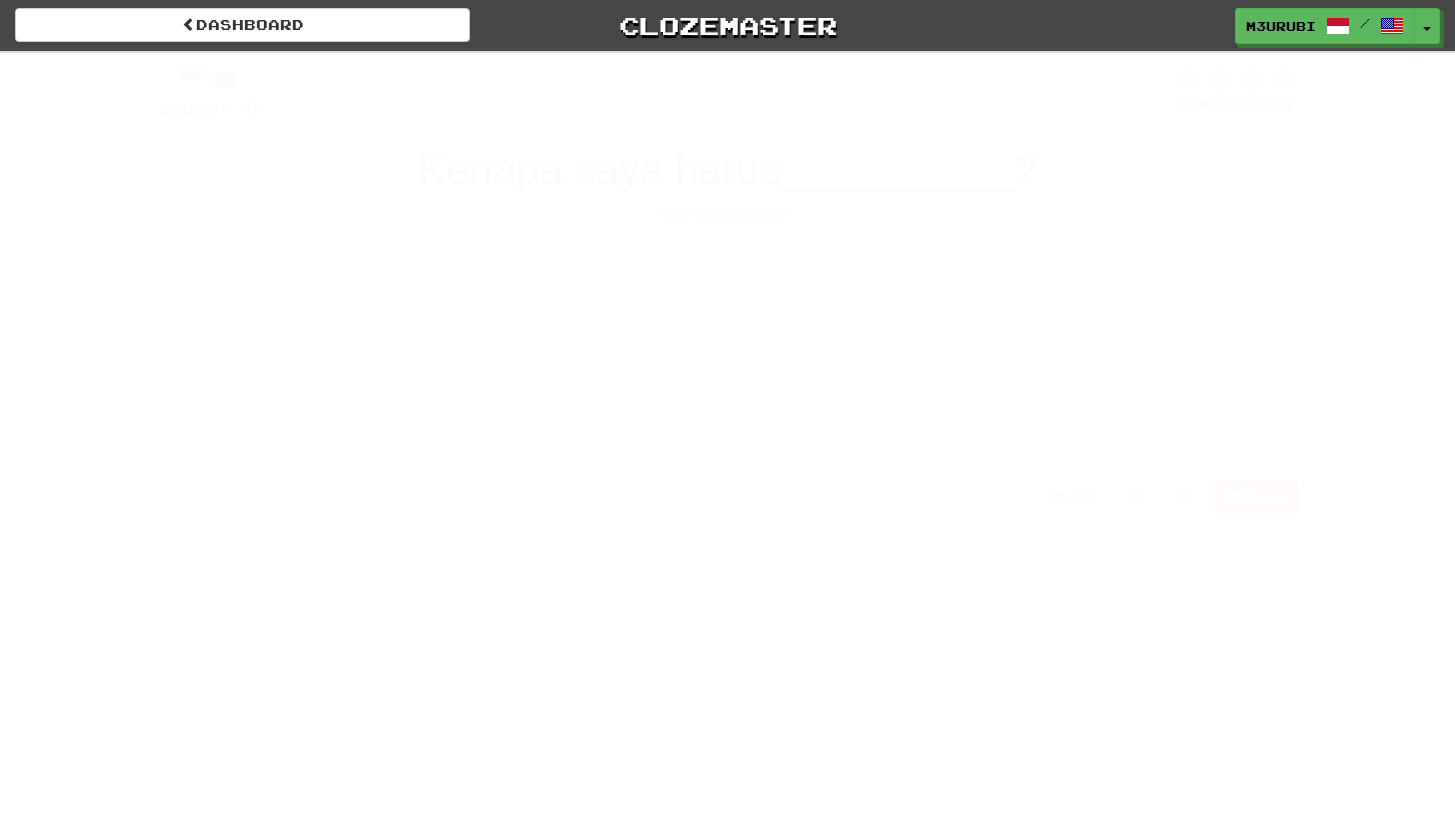 scroll, scrollTop: 0, scrollLeft: 0, axis: both 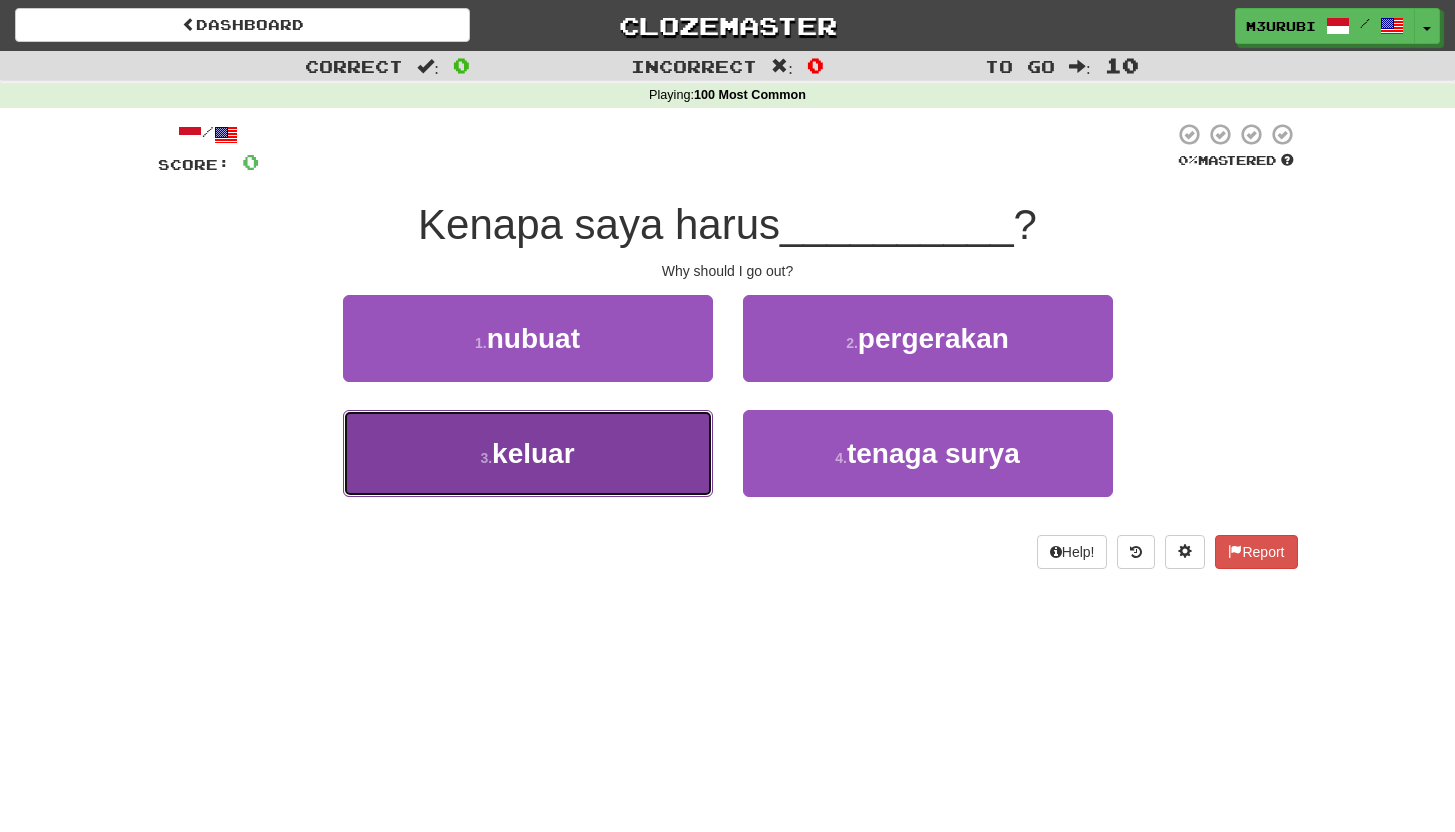 click on "3 .  keluar" at bounding box center (528, 453) 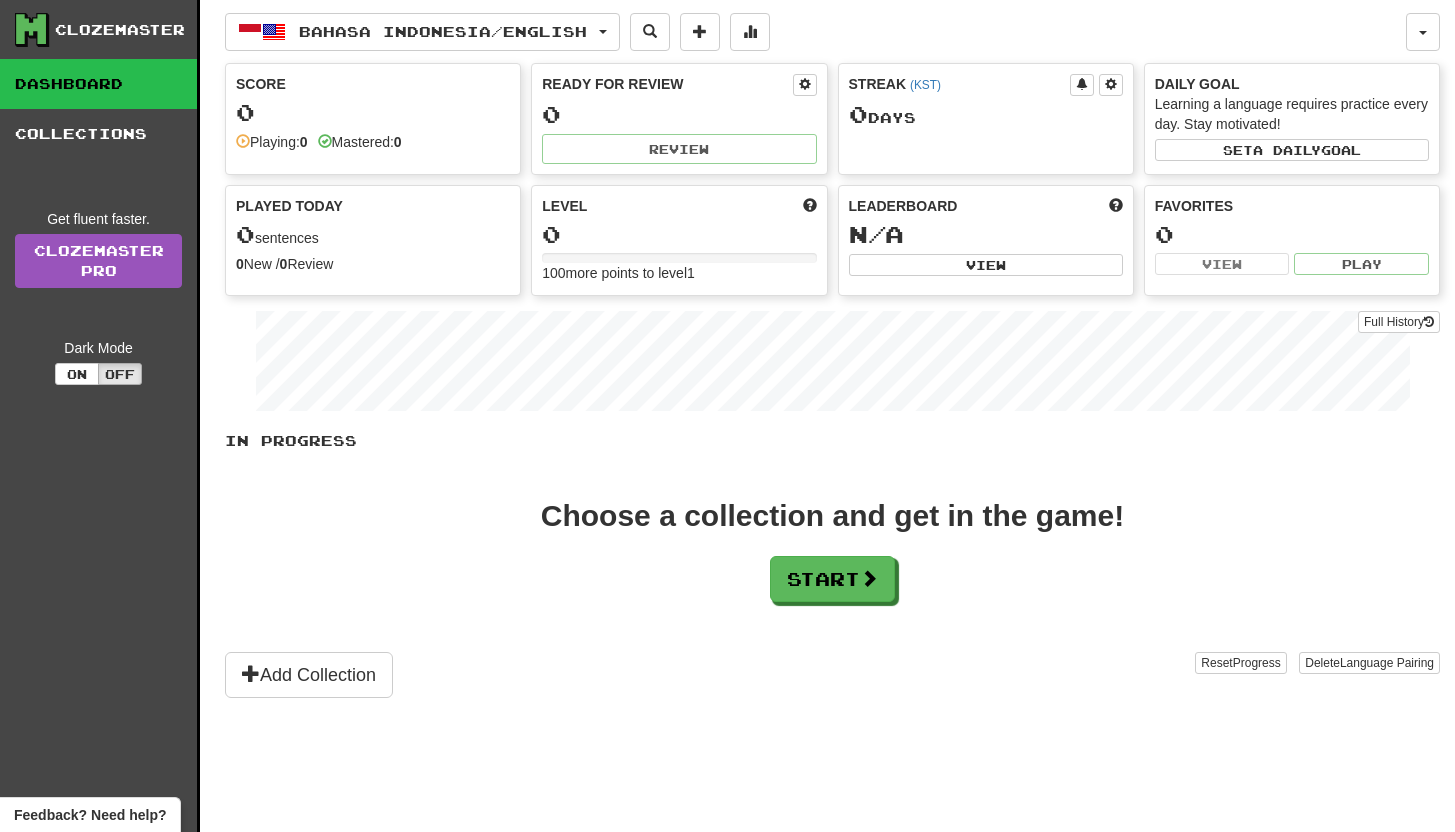 scroll, scrollTop: 0, scrollLeft: 0, axis: both 